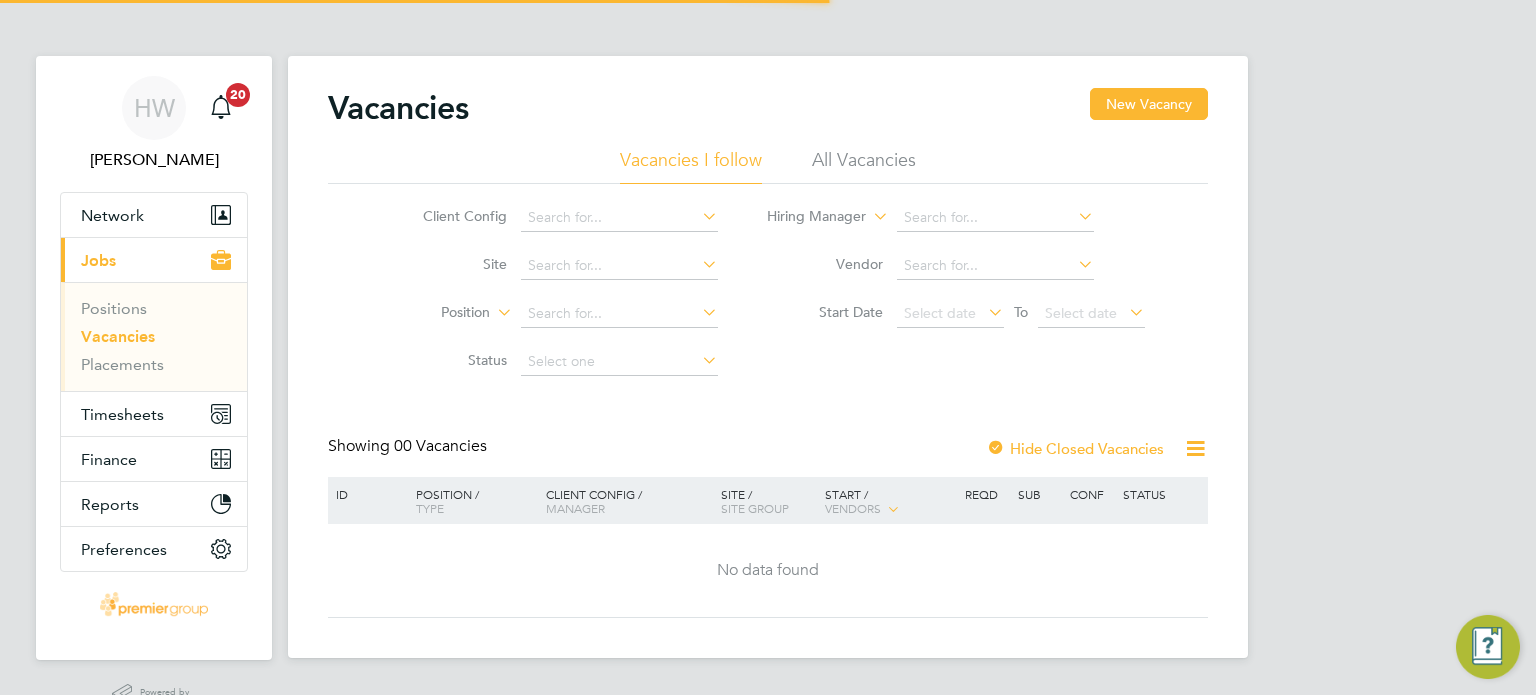 scroll, scrollTop: 0, scrollLeft: 0, axis: both 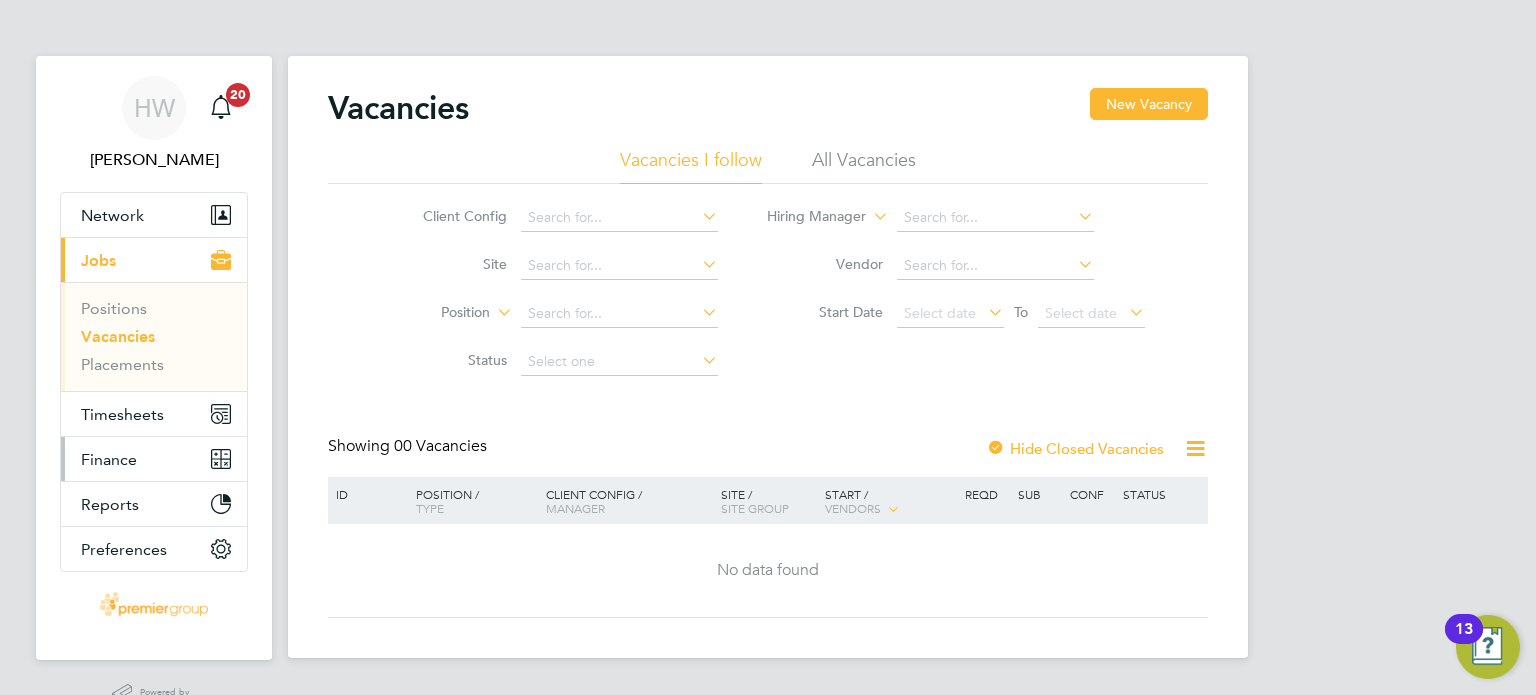 click on "Finance" at bounding box center [109, 459] 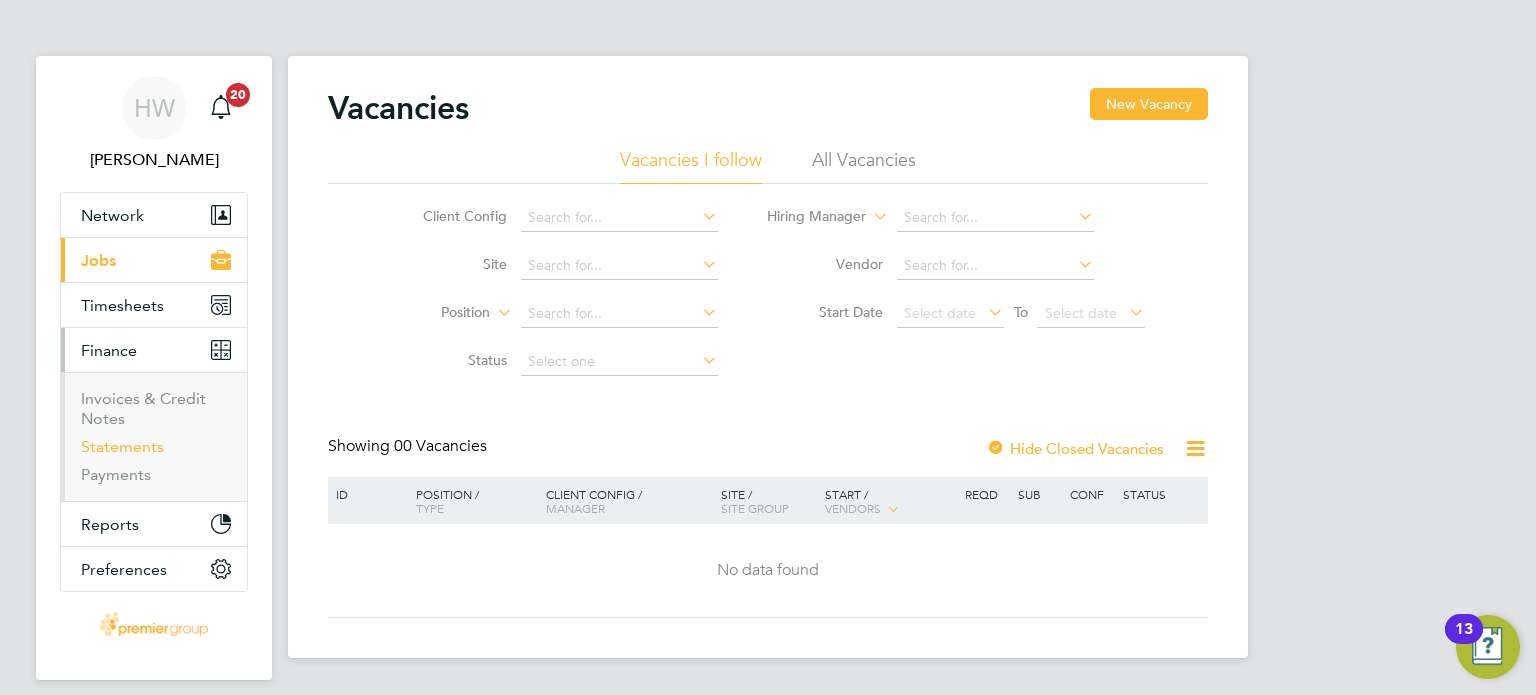 click on "Statements" at bounding box center [122, 446] 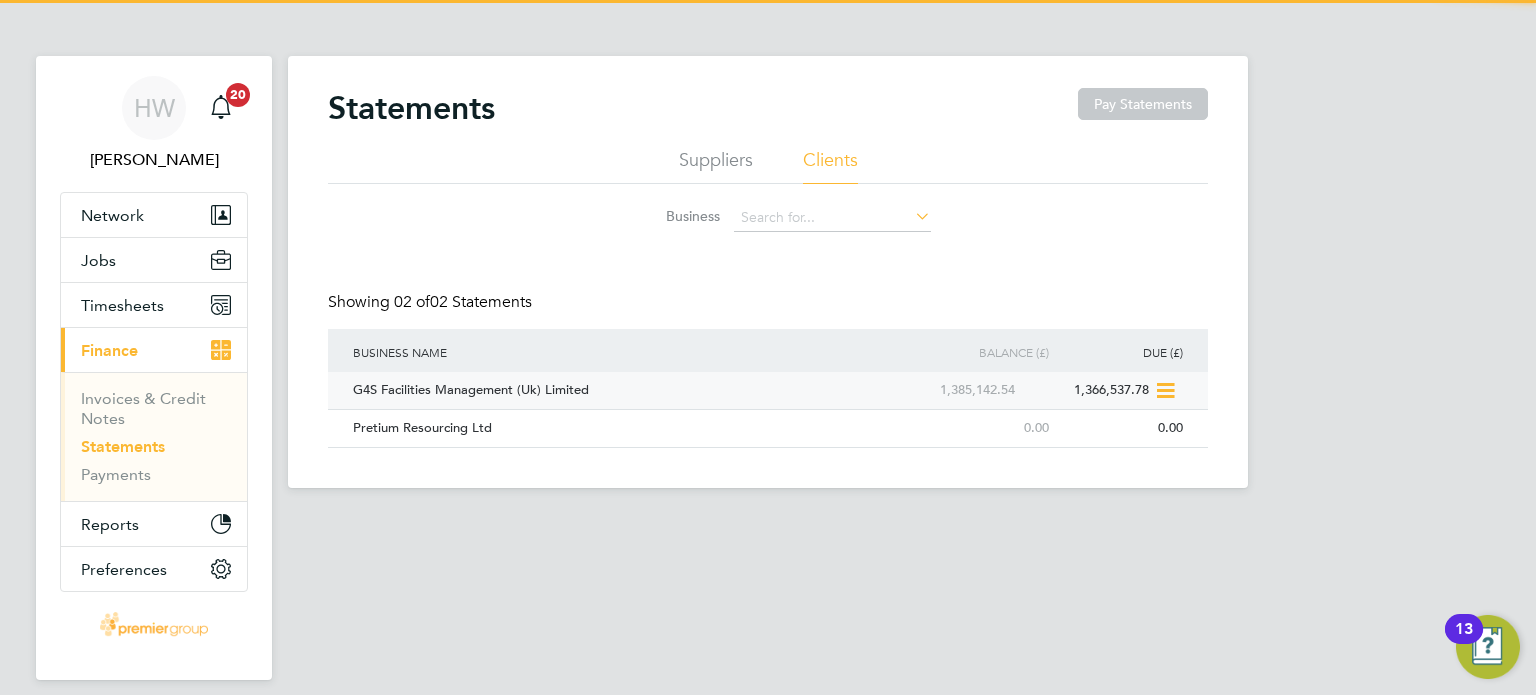 click on "G4S Facilities Management (Uk) Limited" 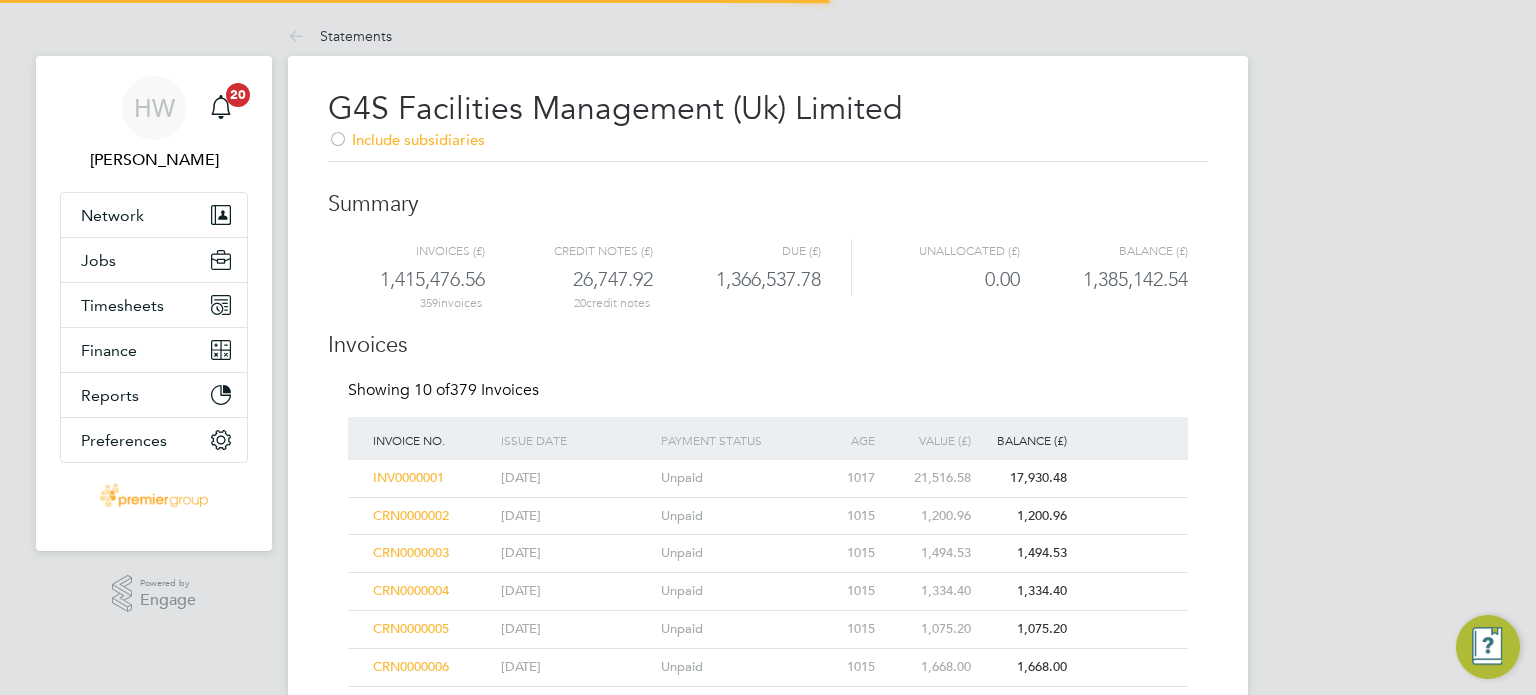 scroll, scrollTop: 0, scrollLeft: 0, axis: both 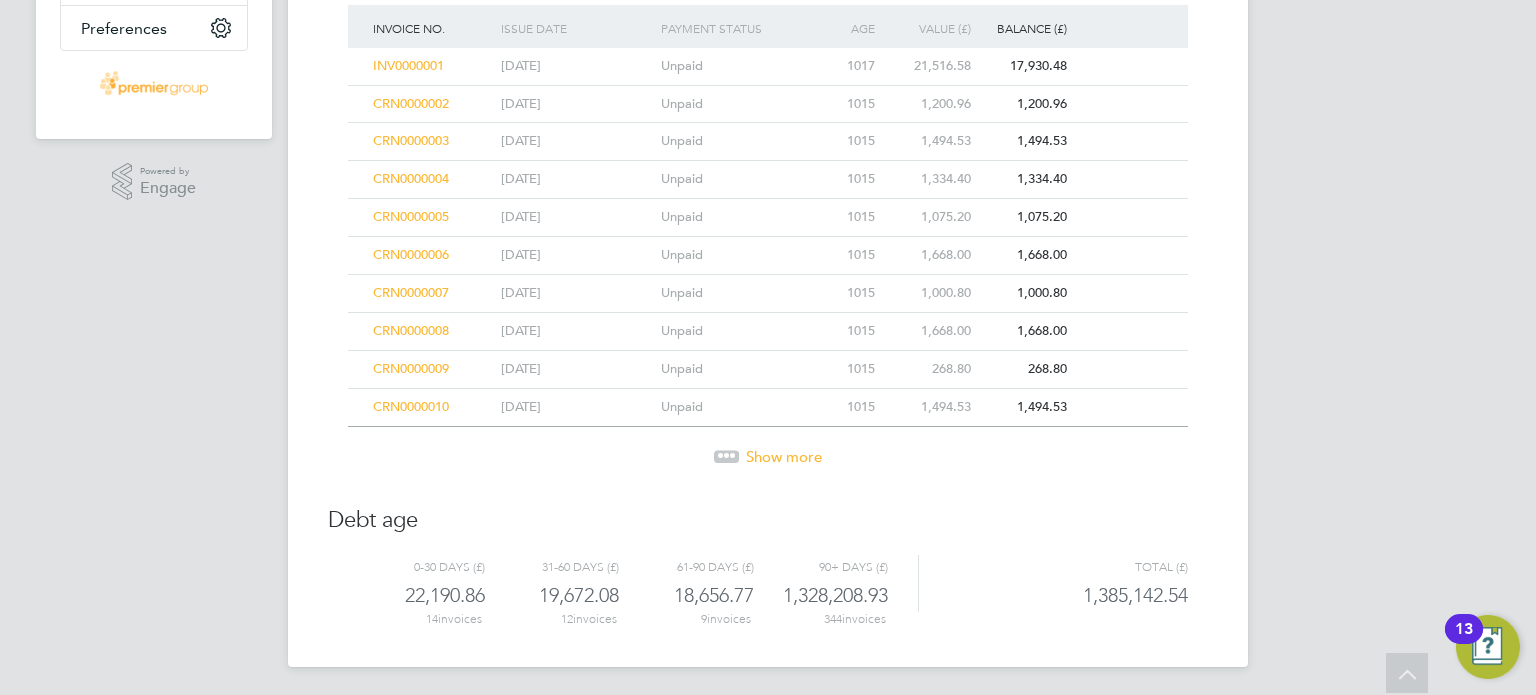 click on "Show more" 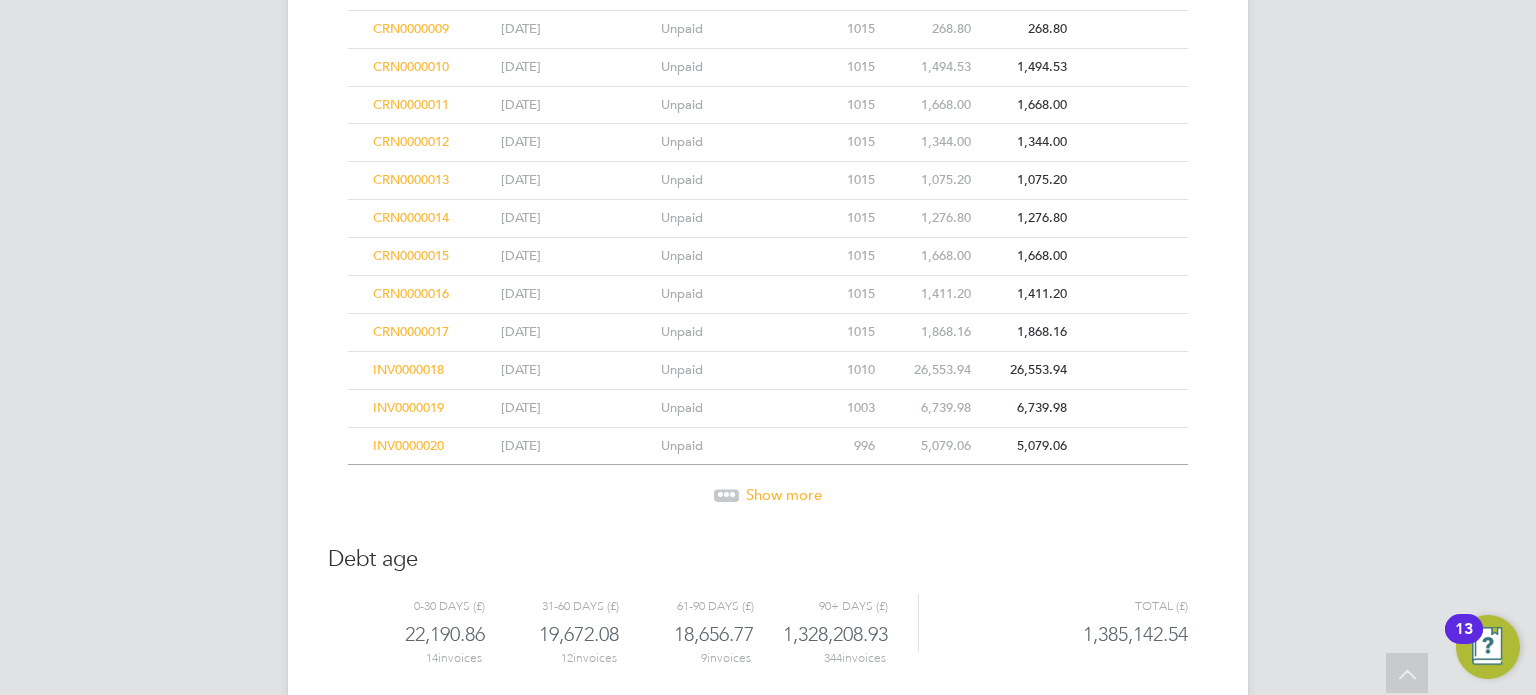 scroll, scrollTop: 790, scrollLeft: 0, axis: vertical 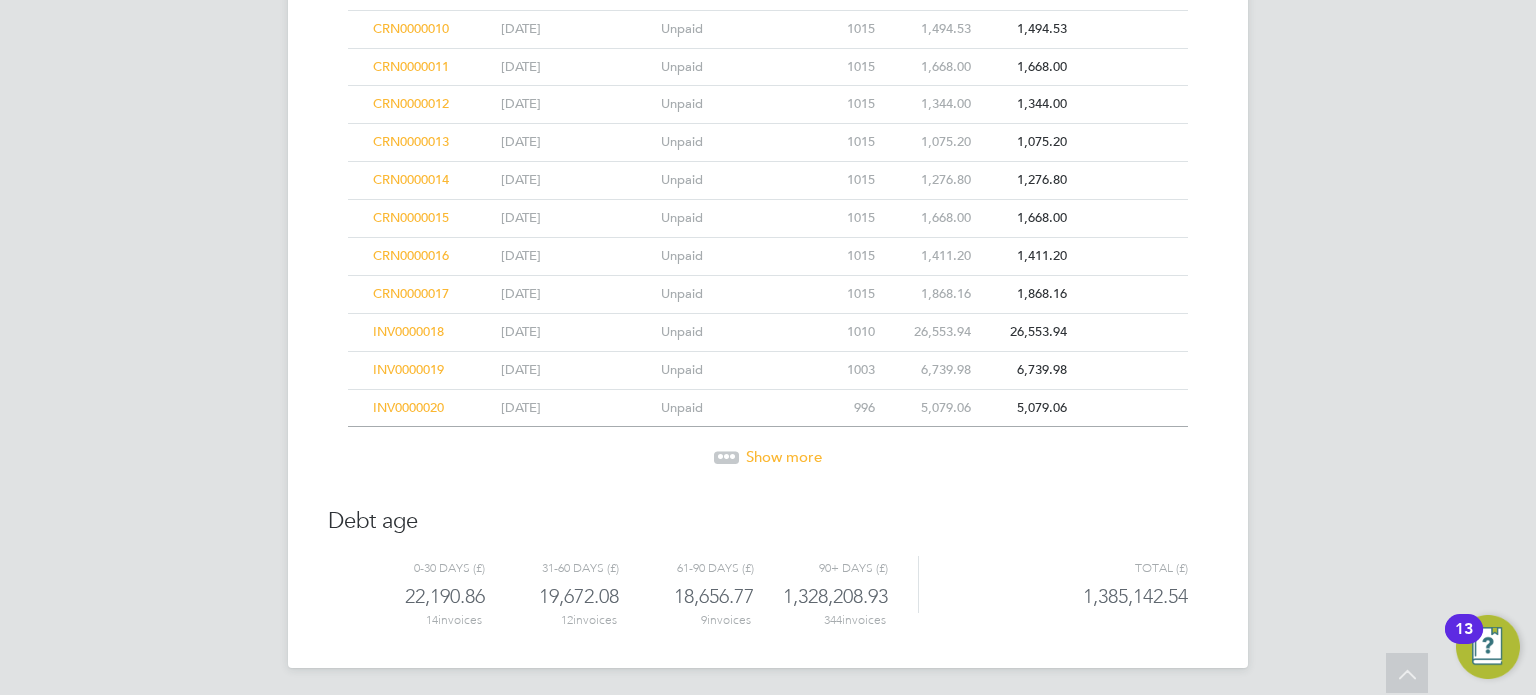 click on "Show more" 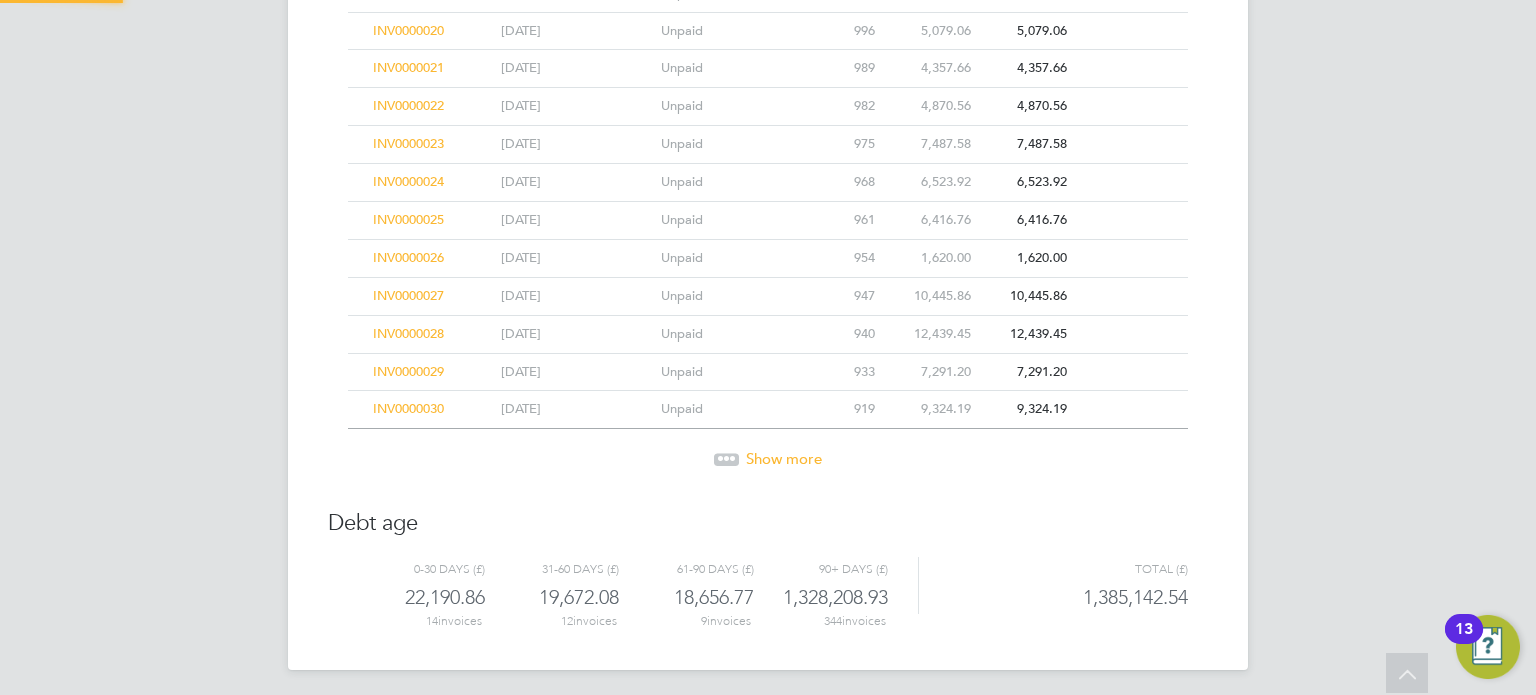 click on "Show more" 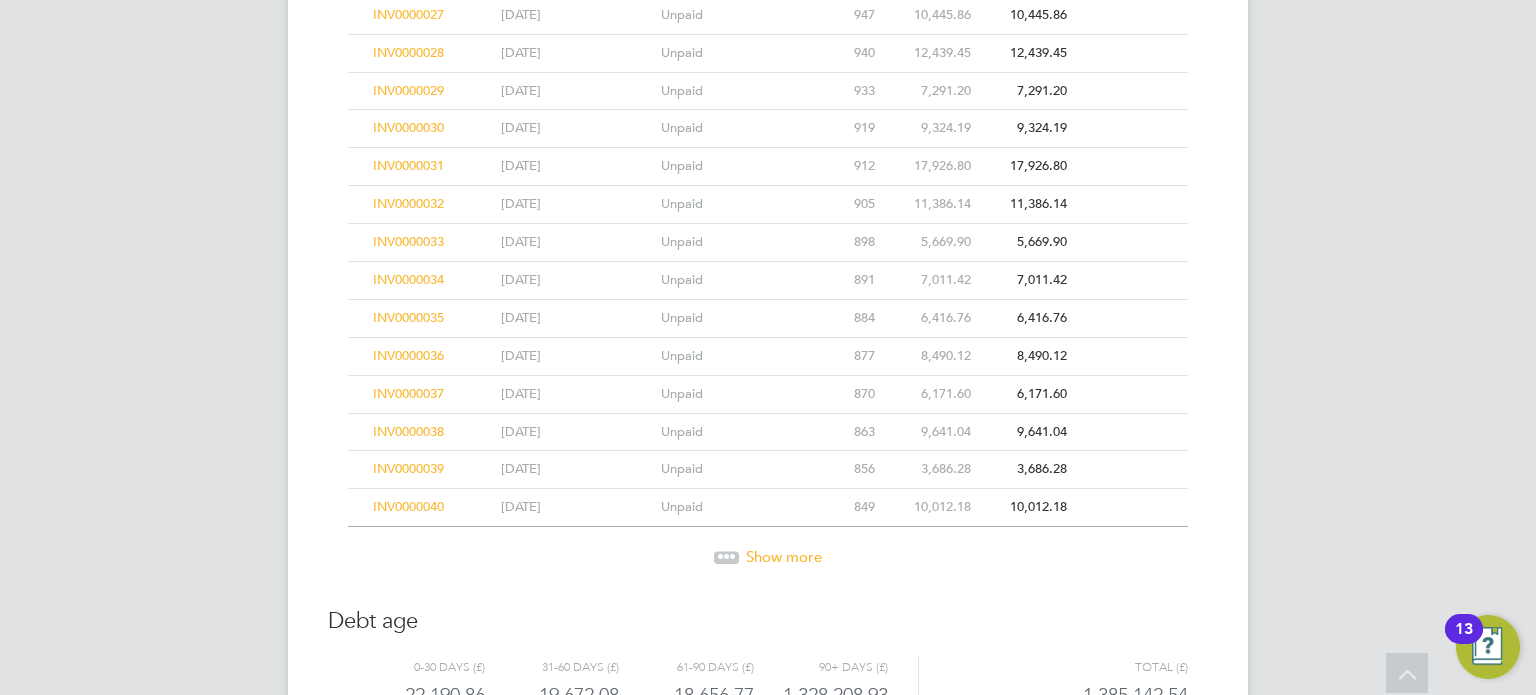 scroll, scrollTop: 1544, scrollLeft: 0, axis: vertical 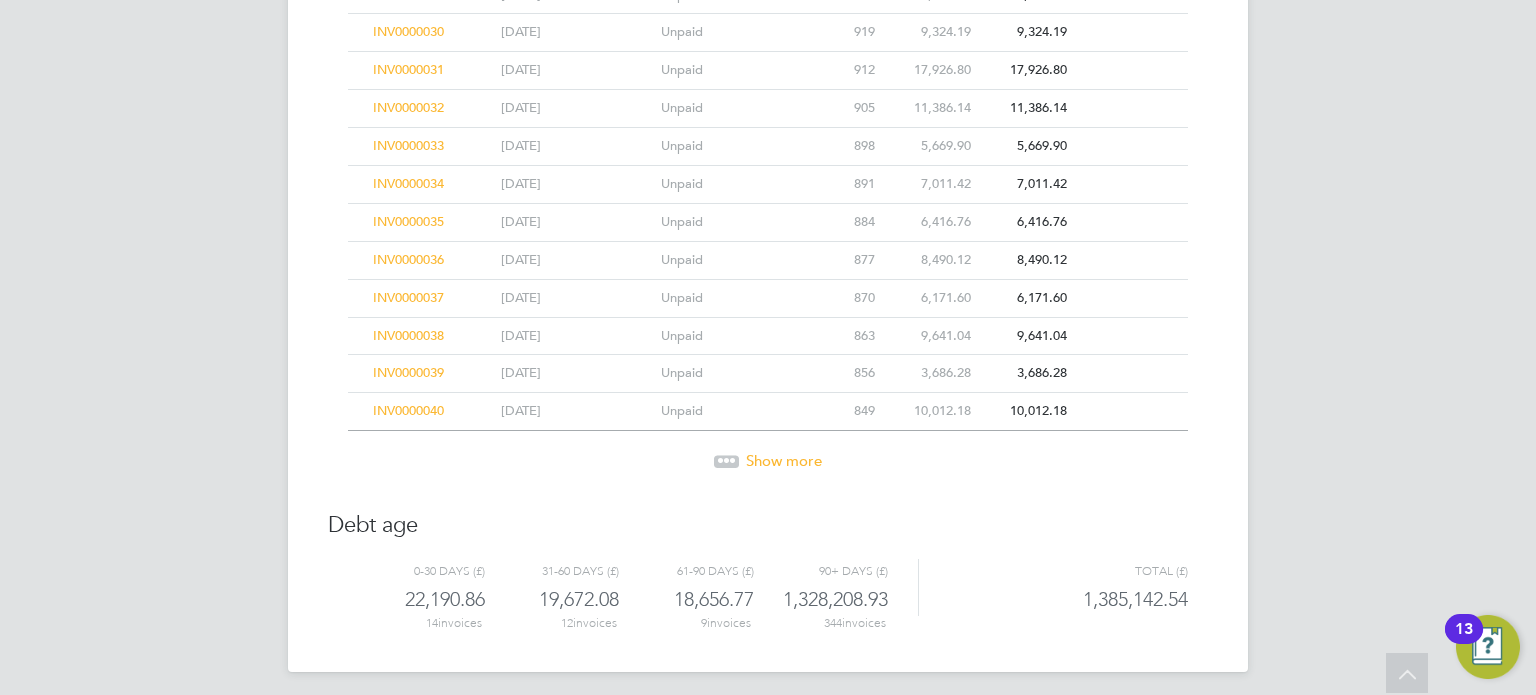 click on "Showing   40 of  379 Invoices Invoice No. Issue date Payment status Age (days) Value (£) Balance (£) INV0000001 [DATE] Unpaid 1017 21,516.58 17,930.48 CRN0000002 [DATE] Unpaid 1015 1,200.96 1,200.96 CRN0000003 [DATE] Unpaid 1015 1,494.53 1,494.53 CRN0000004 [DATE] Unpaid 1015 1,334.40 1,334.40 CRN0000005 [DATE] Unpaid 1015 1,075.20 1,075.20 CRN0000006 [DATE] Unpaid 1015 1,668.00 1,668.00 CRN0000007 [DATE] Unpaid 1015 1,000.80 1,000.80 CRN0000008 [DATE] Unpaid 1015 1,668.00 1,668.00 CRN0000009 [DATE] Unpaid 1015 268.80 268.80 CRN0000010 [DATE] Unpaid 1015 1,494.53 1,494.53 CRN0000011 [DATE] Unpaid 1015 1,668.00 1,668.00 CRN0000012 [DATE] Unpaid 1015 1,344.00 1,344.00 CRN0000013 [DATE] Unpaid 1015 1,075.20 1,075.20 CRN0000014 [DATE] Unpaid 1015 1,276.80 1,276.80 CRN0000015 [DATE] Unpaid 1015 1,668.00 1,668.00 CRN0000016 [DATE] Unpaid 1015 1,411.20 1,411.20 CRN0000017 [DATE] Unpaid 1015 1,868.16 1,868.16 INV0000018 [DATE]" 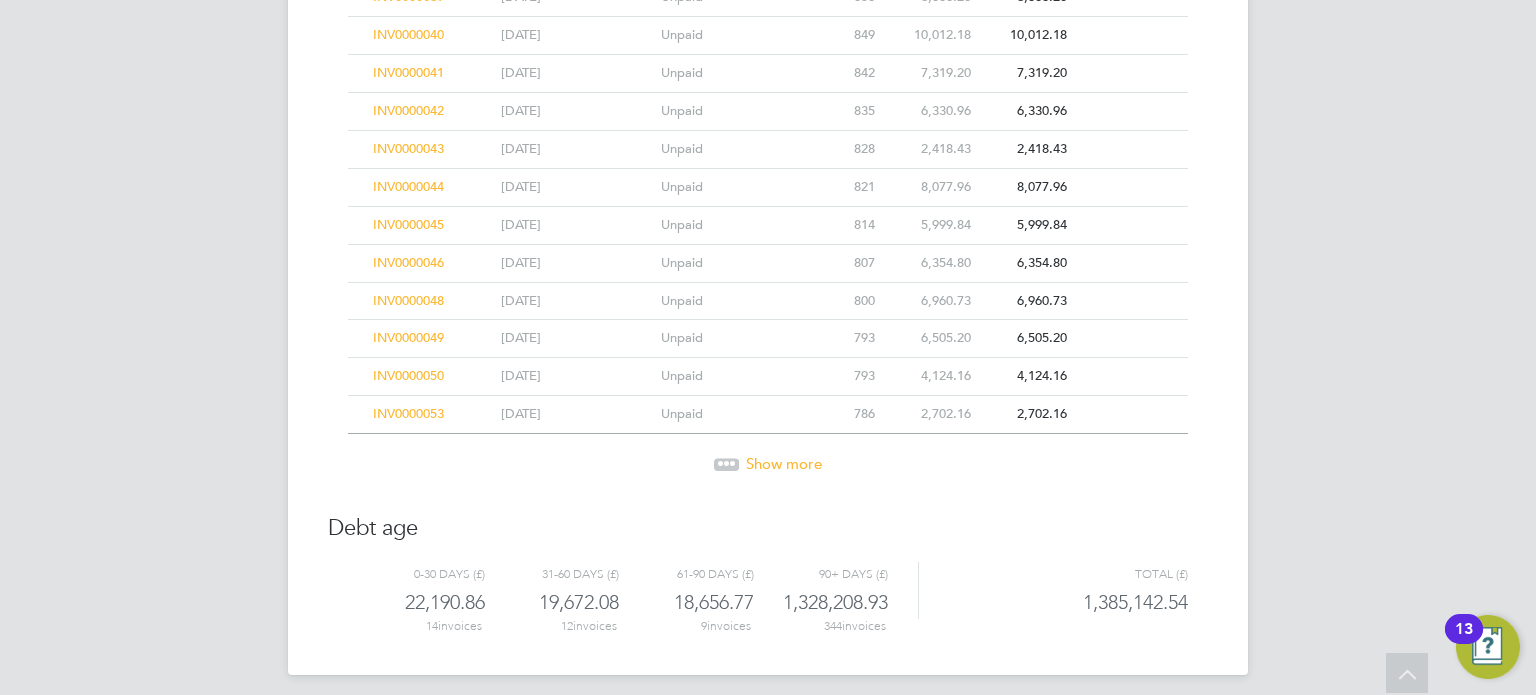 click on "Show more" 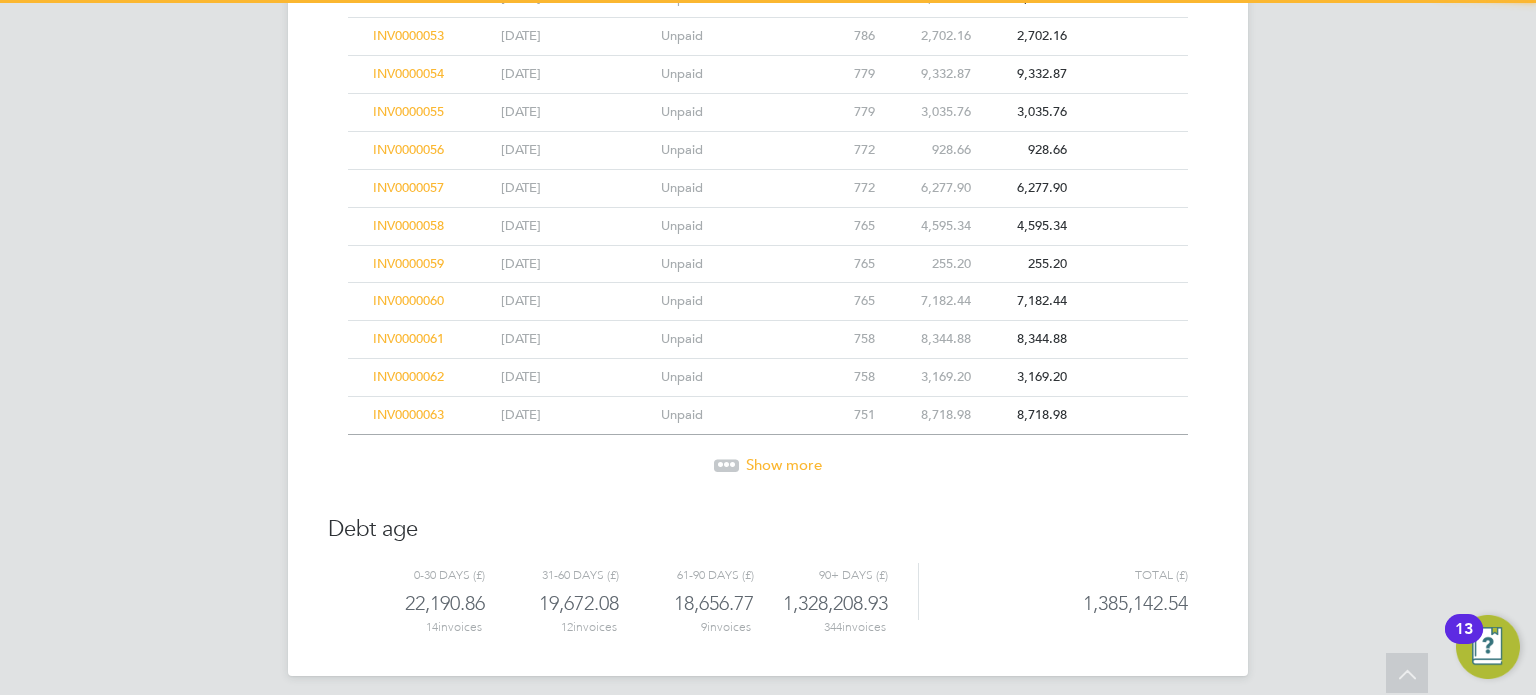 click on "Show more" 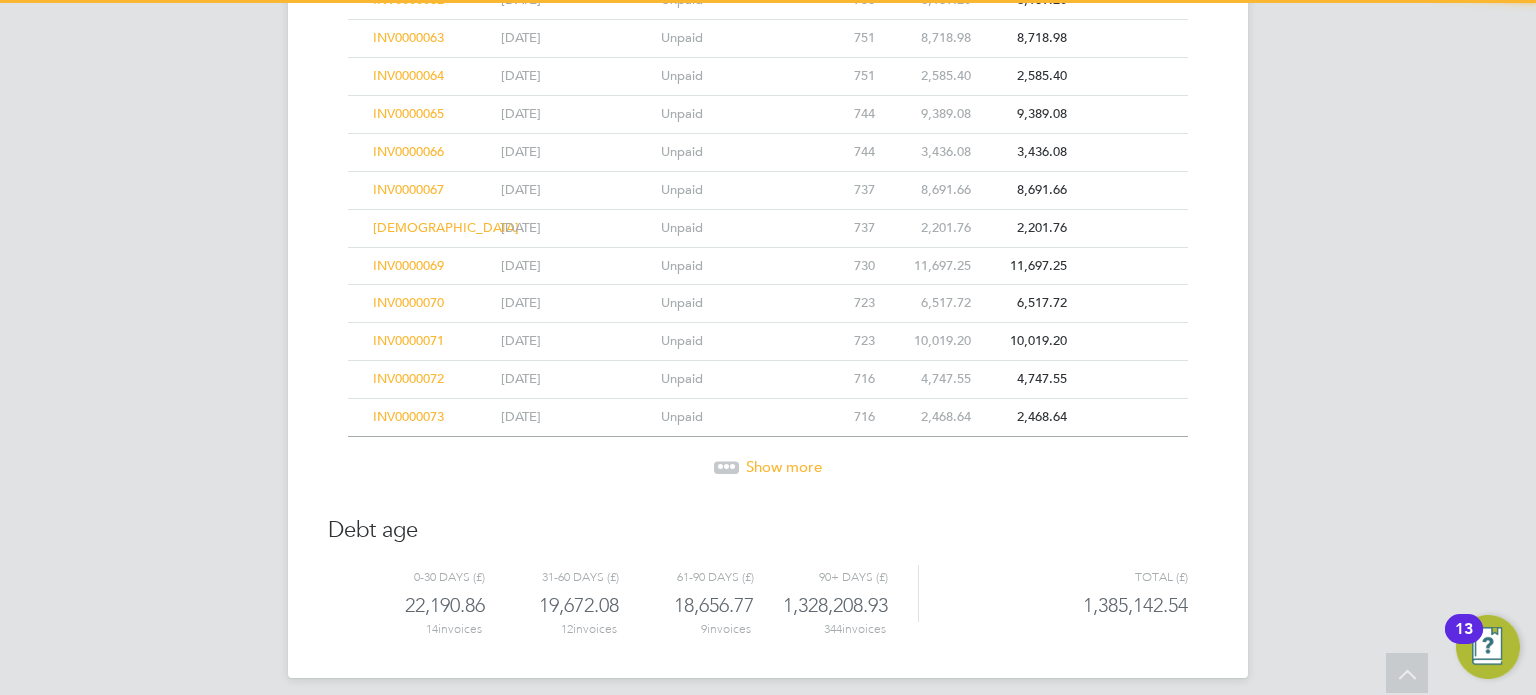 click on "Show more" 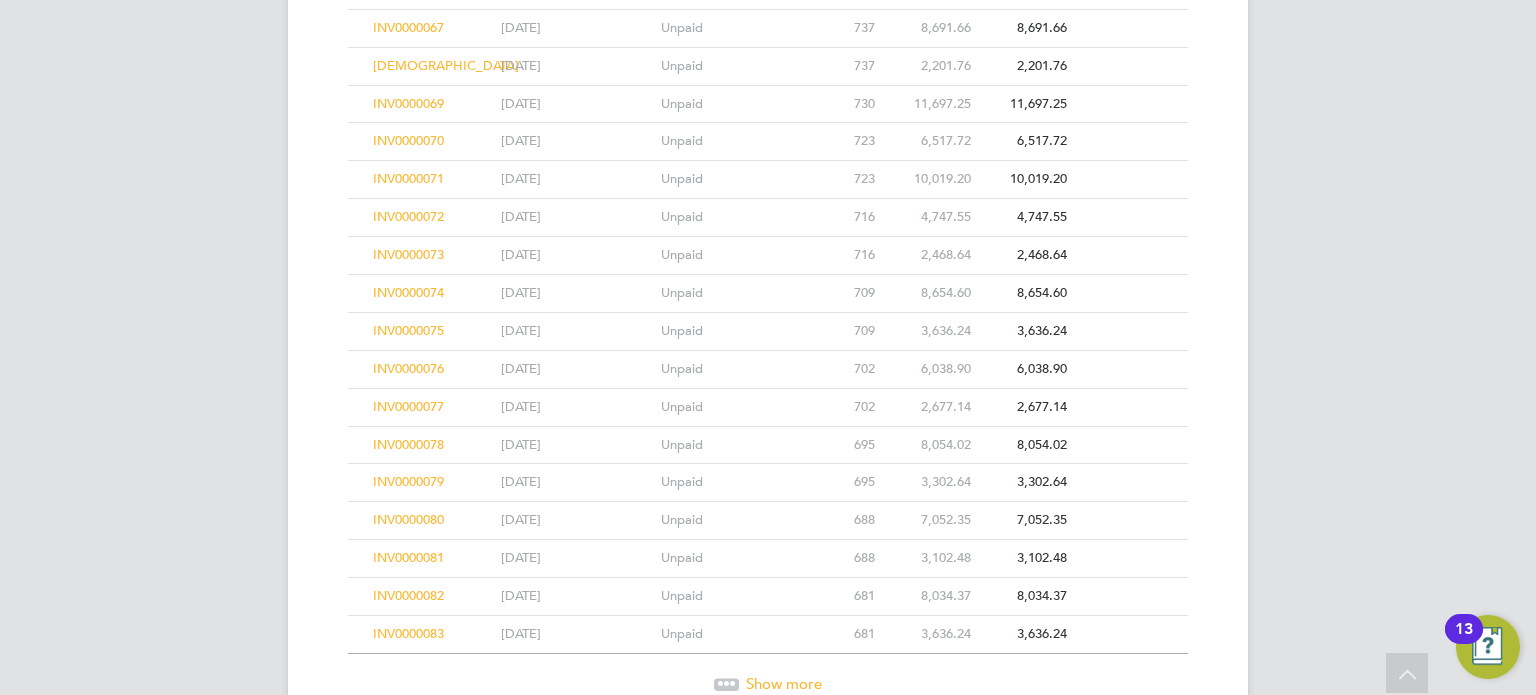 scroll, scrollTop: 3052, scrollLeft: 0, axis: vertical 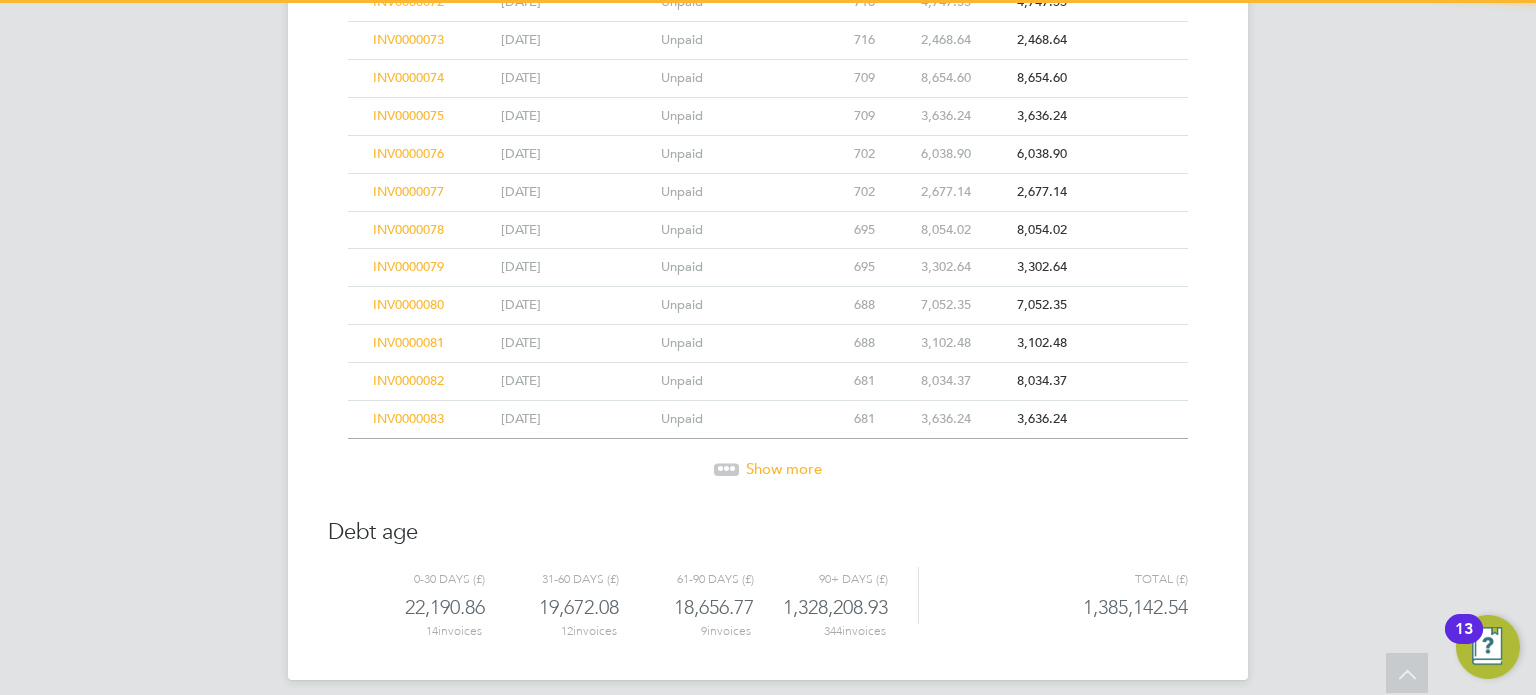 click on "Showing   80 of  379 Invoices Invoice No. Issue date Payment status Age (days) Value (£) Balance (£) INV0000001 [DATE] Unpaid 1017 21,516.58 17,930.48 CRN0000002 [DATE] Unpaid 1015 1,200.96 1,200.96 CRN0000003 [DATE] Unpaid 1015 1,494.53 1,494.53 CRN0000004 [DATE] Unpaid 1015 1,334.40 1,334.40 CRN0000005 [DATE] Unpaid 1015 1,075.20 1,075.20 CRN0000006 [DATE] Unpaid 1015 1,668.00 1,668.00 CRN0000007 [DATE] Unpaid 1015 1,000.80 1,000.80 CRN0000008 [DATE] Unpaid 1015 1,668.00 1,668.00 CRN0000009 [DATE] Unpaid 1015 268.80 268.80 CRN0000010 [DATE] Unpaid 1015 1,494.53 1,494.53 CRN0000011 [DATE] Unpaid 1015 1,668.00 1,668.00 CRN0000012 [DATE] Unpaid 1015 1,344.00 1,344.00 CRN0000013 [DATE] Unpaid 1015 1,075.20 1,075.20 CRN0000014 [DATE] Unpaid 1015 1,276.80 1,276.80 CRN0000015 [DATE] Unpaid 1015 1,668.00 1,668.00 CRN0000016 [DATE] Unpaid 1015 1,411.20 1,411.20 CRN0000017 [DATE] Unpaid 1015 1,868.16 1,868.16 INV0000018 [DATE]" 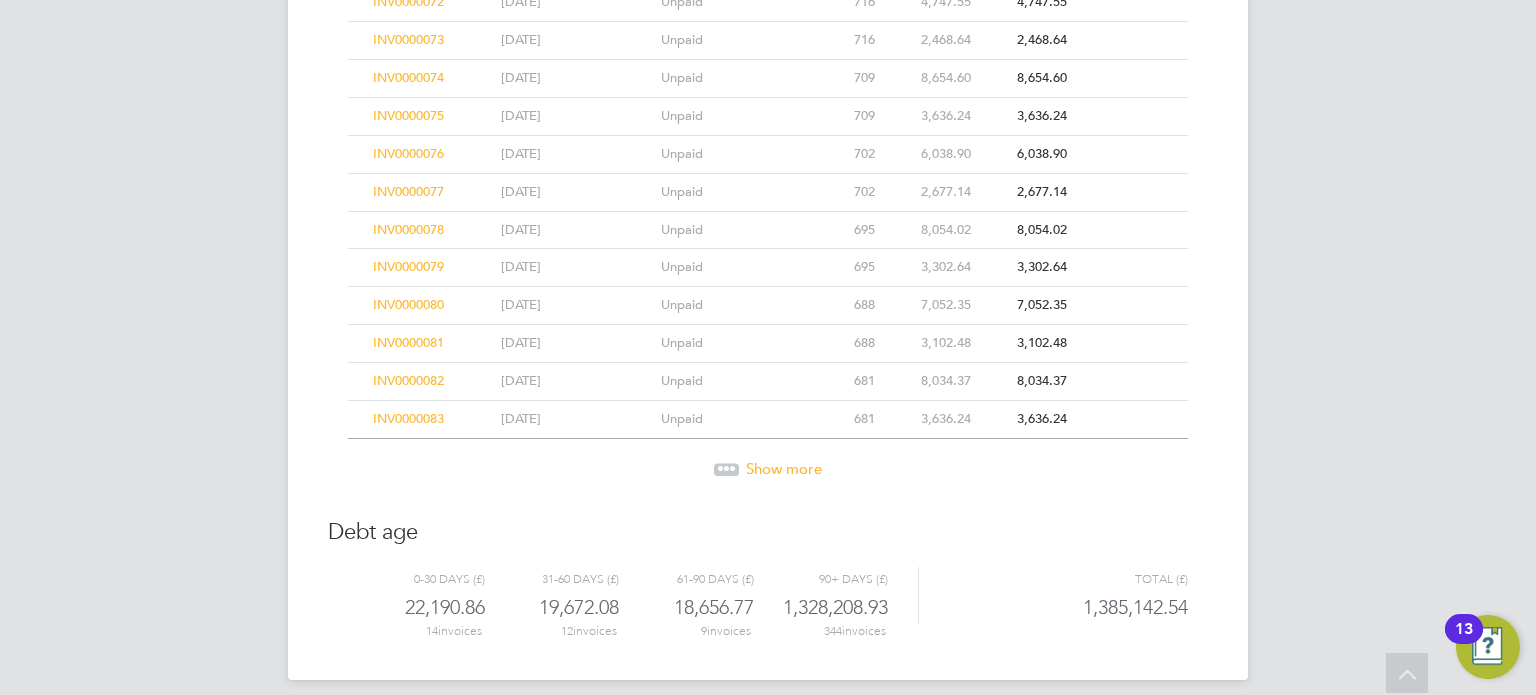 click on "Show more" 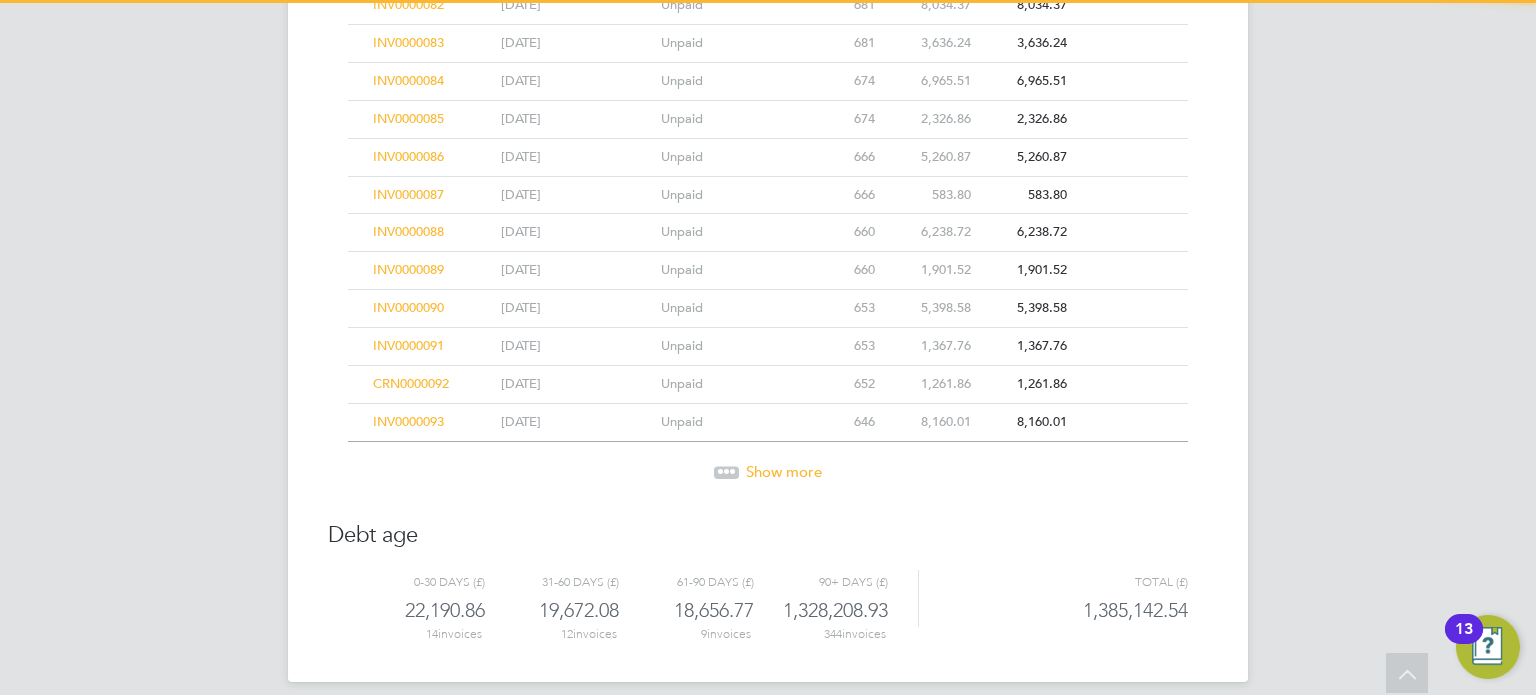click on "Show more" 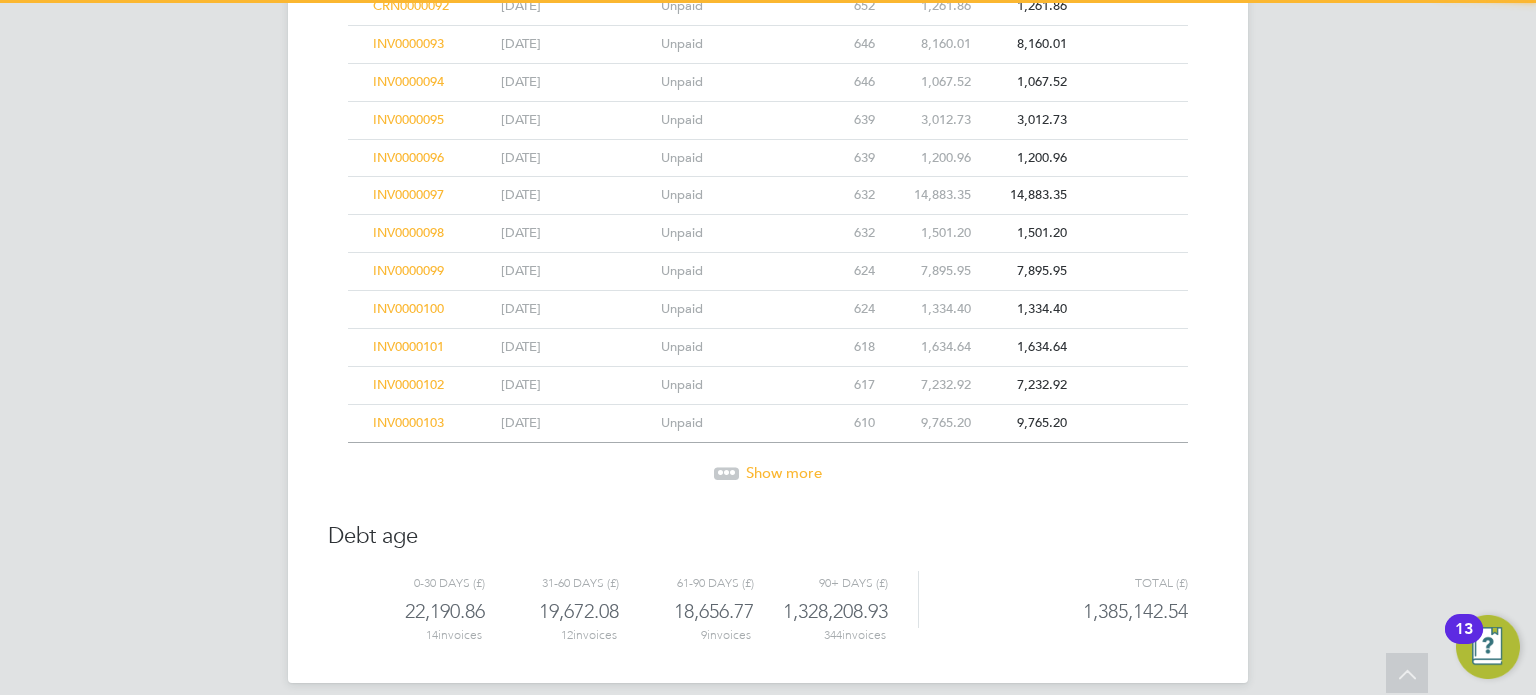 click on "Show more" 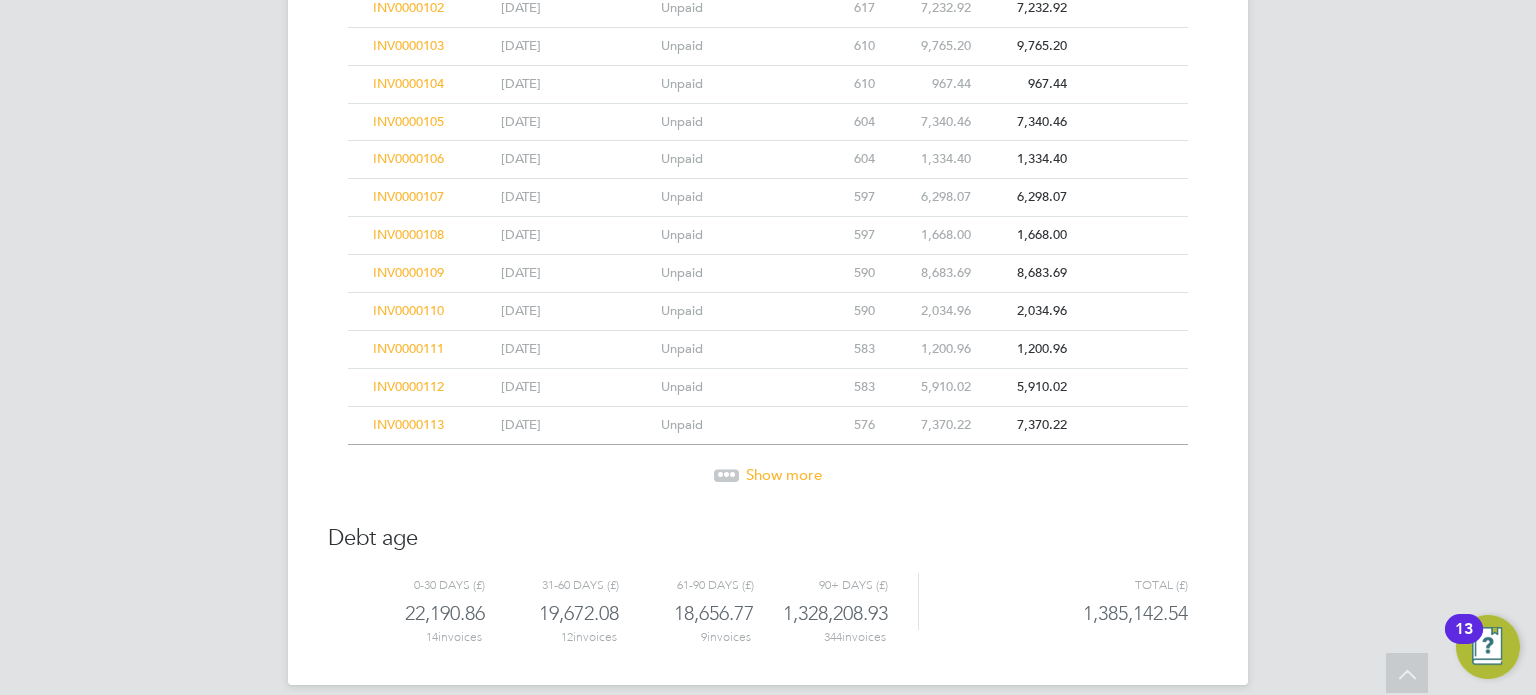 click on "Show more" 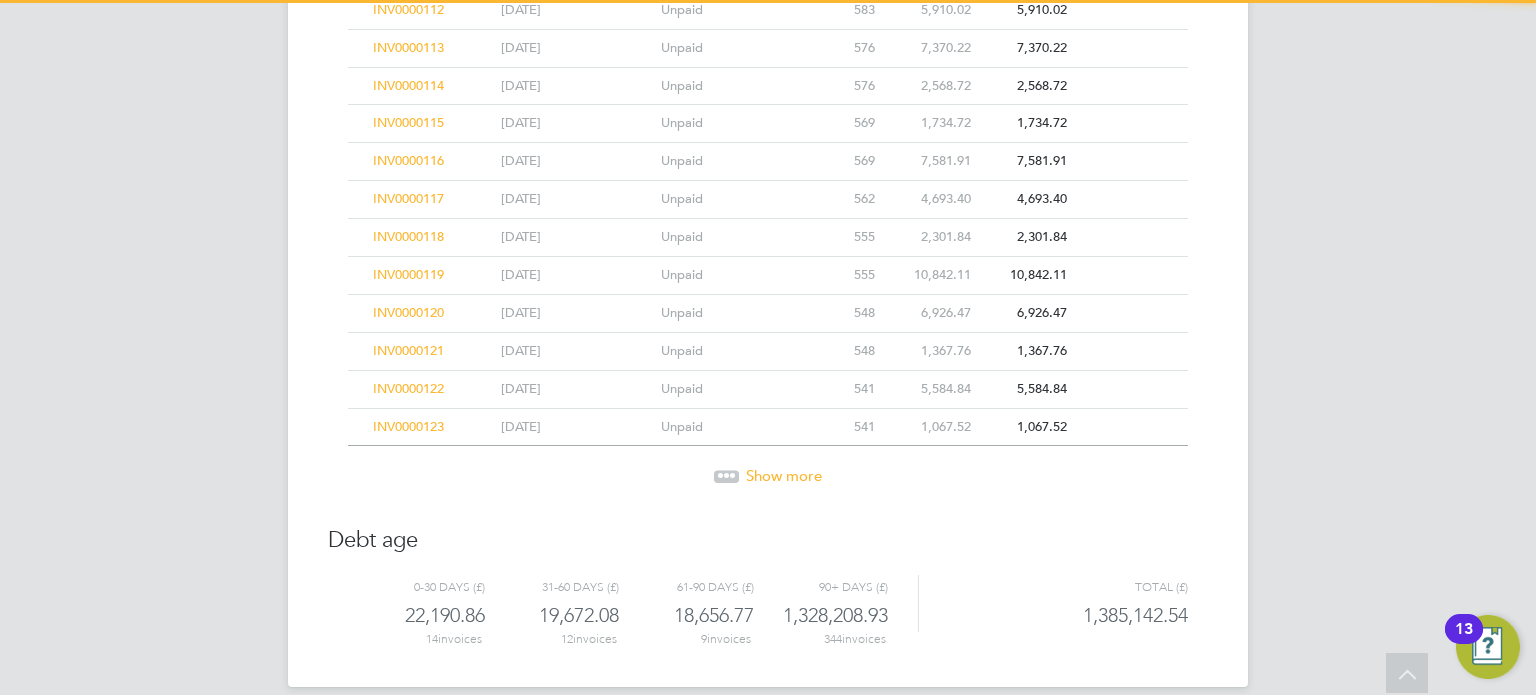 click on "Show more" 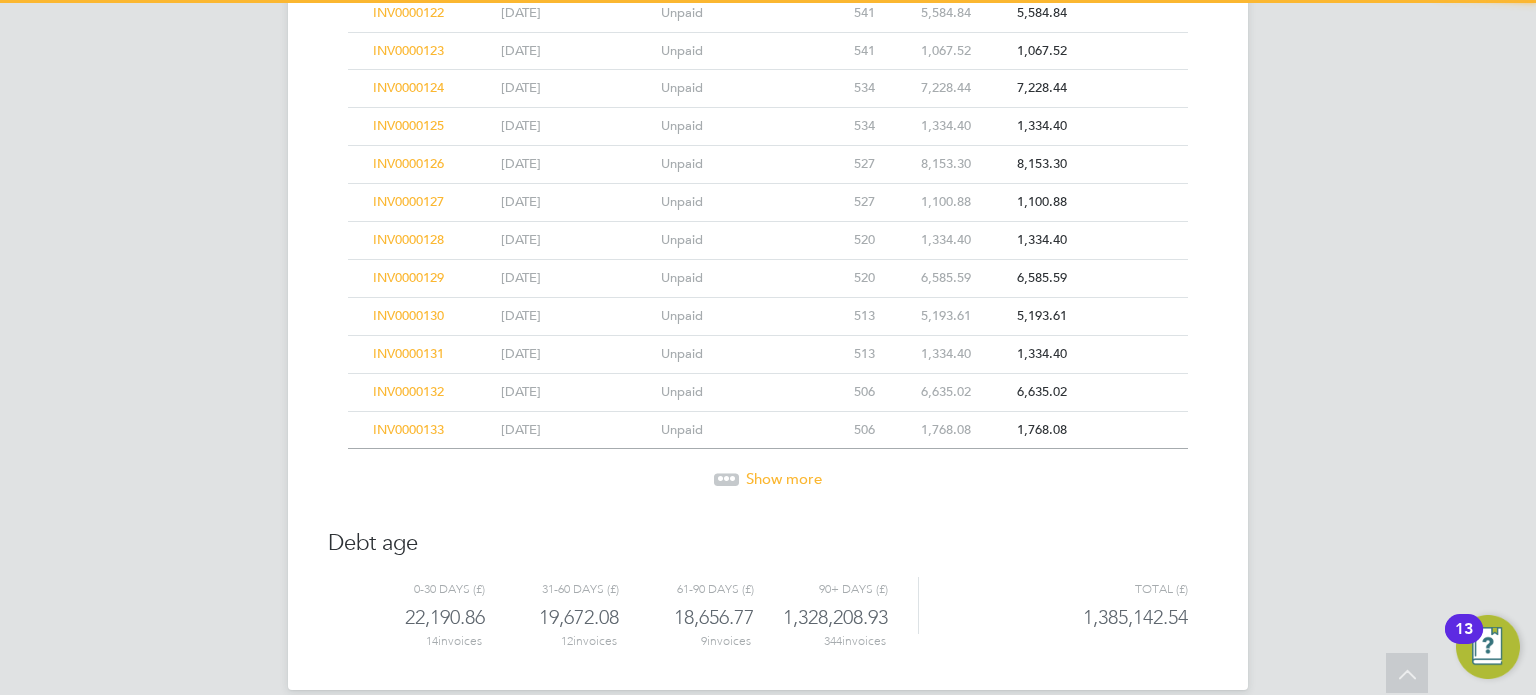 click on "Show more" 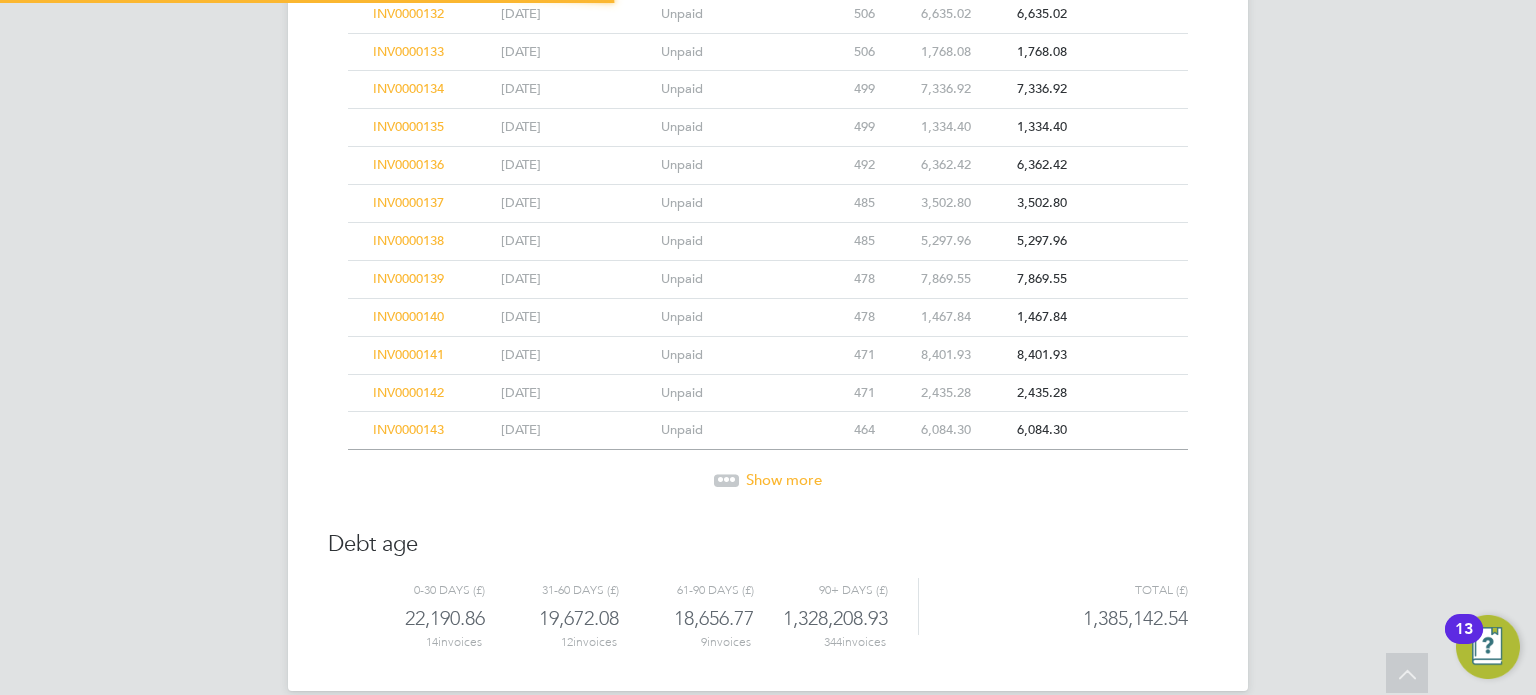click on "Show more" 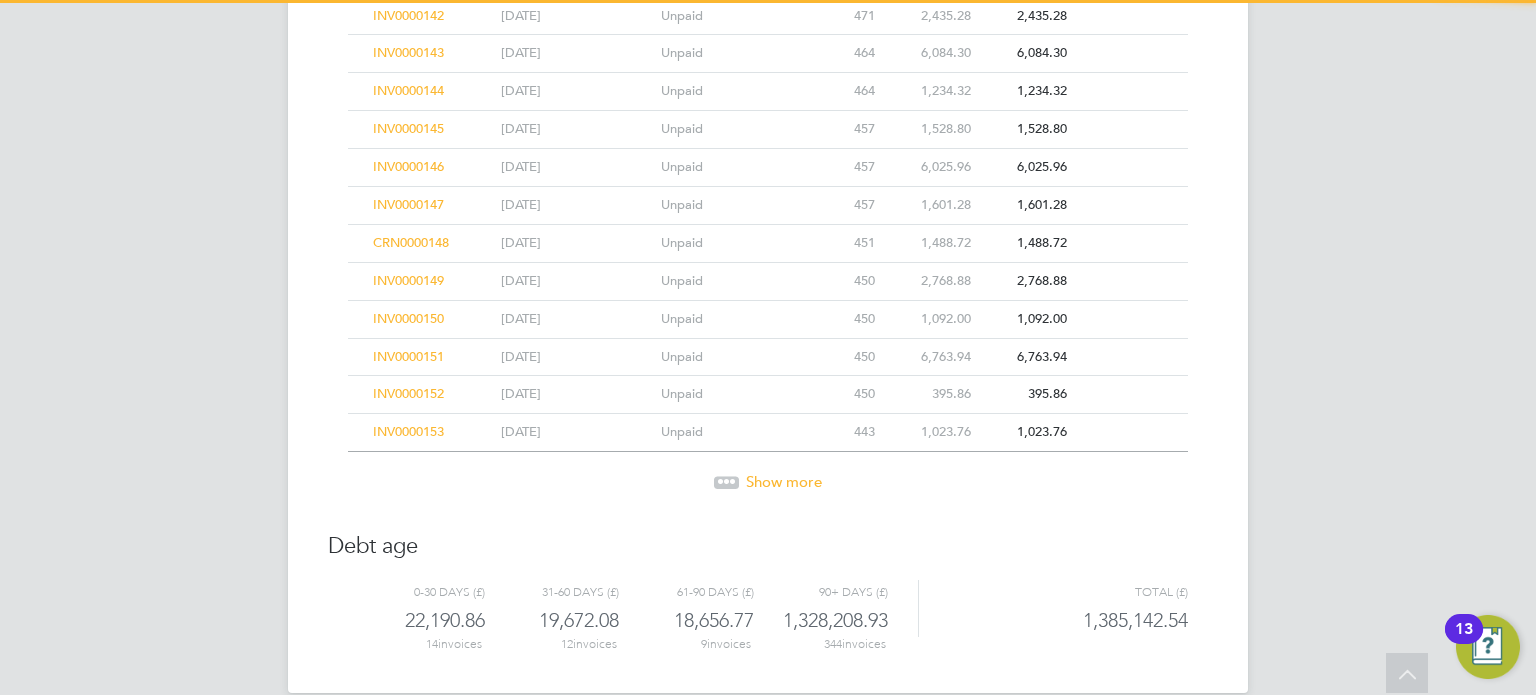 click on "Show more" 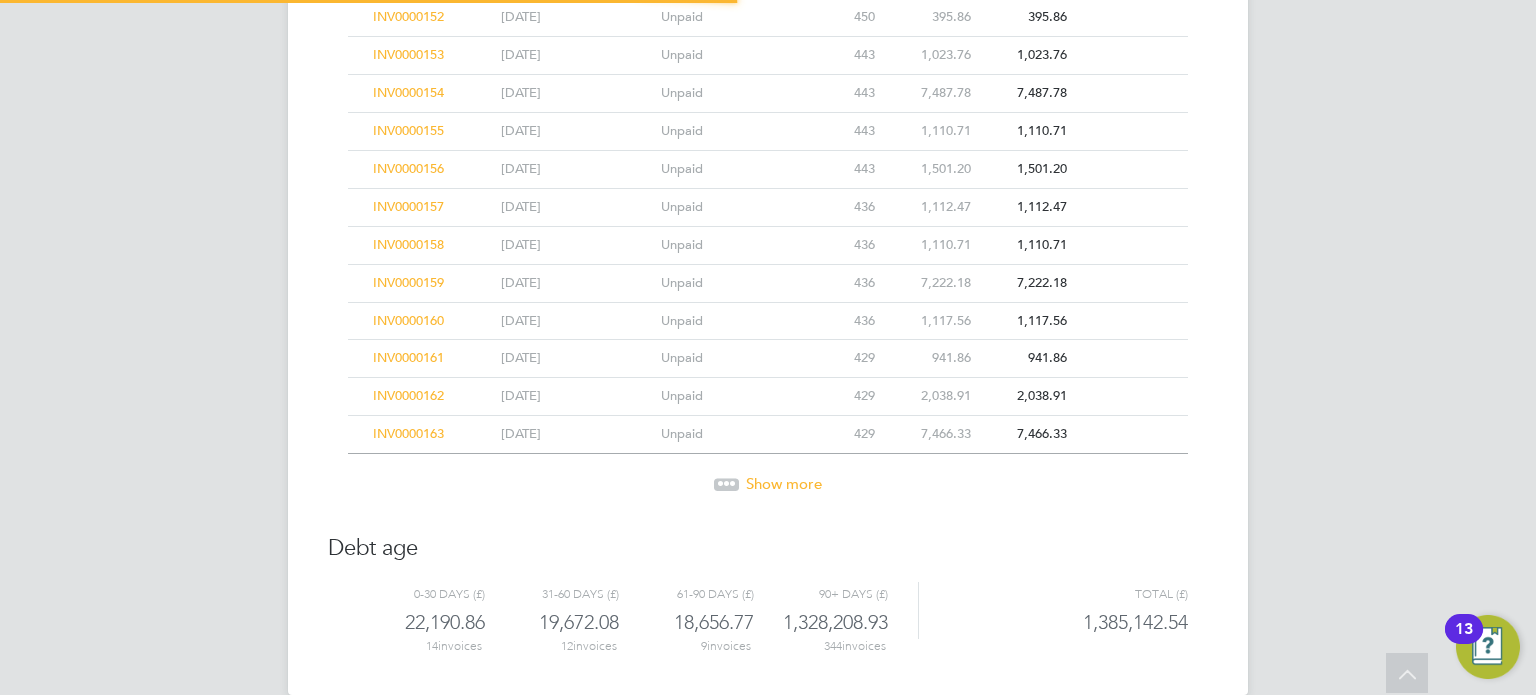 click on "Show more" 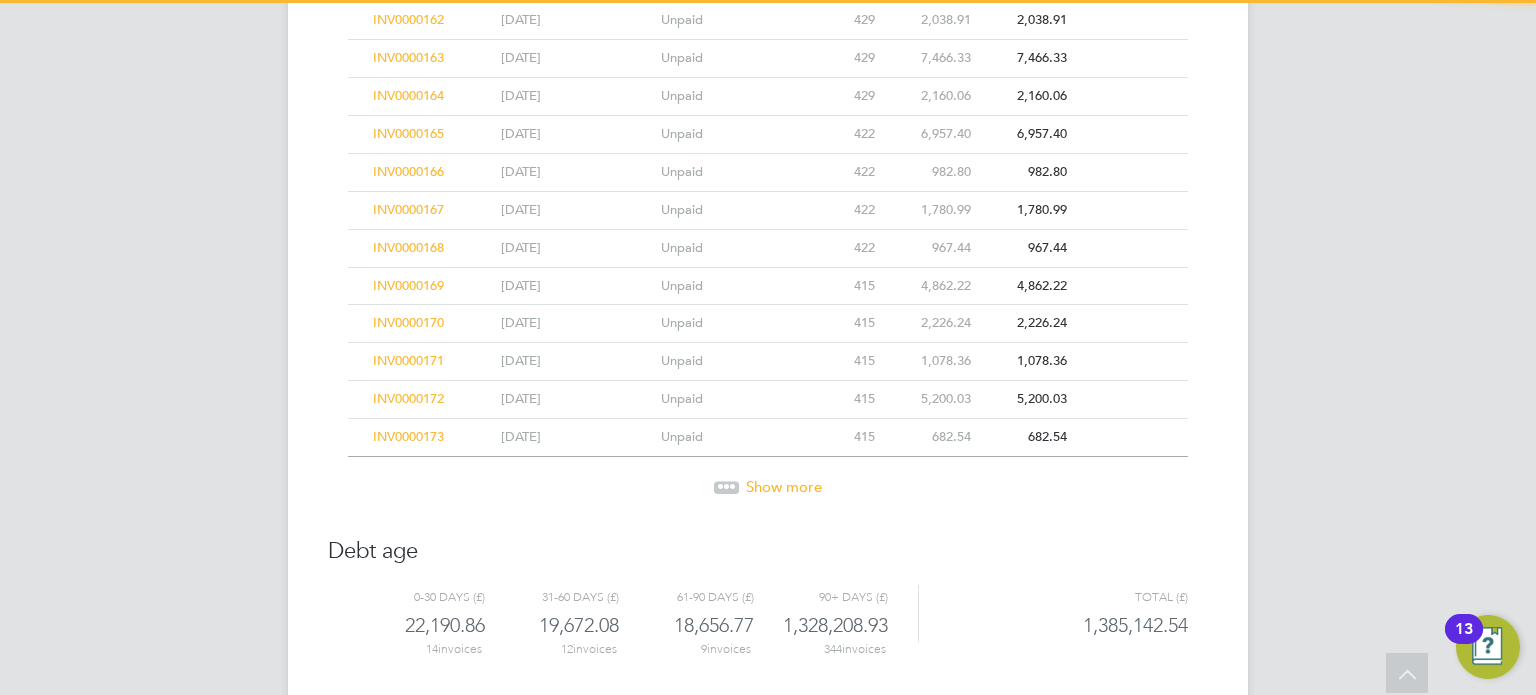 click on "Show more" 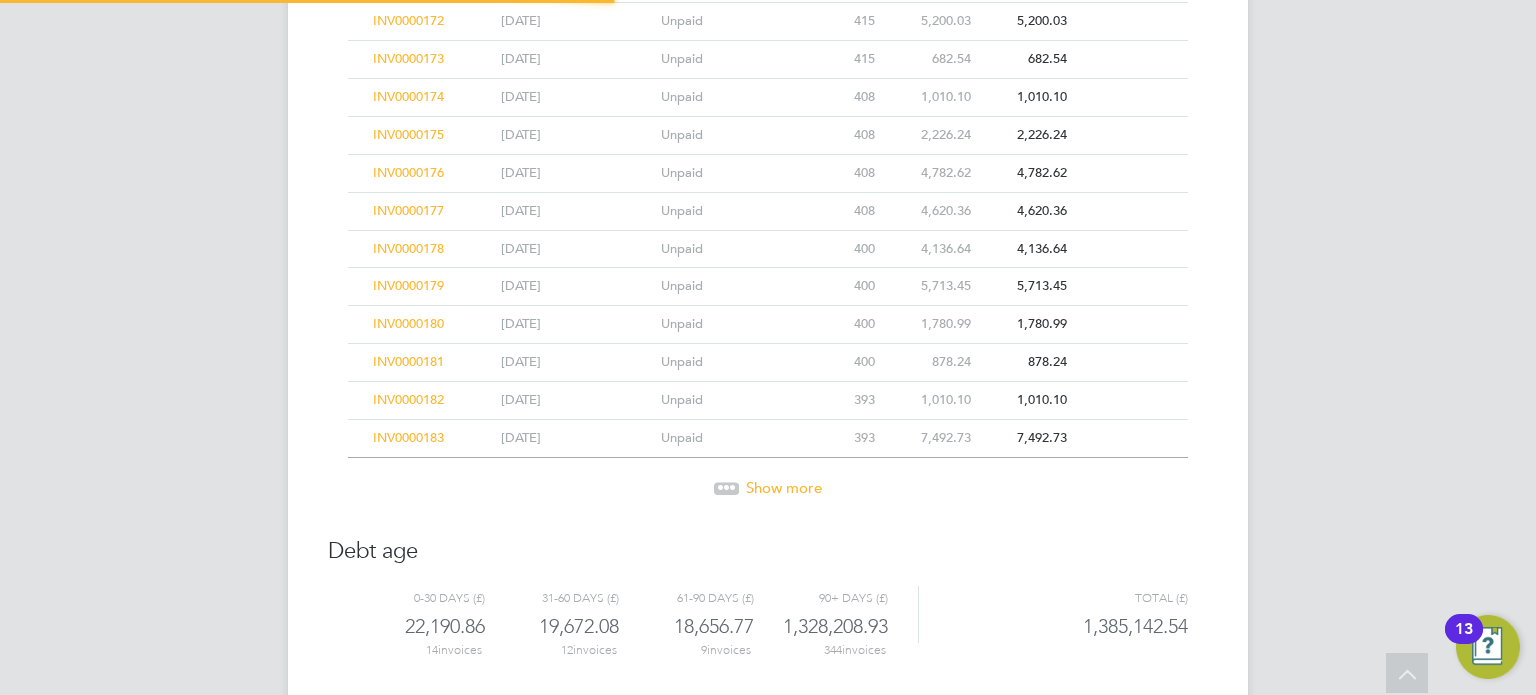 click on "Show more" 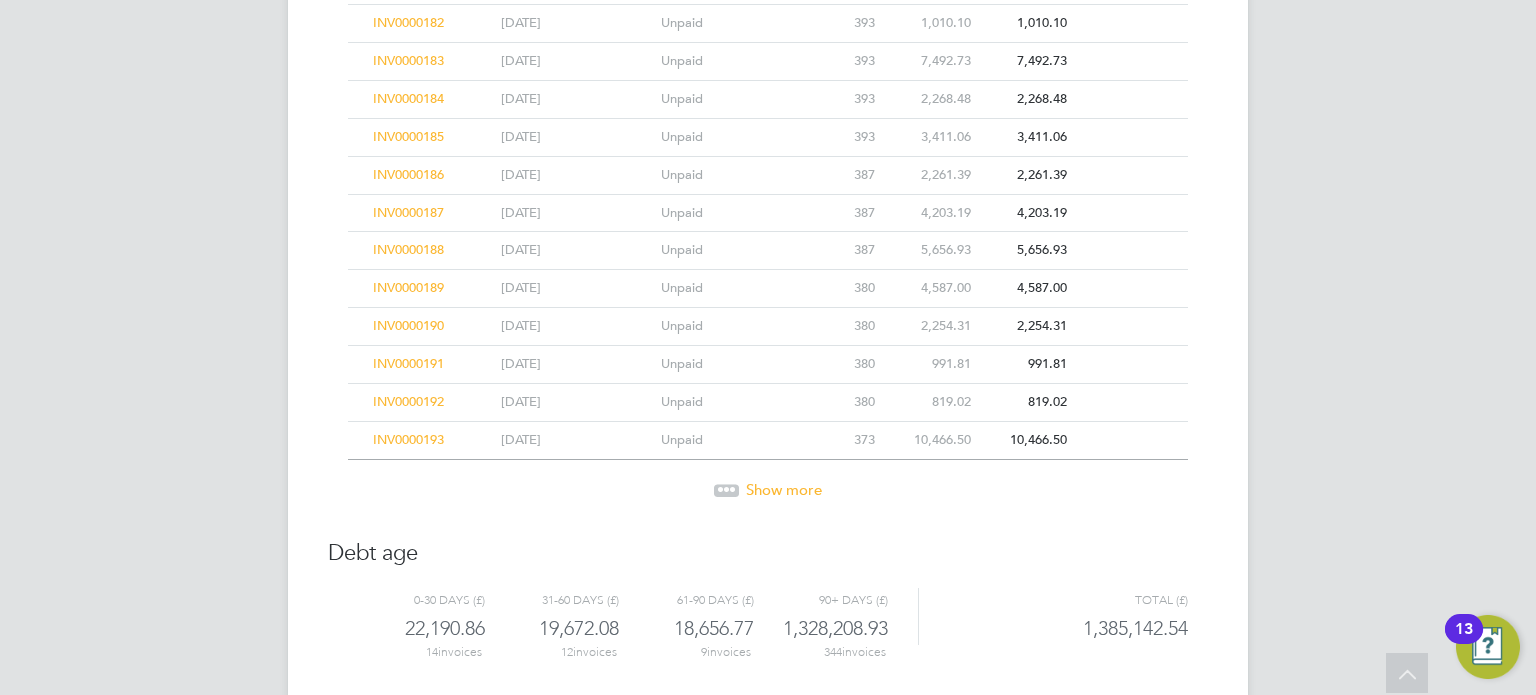 click on "Show more" 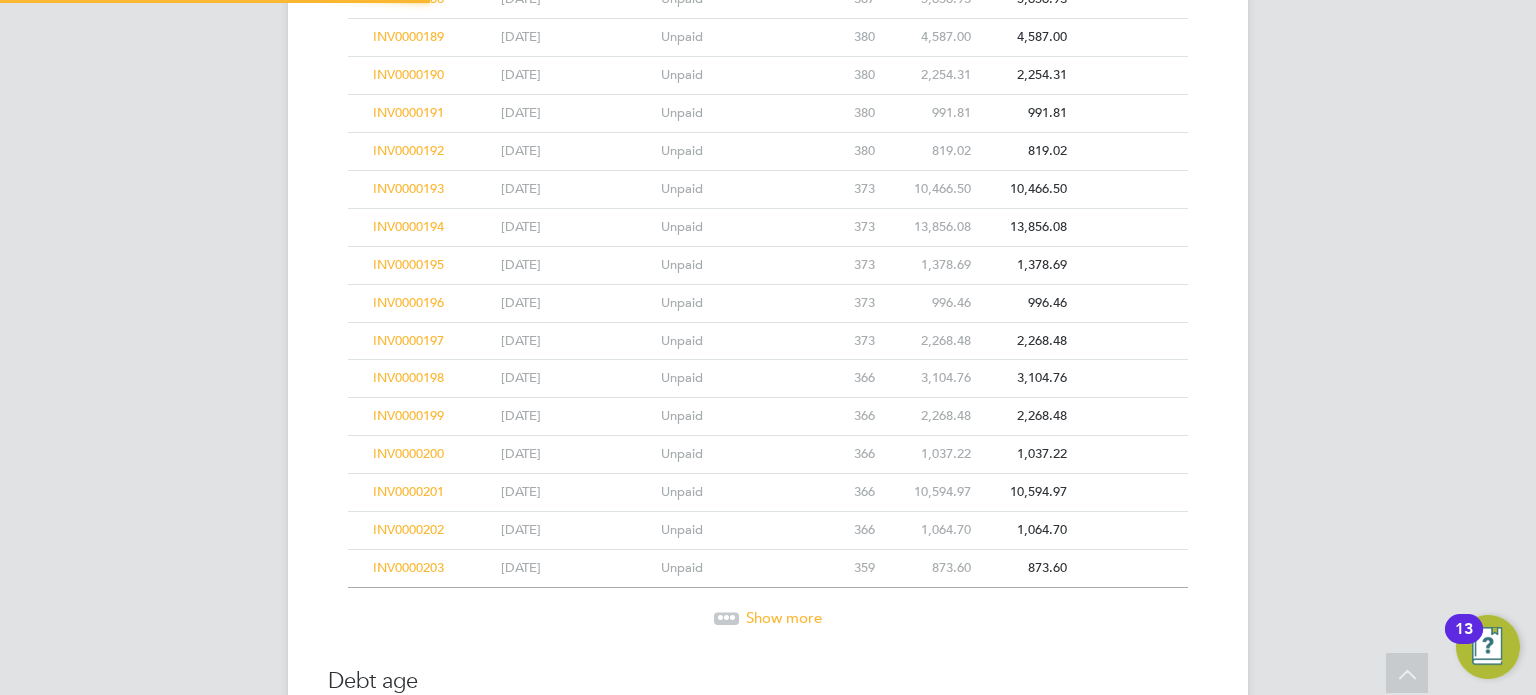 scroll, scrollTop: 7576, scrollLeft: 0, axis: vertical 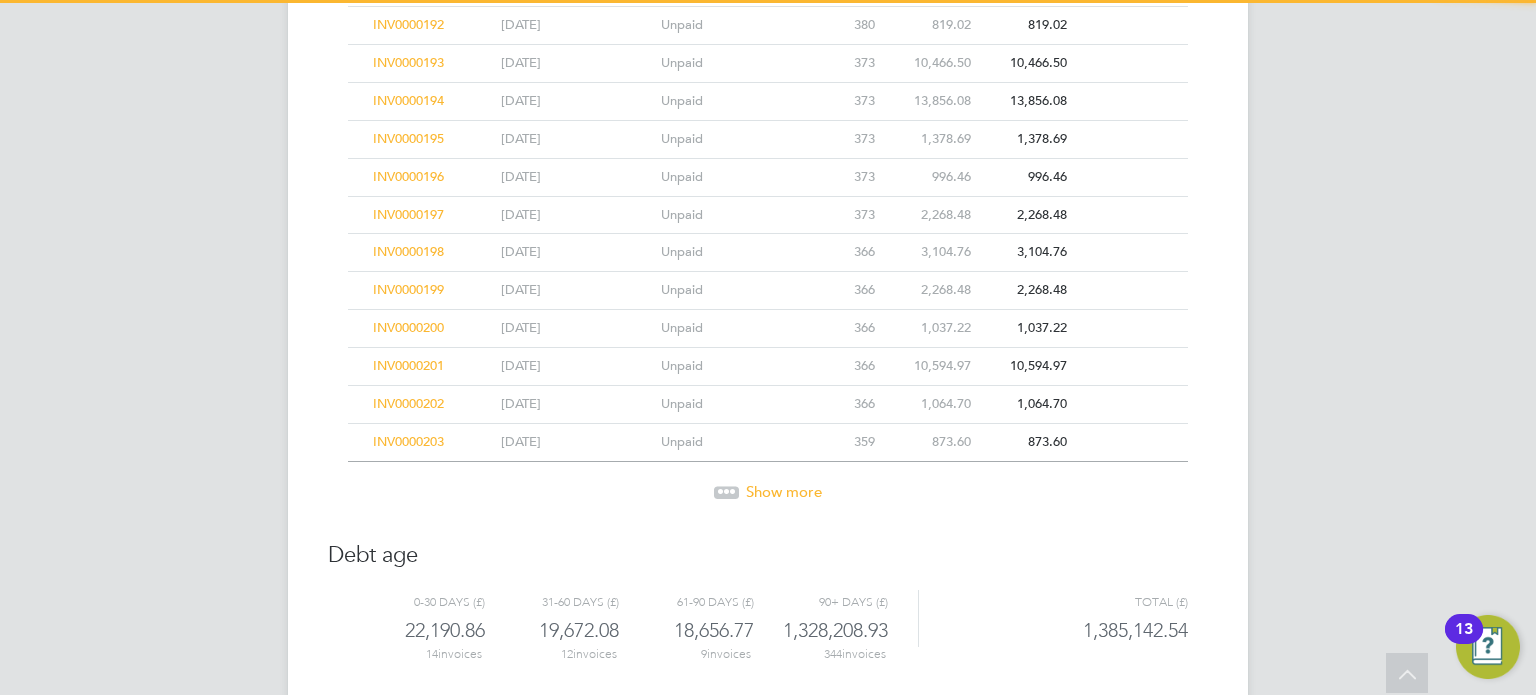 click on "Show more" 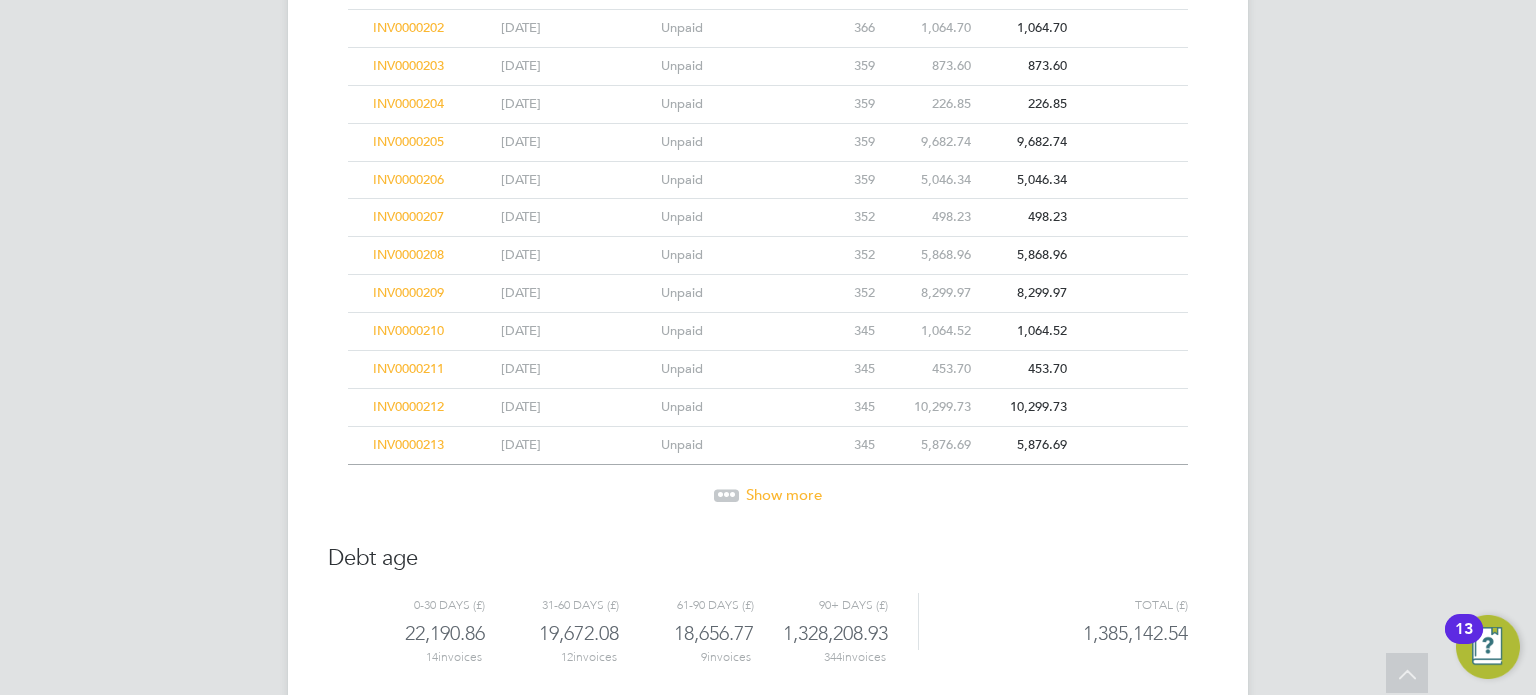 click on "Show more" 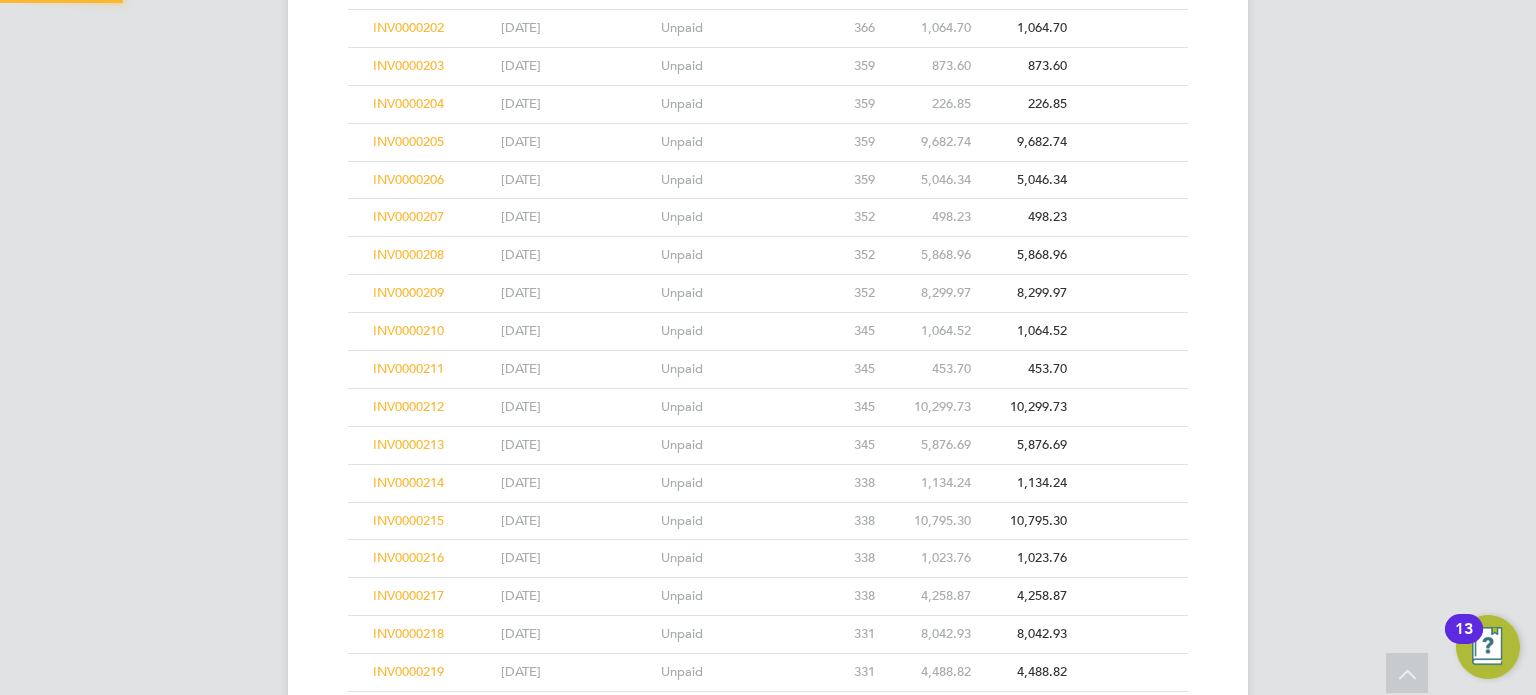 scroll, scrollTop: 8330, scrollLeft: 0, axis: vertical 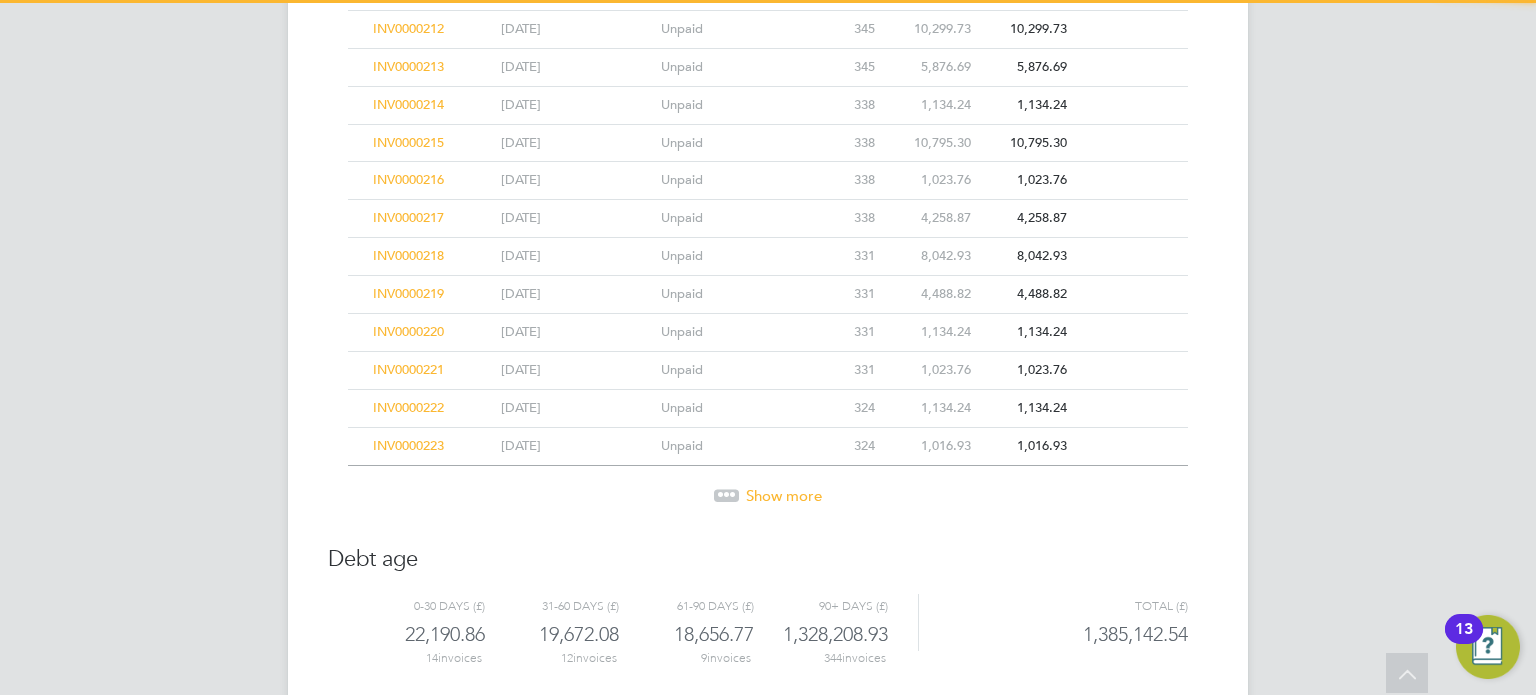 click on "Show more" 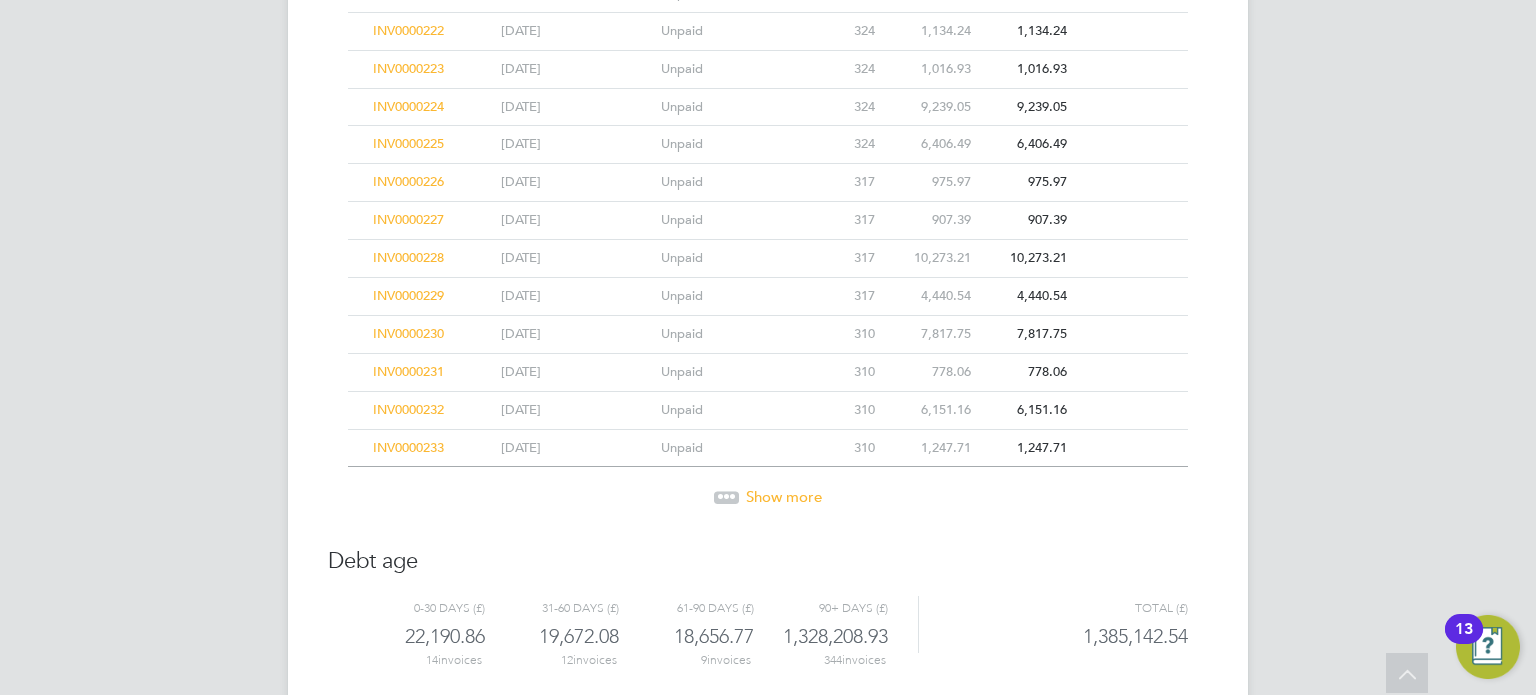 click on "Show more" 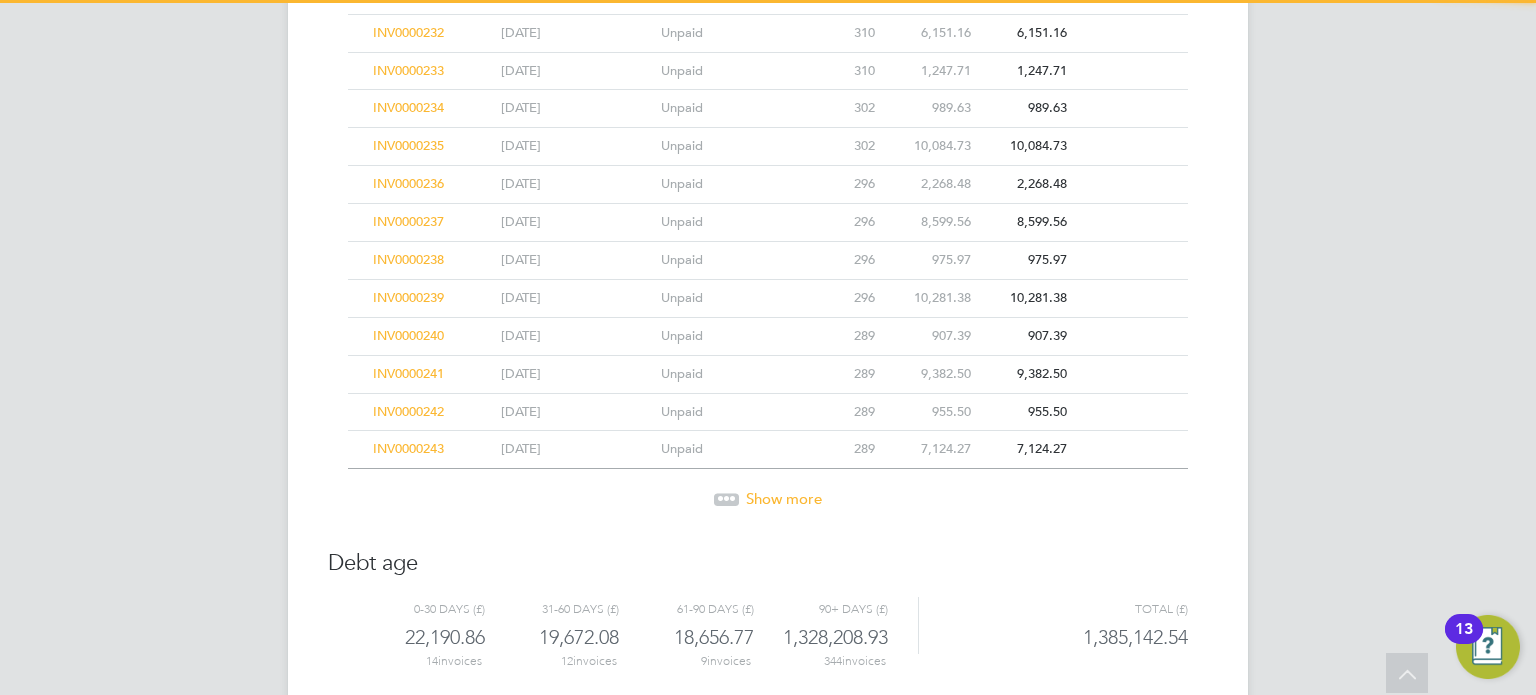 click on "Show more" 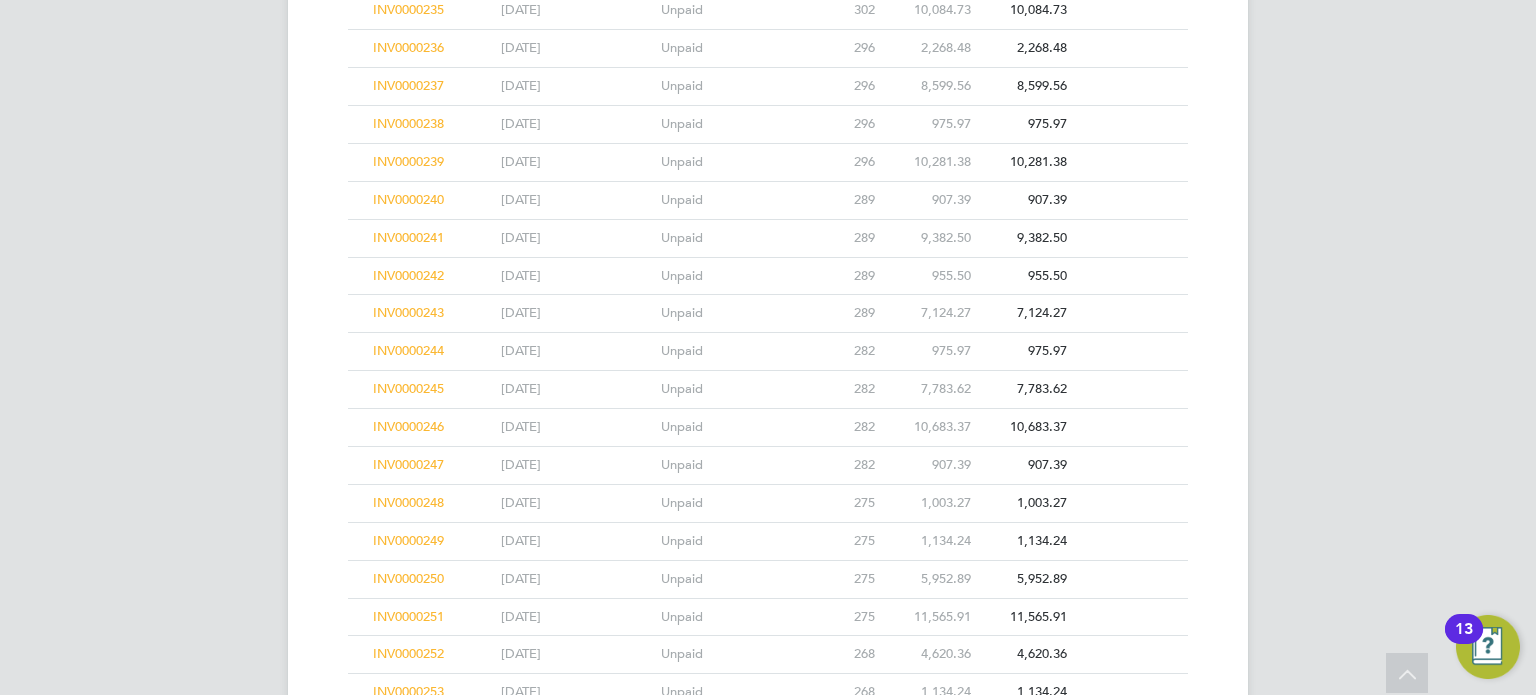 scroll, scrollTop: 9460, scrollLeft: 0, axis: vertical 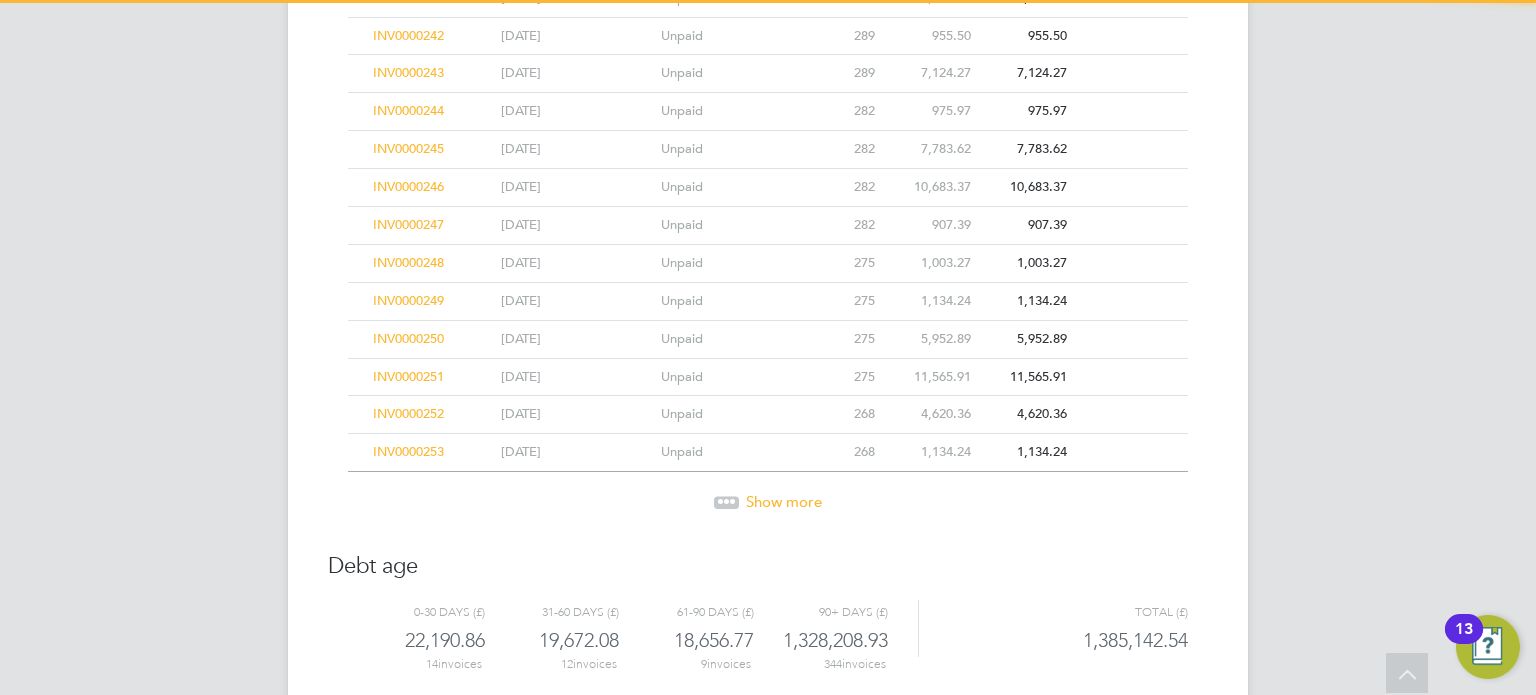 click on "Showing   250 of  379 Invoices Invoice No. Issue date Payment status Age (days) Value (£) Balance (£) INV0000001 [DATE] Unpaid 1017 21,516.58 17,930.48 CRN0000002 [DATE] Unpaid 1015 1,200.96 1,200.96 CRN0000003 [DATE] Unpaid 1015 1,494.53 1,494.53 CRN0000004 [DATE] Unpaid 1015 1,334.40 1,334.40 CRN0000005 [DATE] Unpaid 1015 1,075.20 1,075.20 CRN0000006 [DATE] Unpaid 1015 1,668.00 1,668.00 CRN0000007 [DATE] Unpaid 1015 1,000.80 1,000.80 CRN0000008 [DATE] Unpaid 1015 1,668.00 1,668.00 CRN0000009 [DATE] Unpaid 1015 268.80 268.80 CRN0000010 [DATE] Unpaid 1015 1,494.53 1,494.53 CRN0000011 [DATE] Unpaid 1015 1,668.00 1,668.00 CRN0000012 [DATE] Unpaid 1015 1,344.00 1,344.00 CRN0000013 [DATE] Unpaid 1015 1,075.20 1,075.20 CRN0000014 [DATE] Unpaid 1015 1,276.80 1,276.80 CRN0000015 [DATE] Unpaid 1015 1,668.00 1,668.00 CRN0000016 [DATE] Unpaid 1015 1,411.20 1,411.20 CRN0000017 [DATE] Unpaid 1015 1,868.16 1,868.16 INV0000018 Unpaid 996" 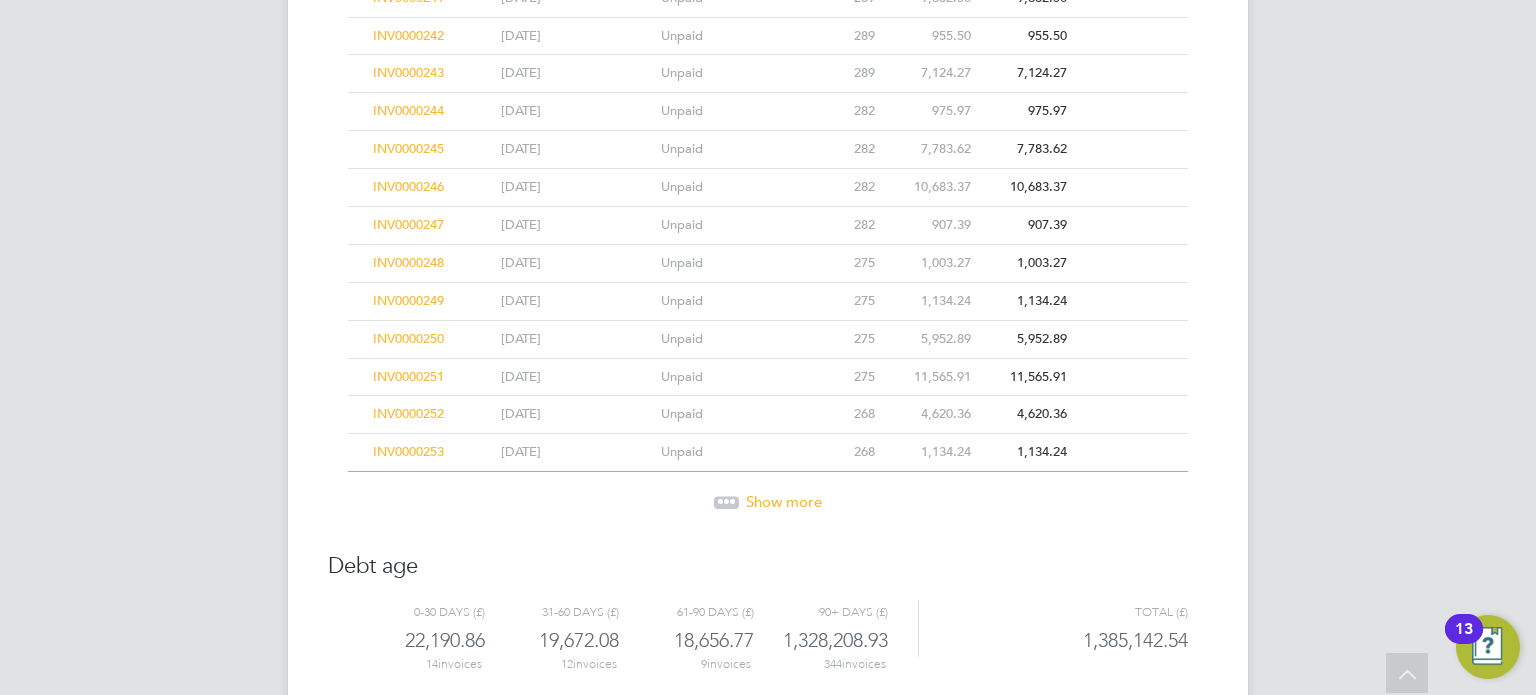 click on "Show more" 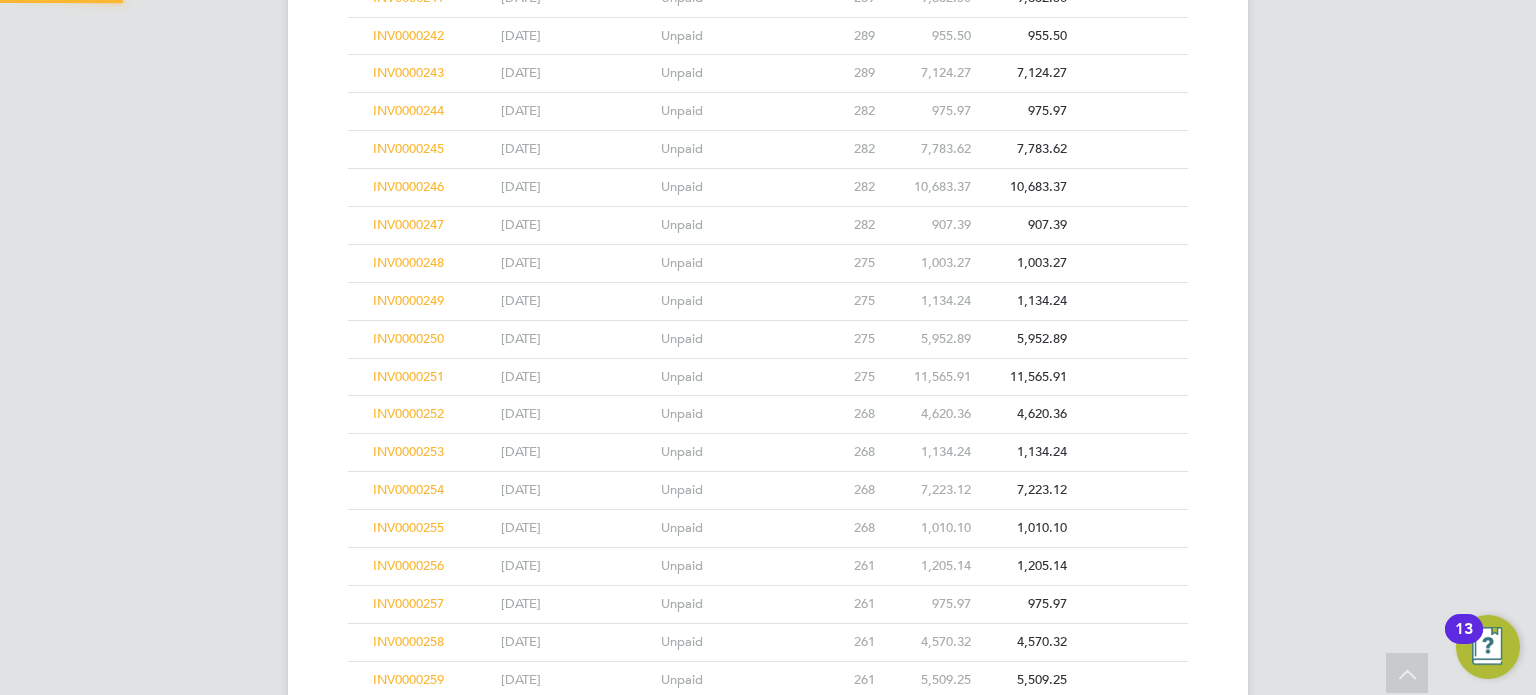 scroll, scrollTop: 9838, scrollLeft: 0, axis: vertical 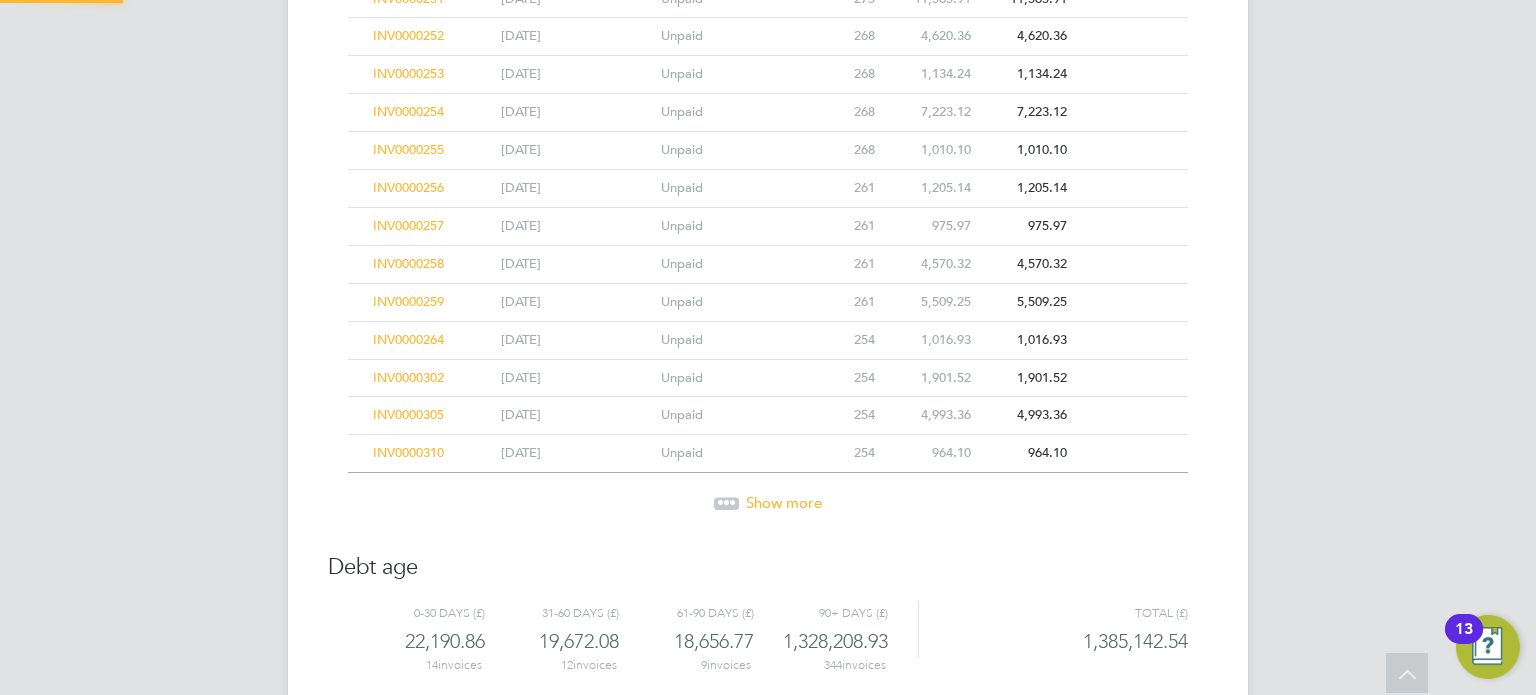 click on "Show more" 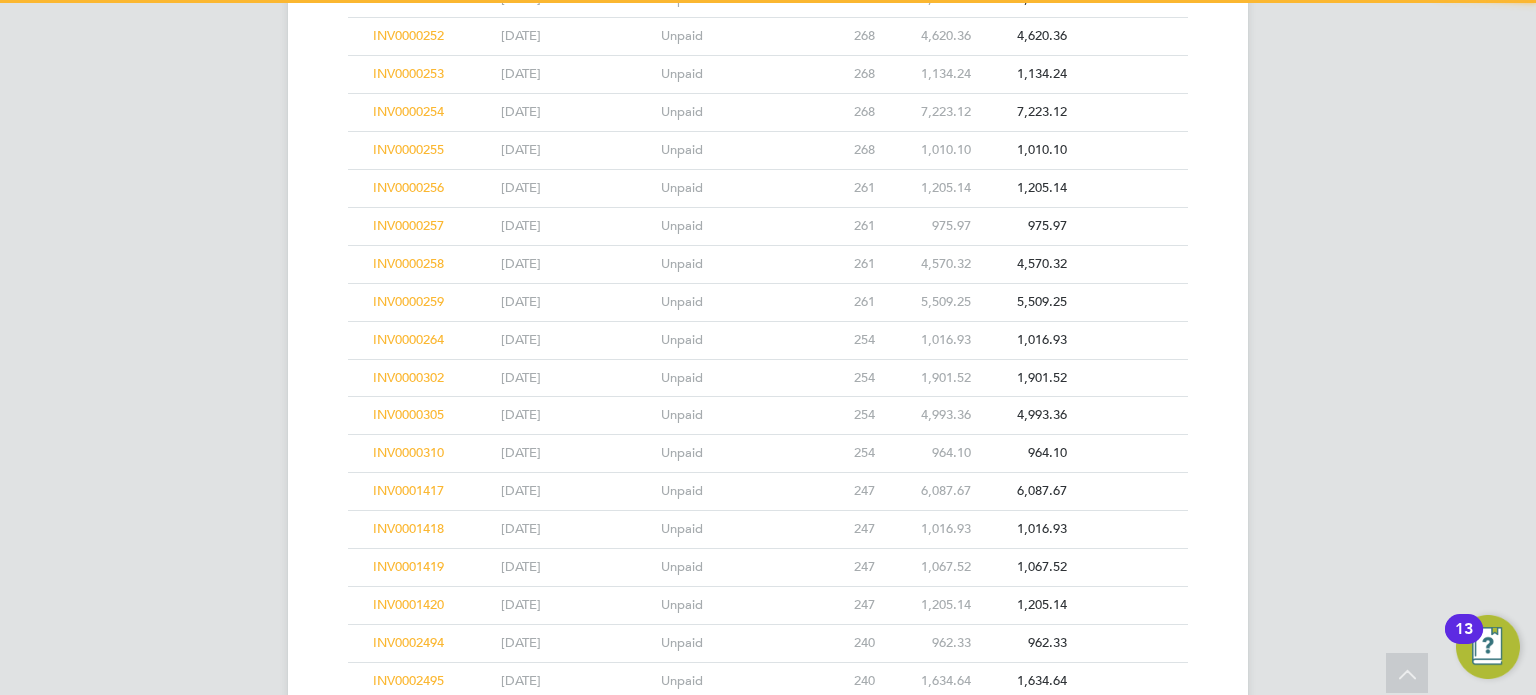 scroll, scrollTop: 10215, scrollLeft: 0, axis: vertical 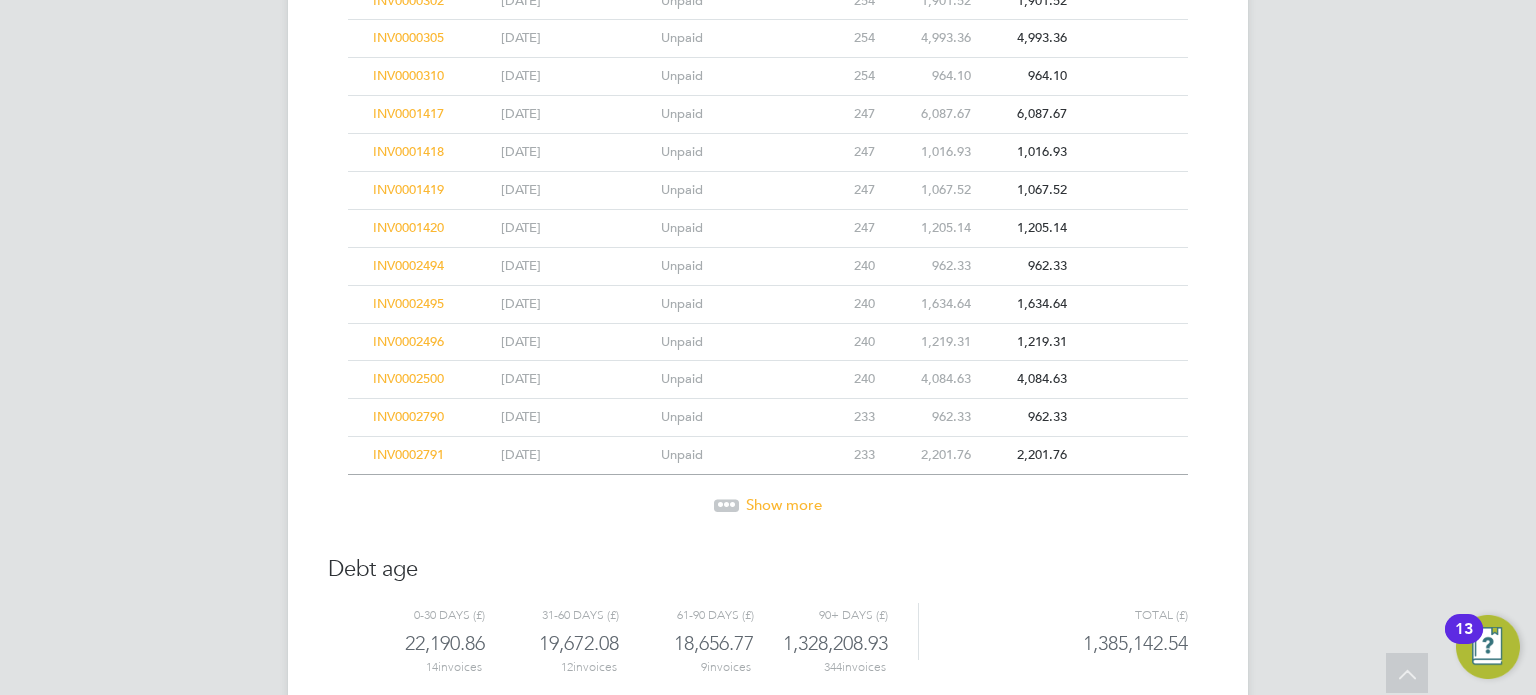 click on "Show more" 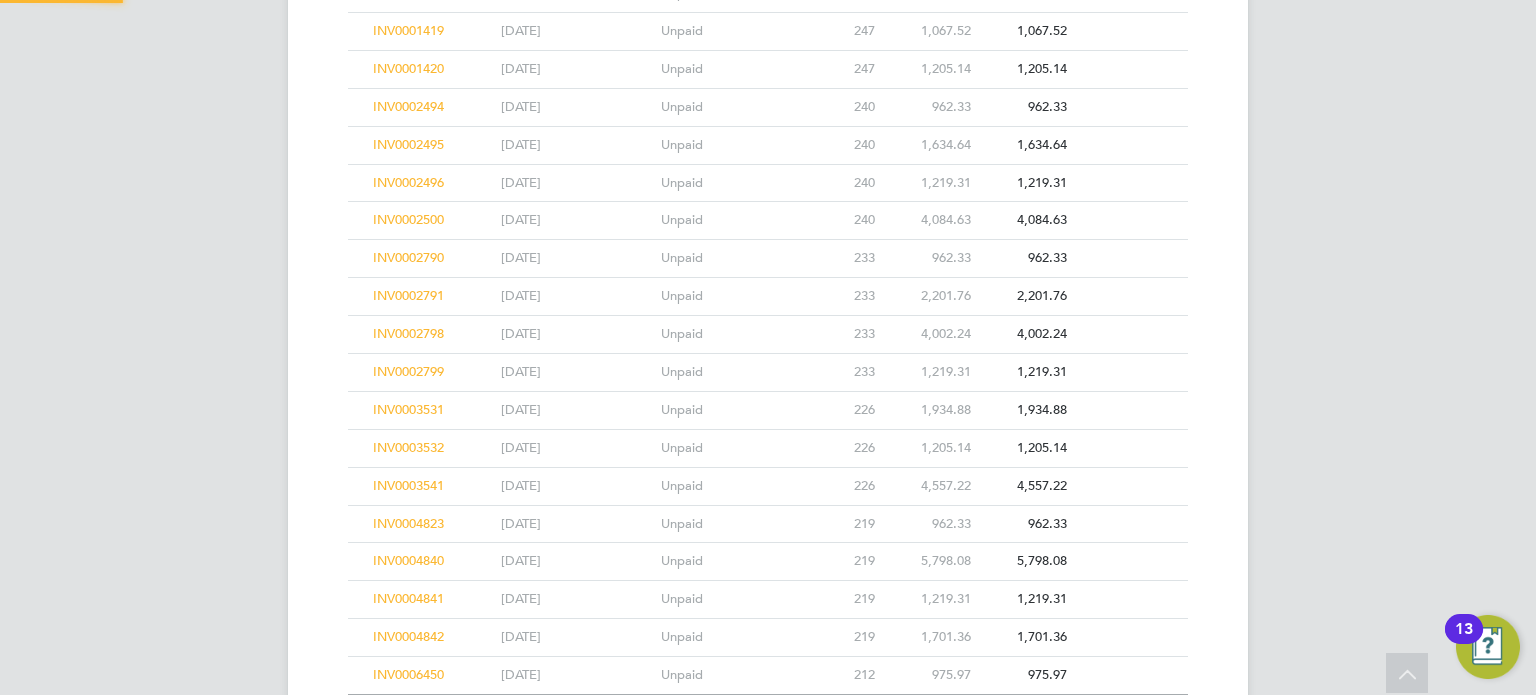 scroll, scrollTop: 10592, scrollLeft: 0, axis: vertical 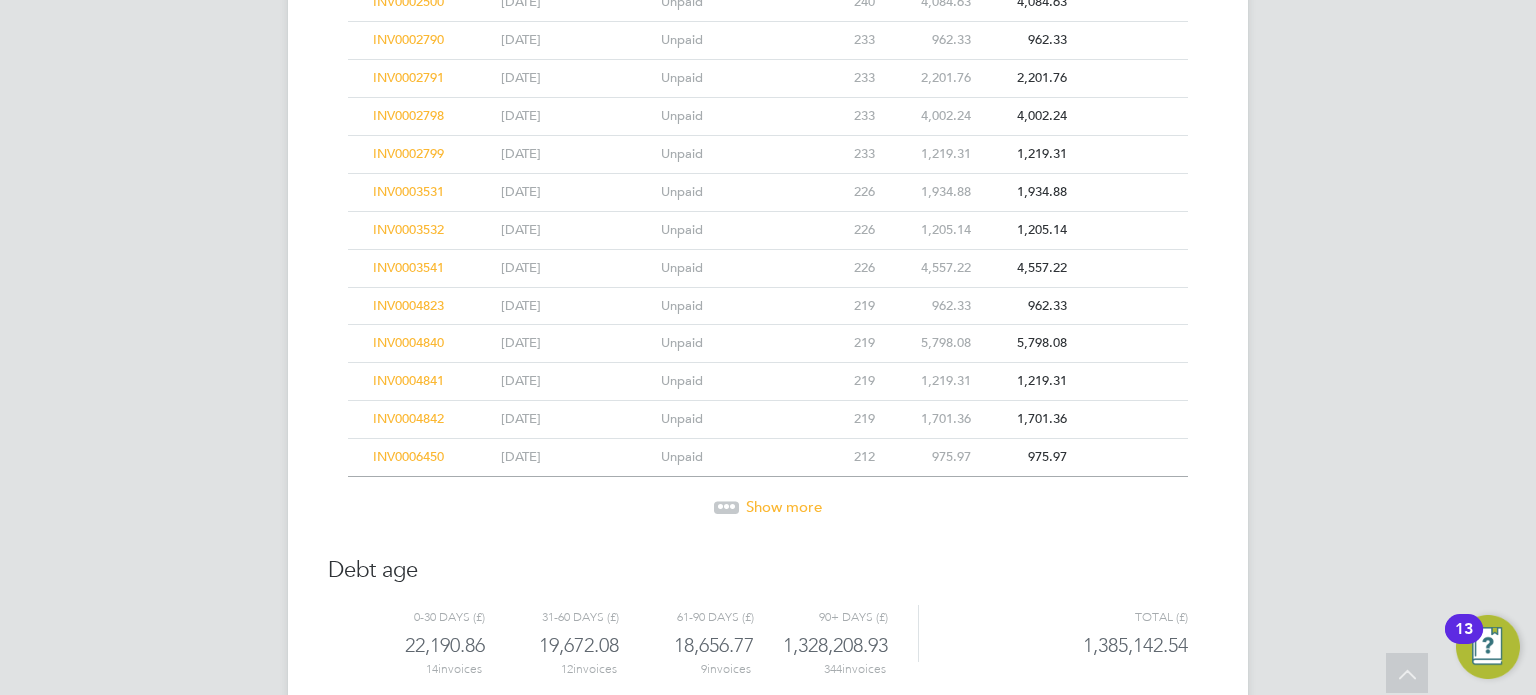 click on "Show more" 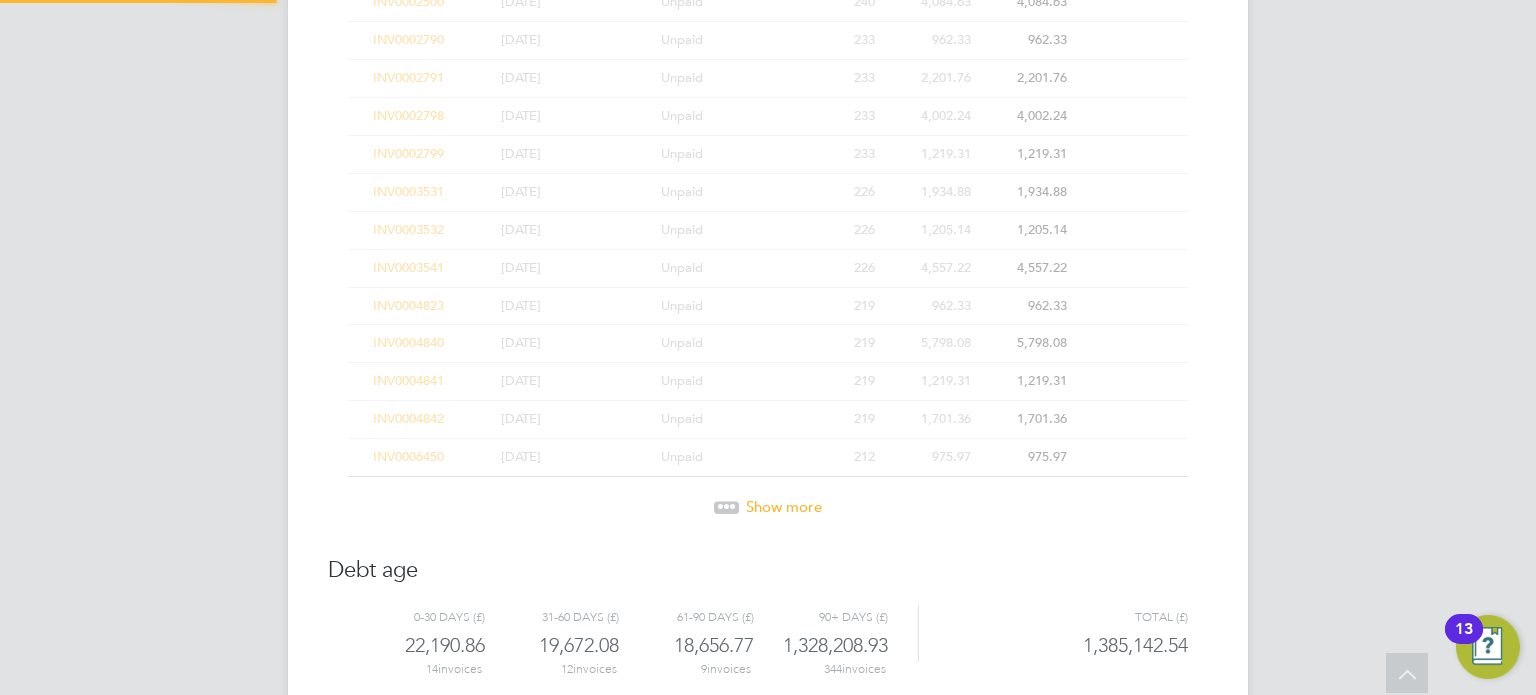 click on "Show more" 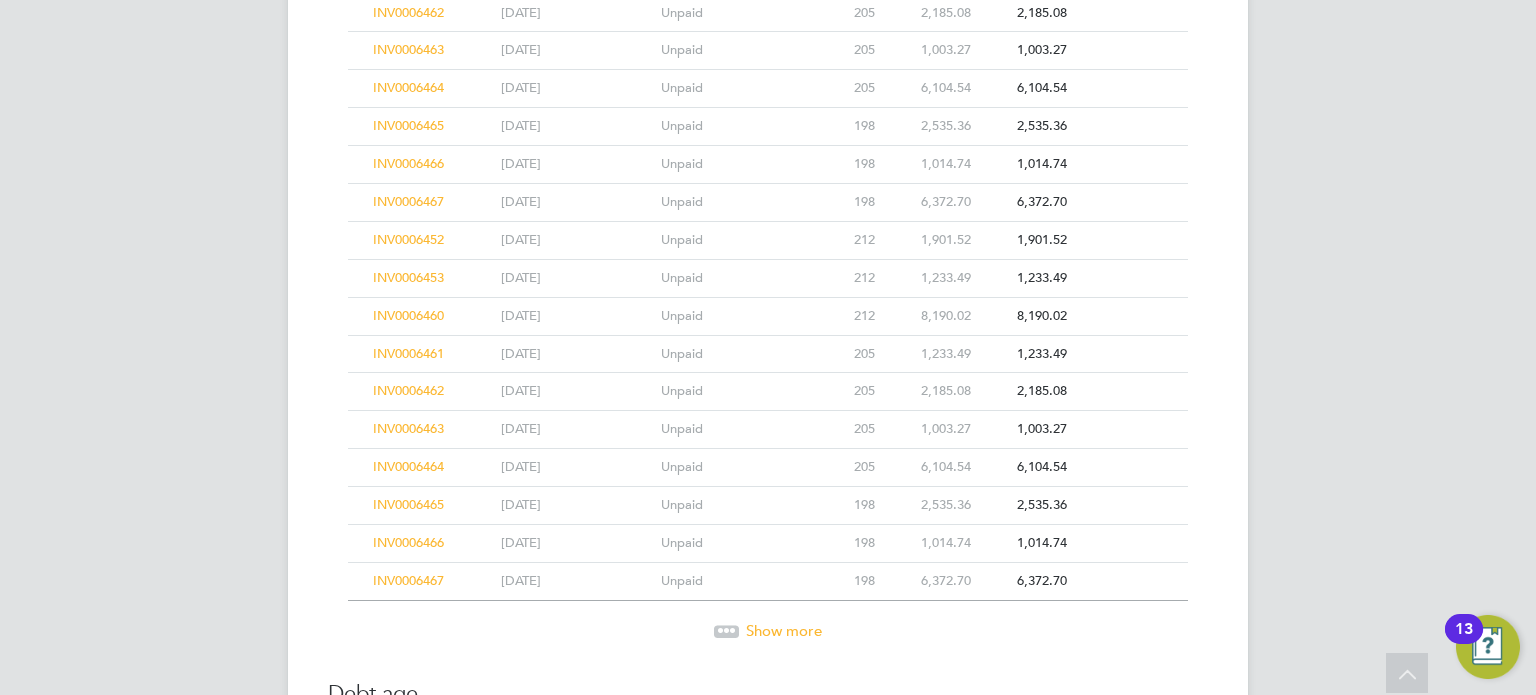 scroll, scrollTop: 11346, scrollLeft: 0, axis: vertical 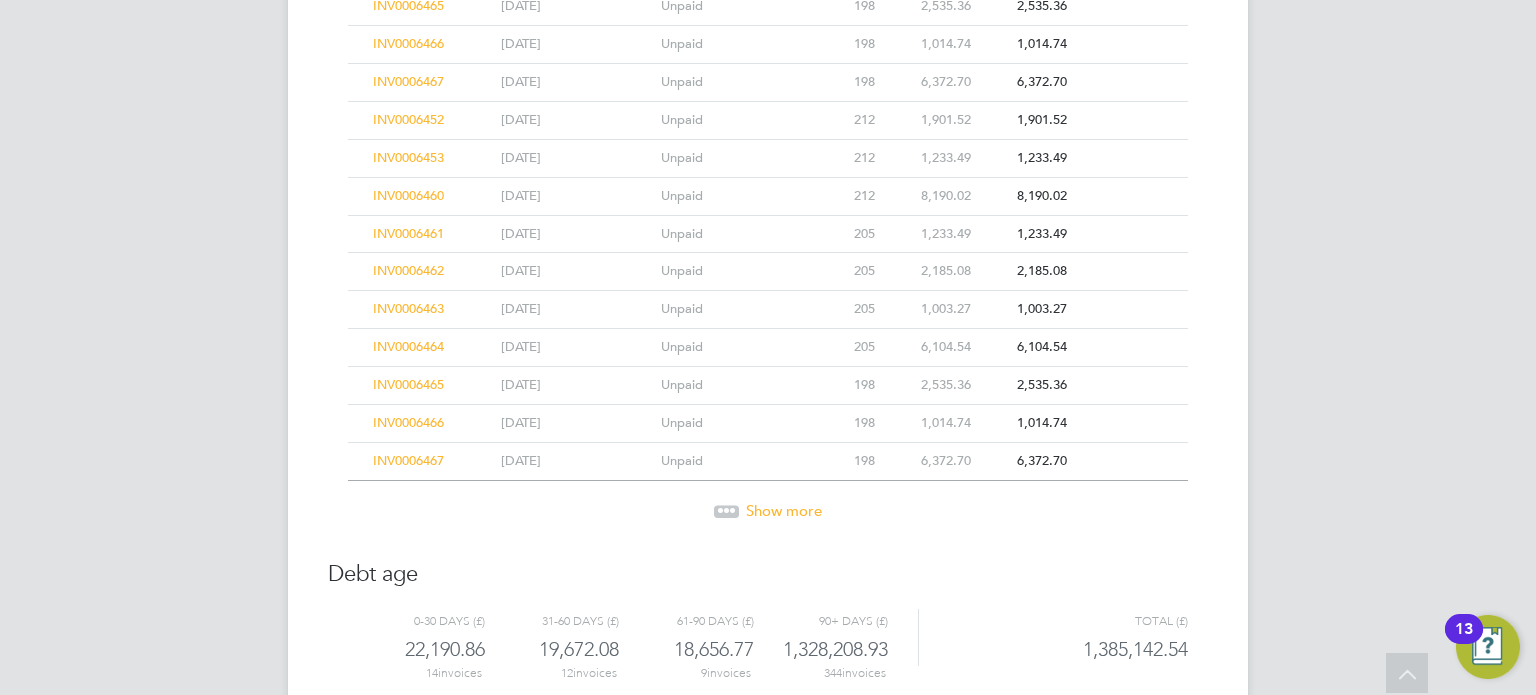 click on "Show more" 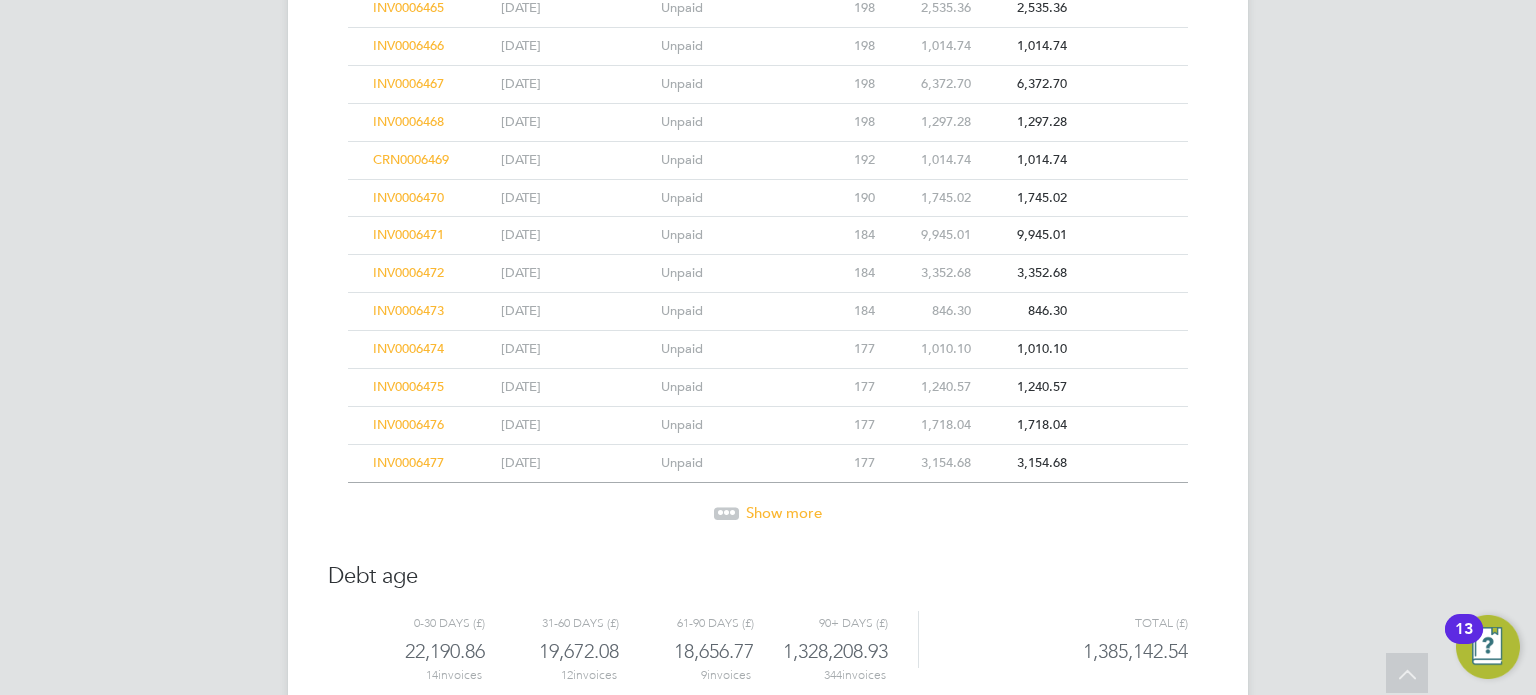 click on "Show more" 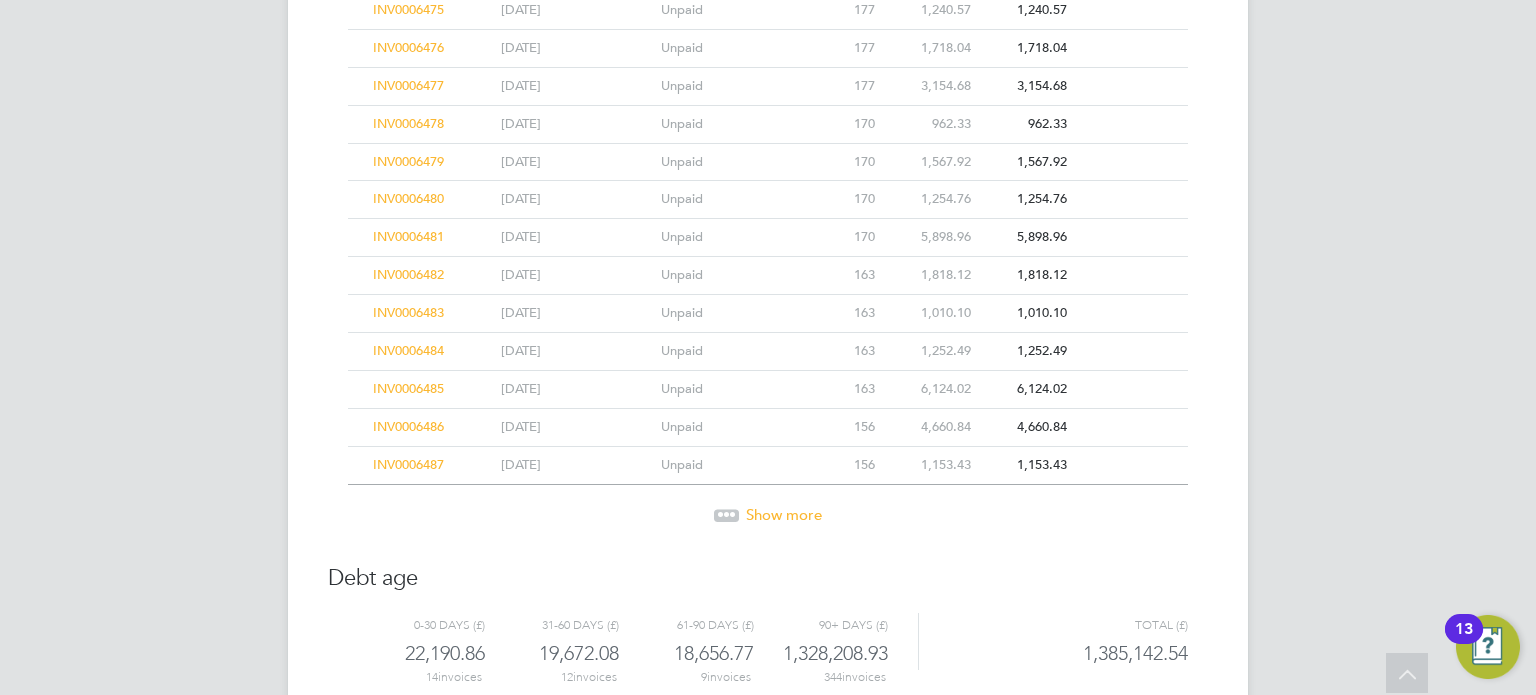 click on "Show more" 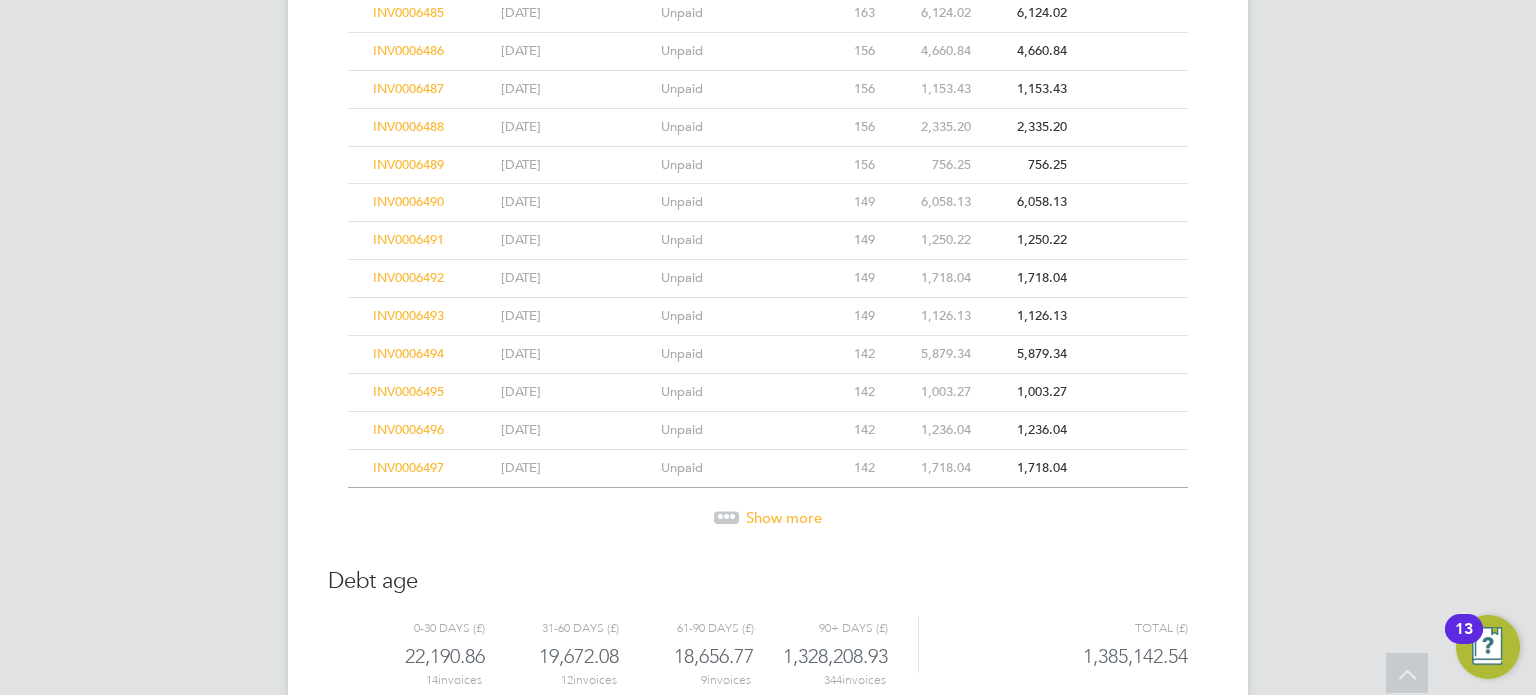 click on "Show more" 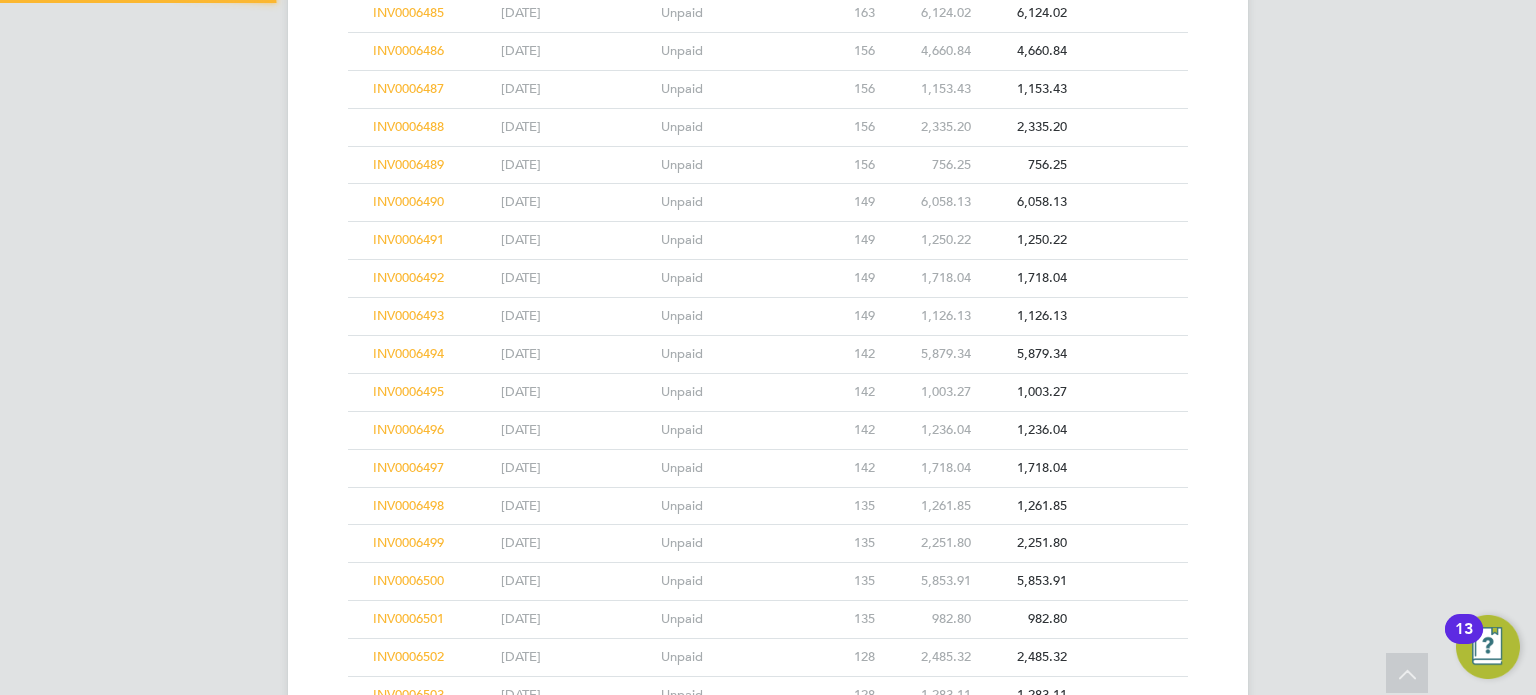 scroll, scrollTop: 12854, scrollLeft: 0, axis: vertical 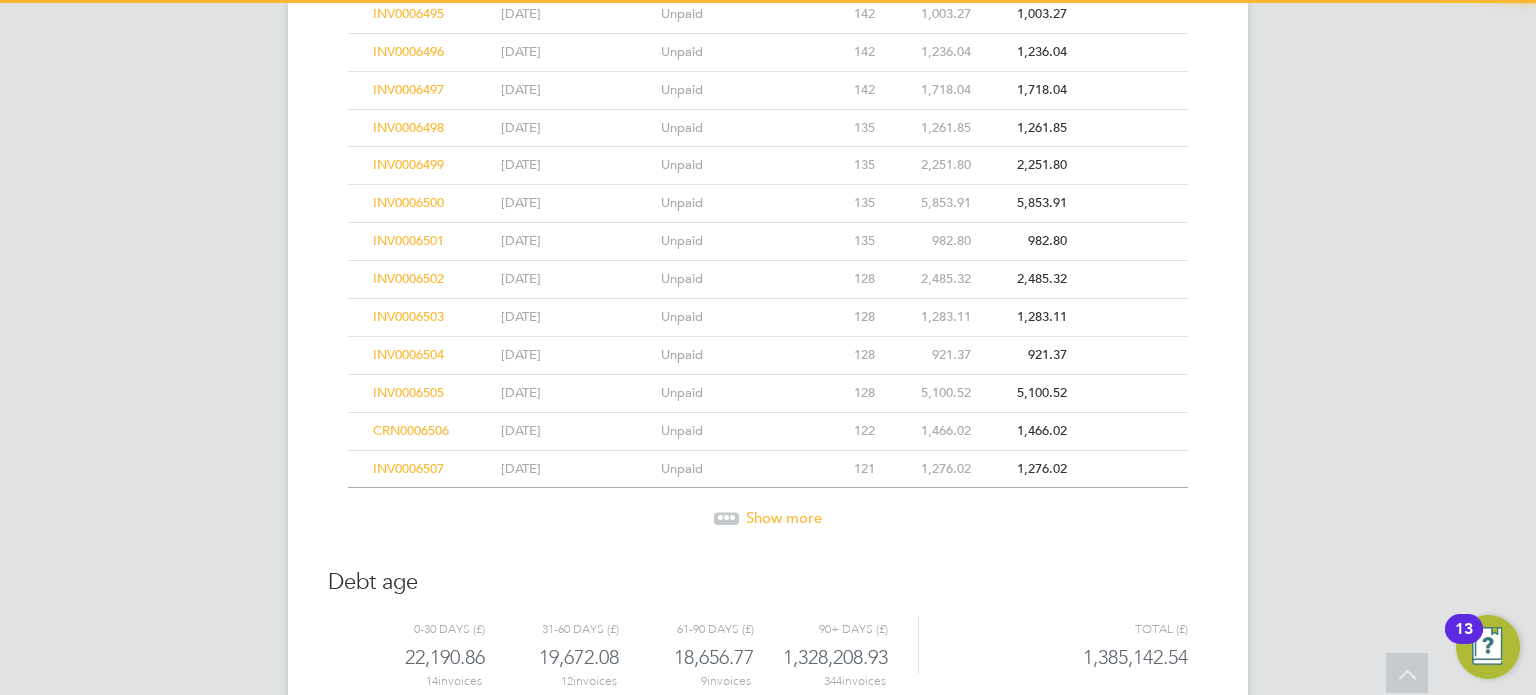 click on "Show more" 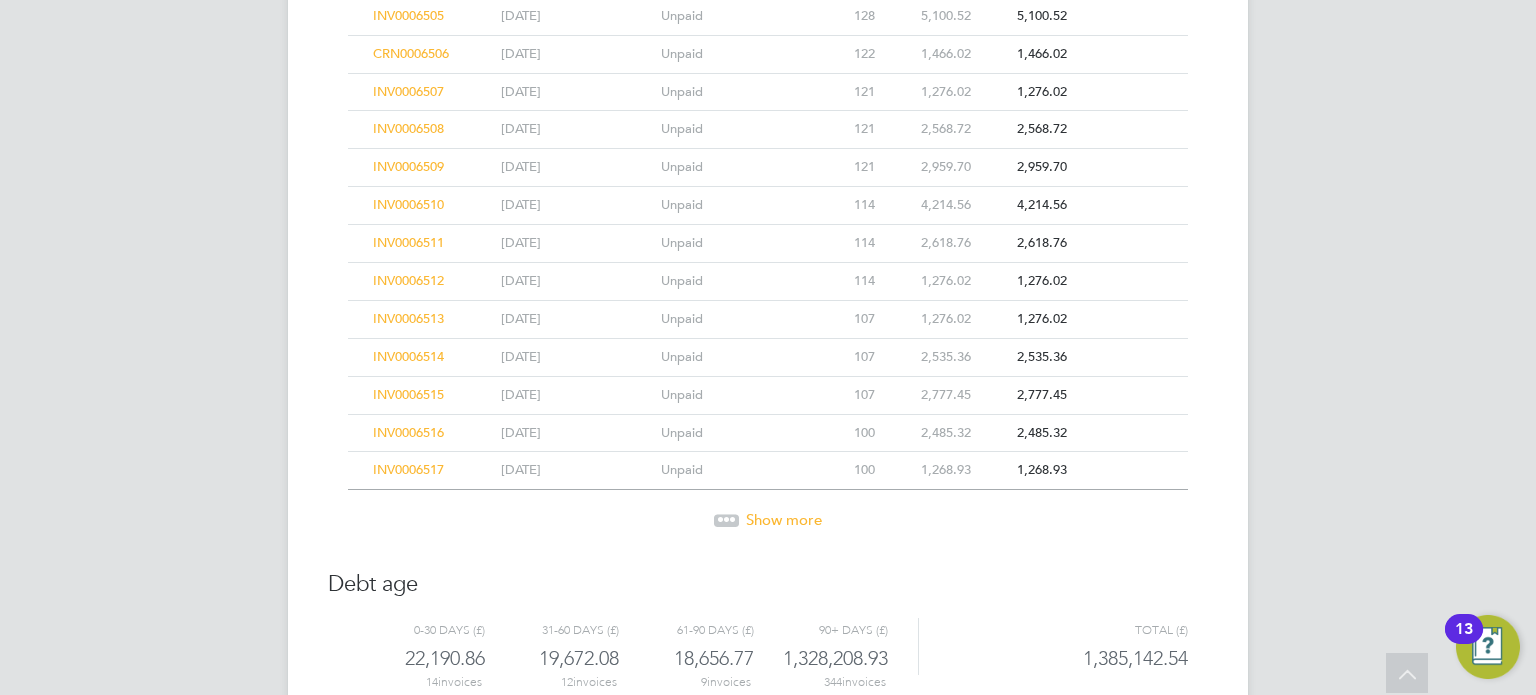 click on "Show more" 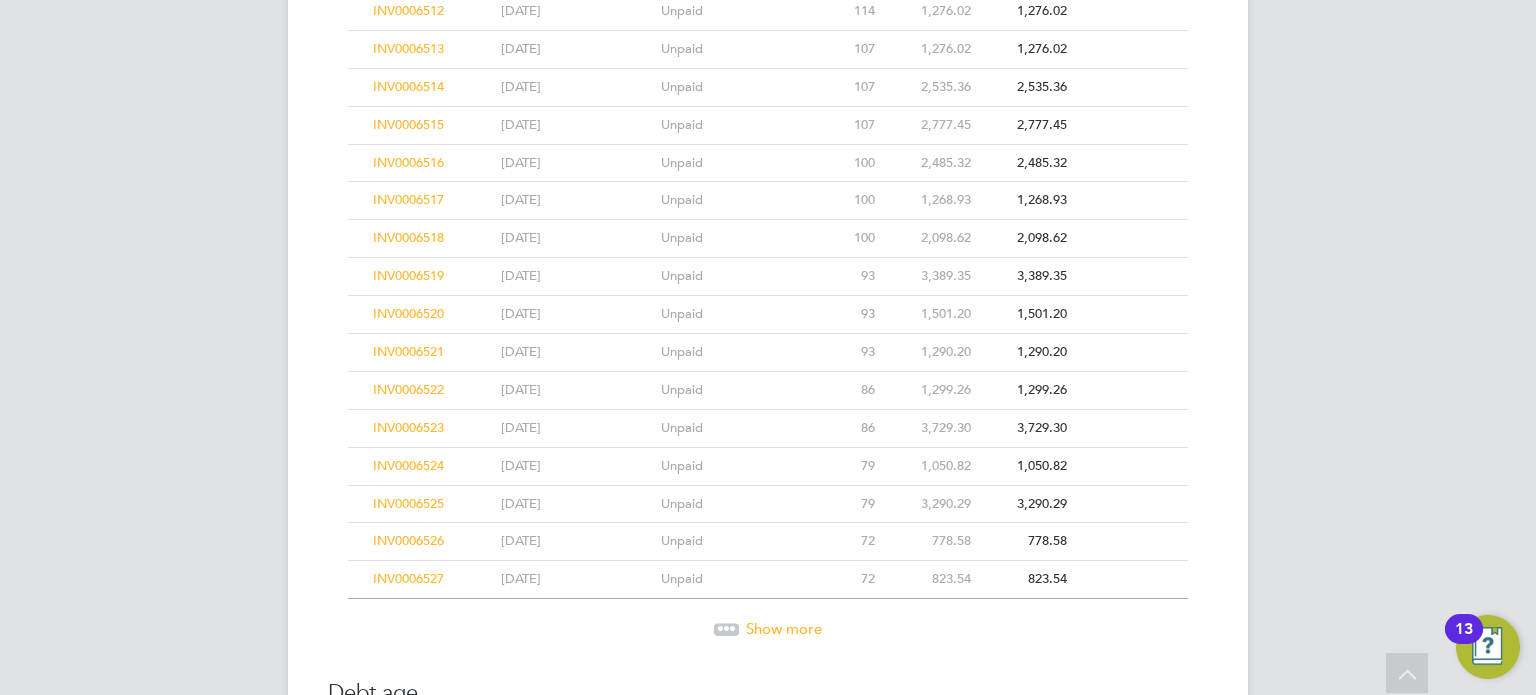 scroll, scrollTop: 13608, scrollLeft: 0, axis: vertical 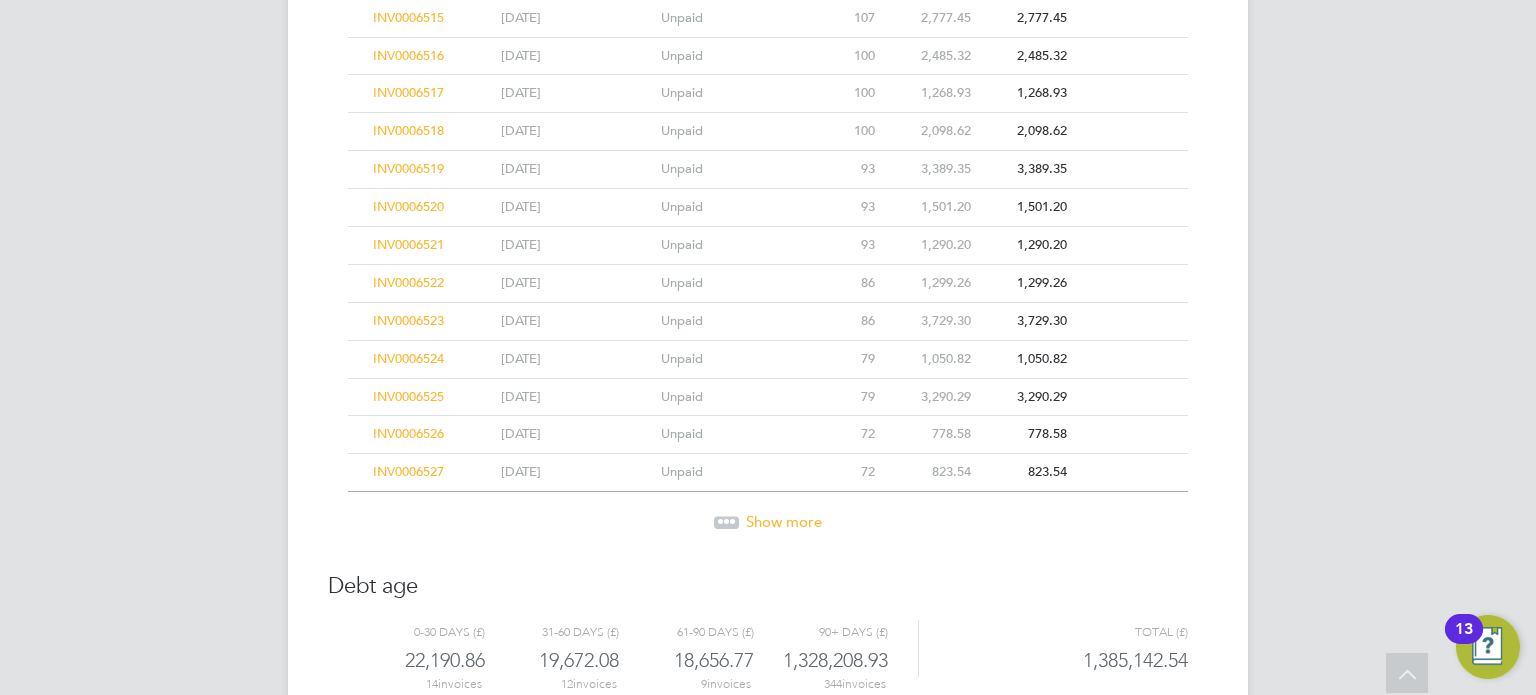 click on "Show more" 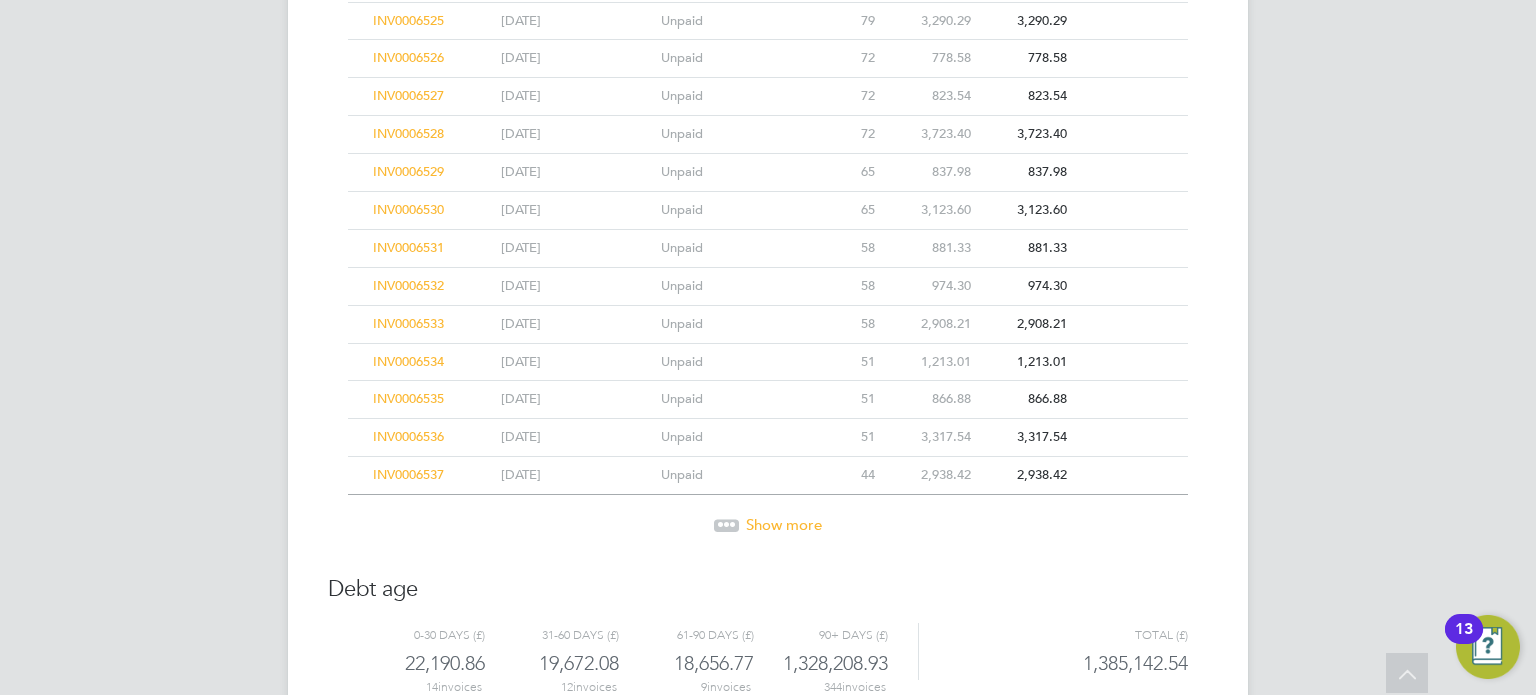 click on "Show more" 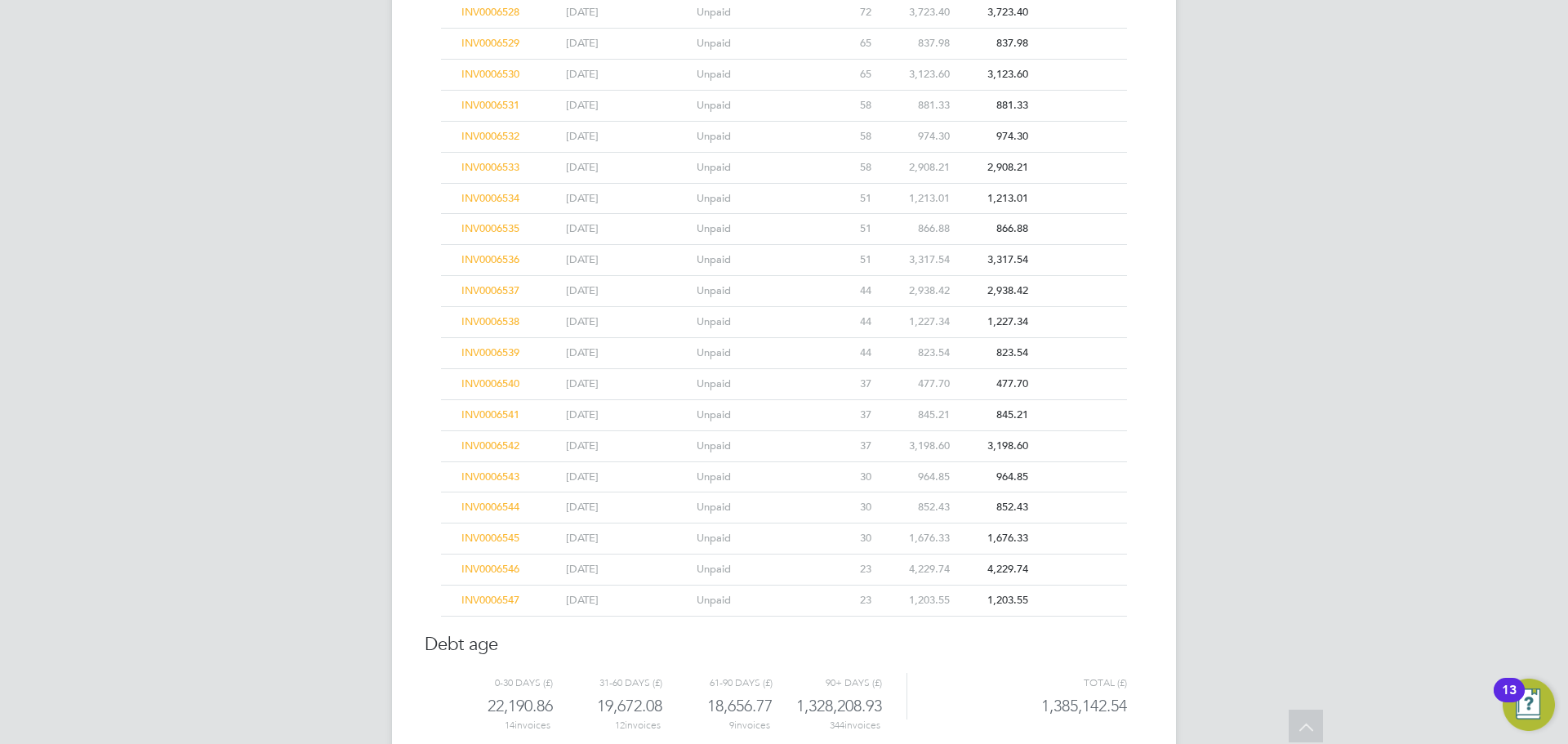 scroll, scrollTop: 11436, scrollLeft: 0, axis: vertical 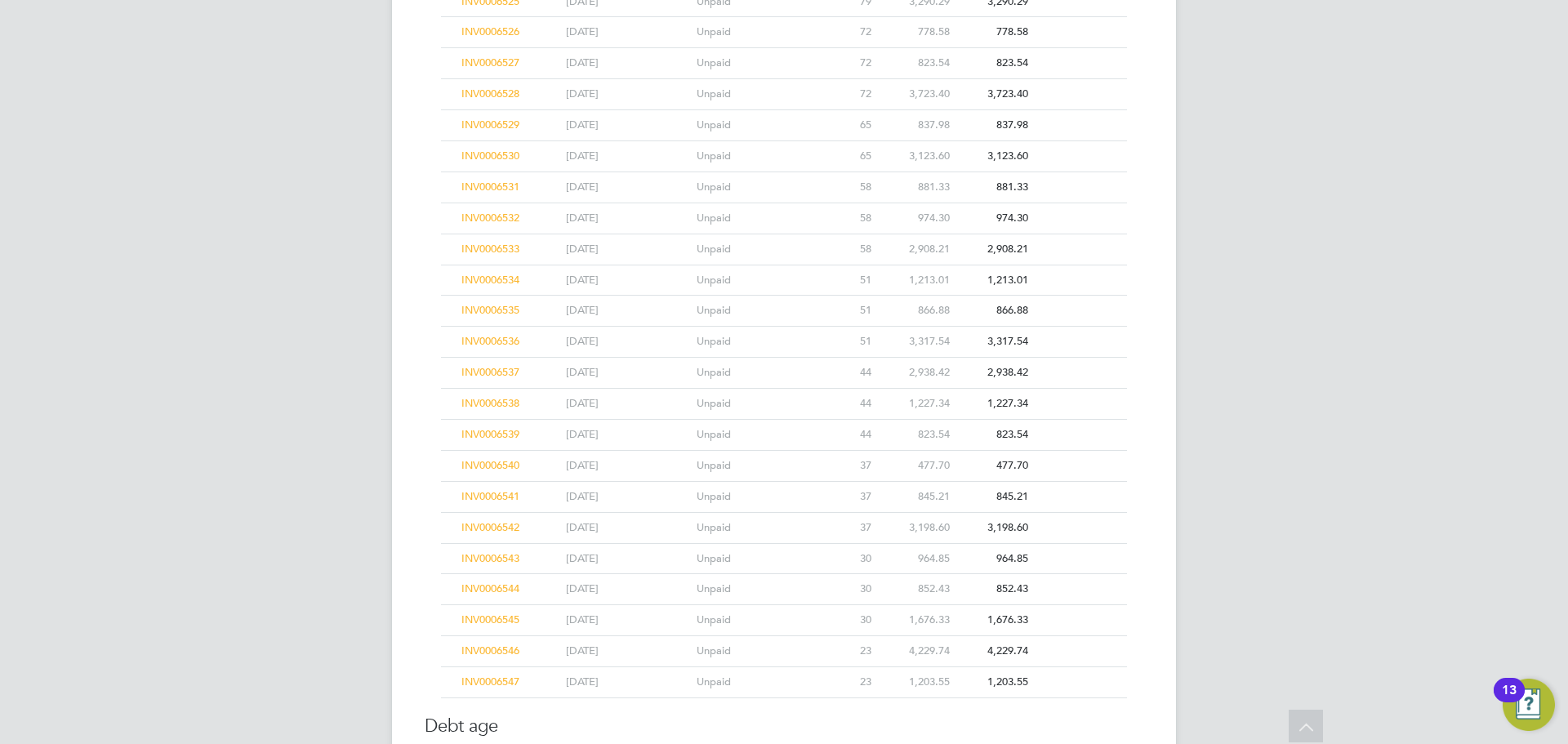 click on "INV0006529" 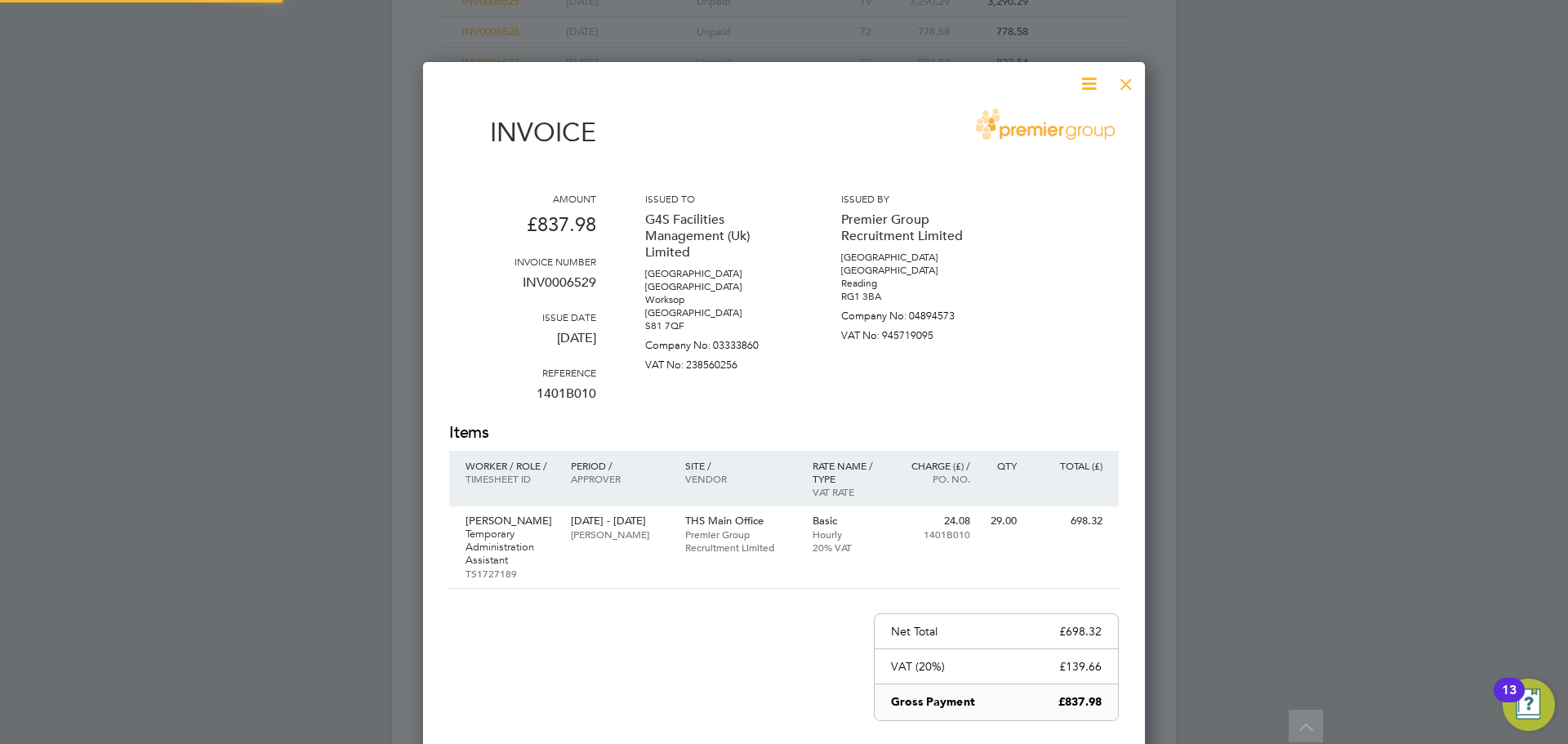 scroll, scrollTop: 8, scrollLeft: 8, axis: both 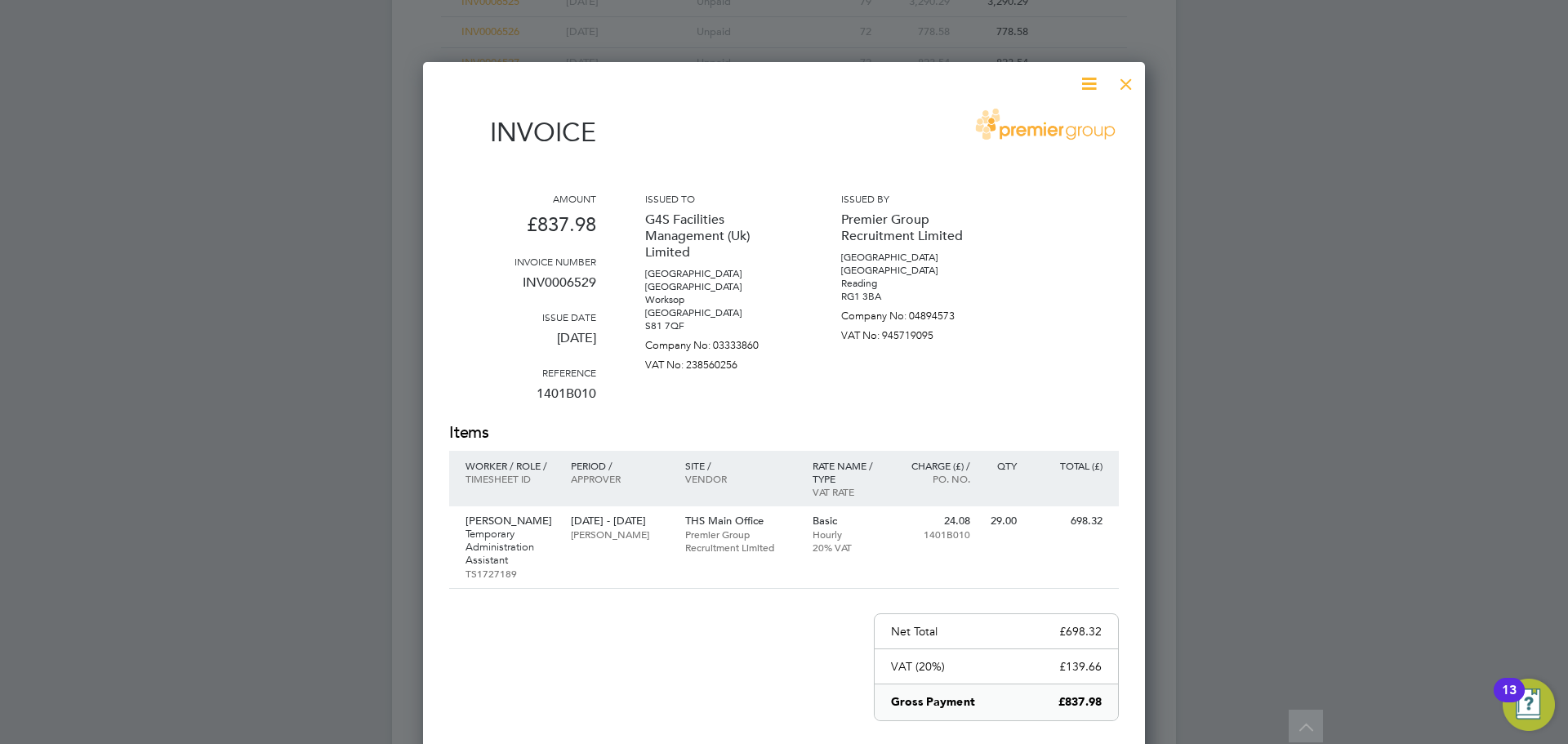click at bounding box center (1126, 80) 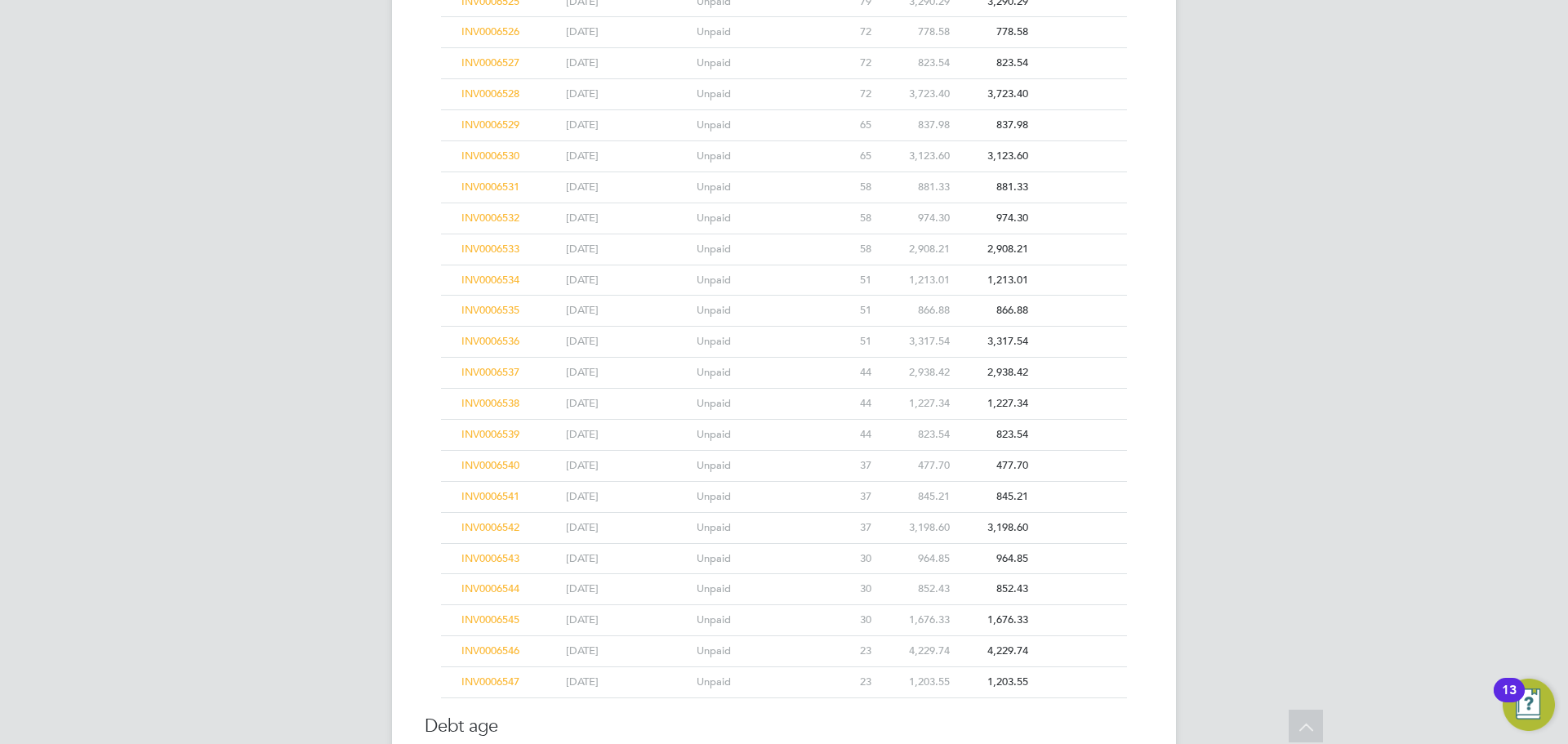 click on "INV0006530" 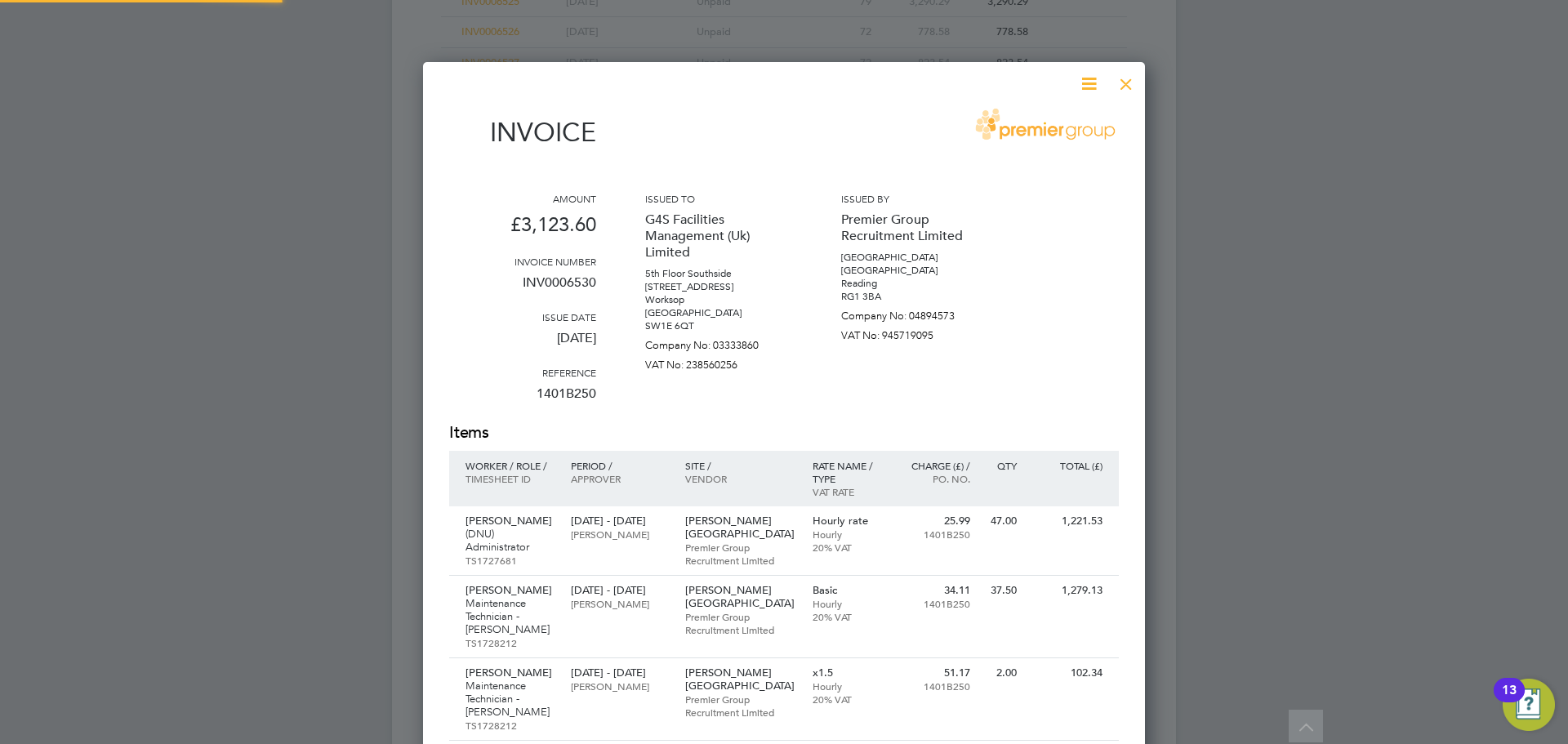 scroll, scrollTop: 8, scrollLeft: 8, axis: both 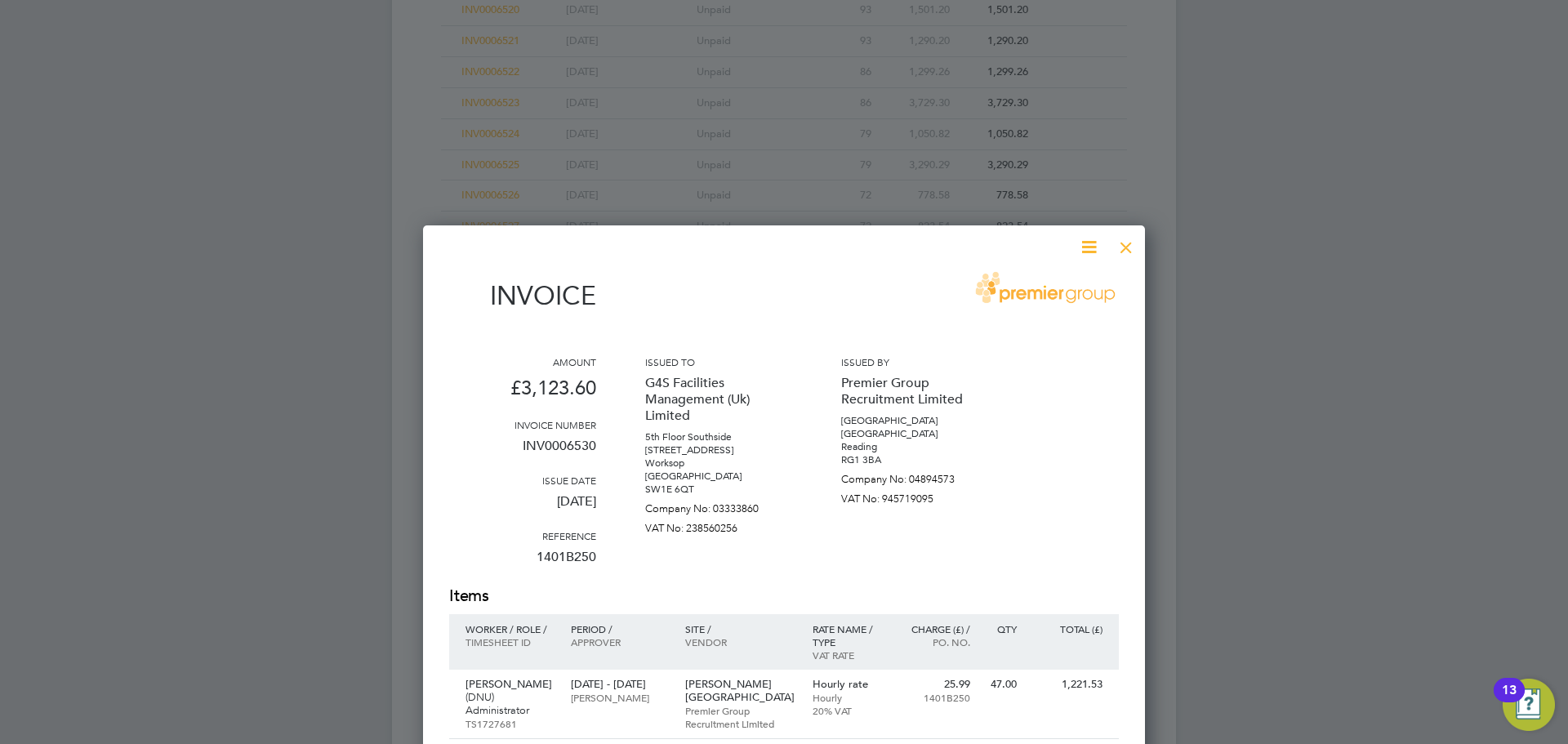 click at bounding box center (1126, 243) 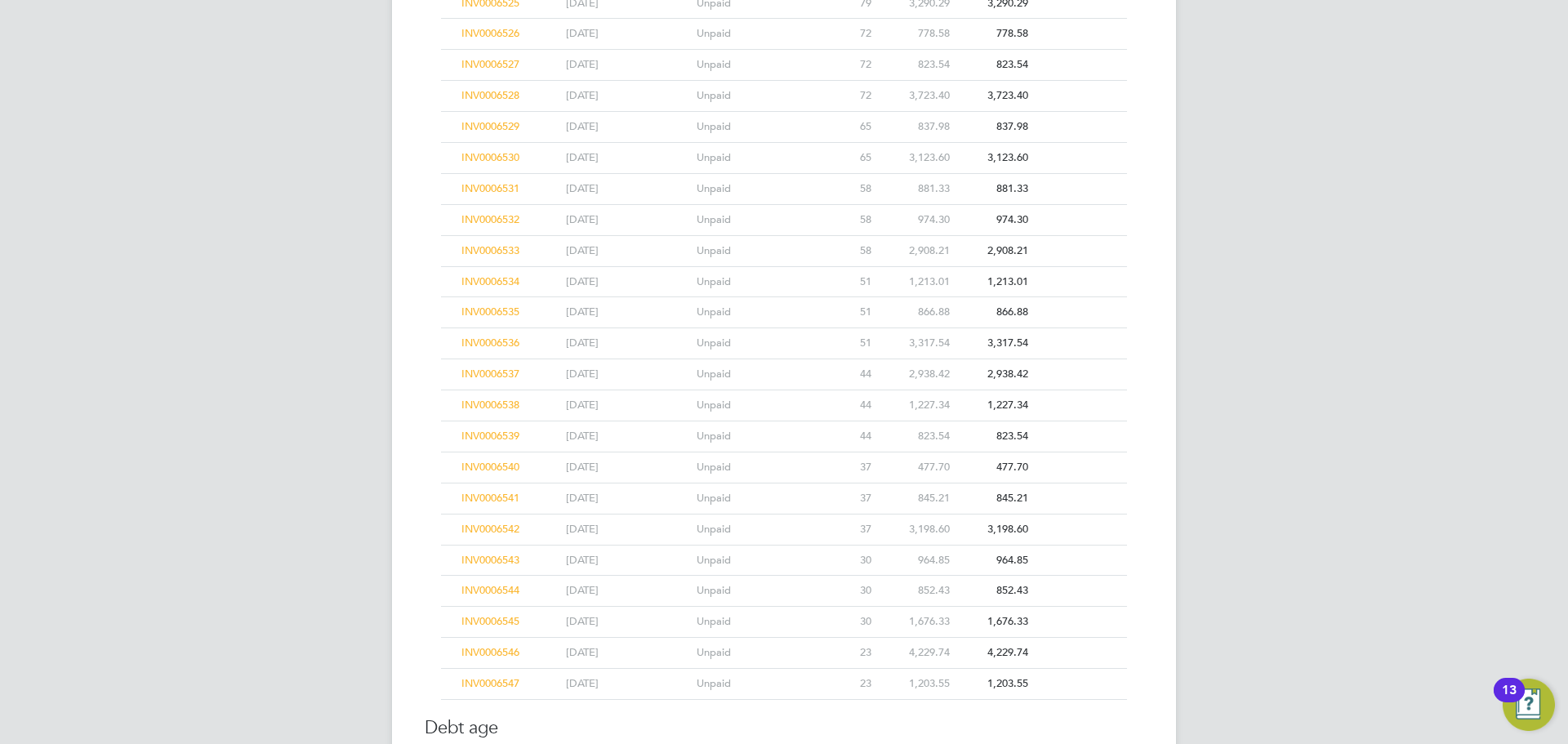 scroll, scrollTop: 11436, scrollLeft: 0, axis: vertical 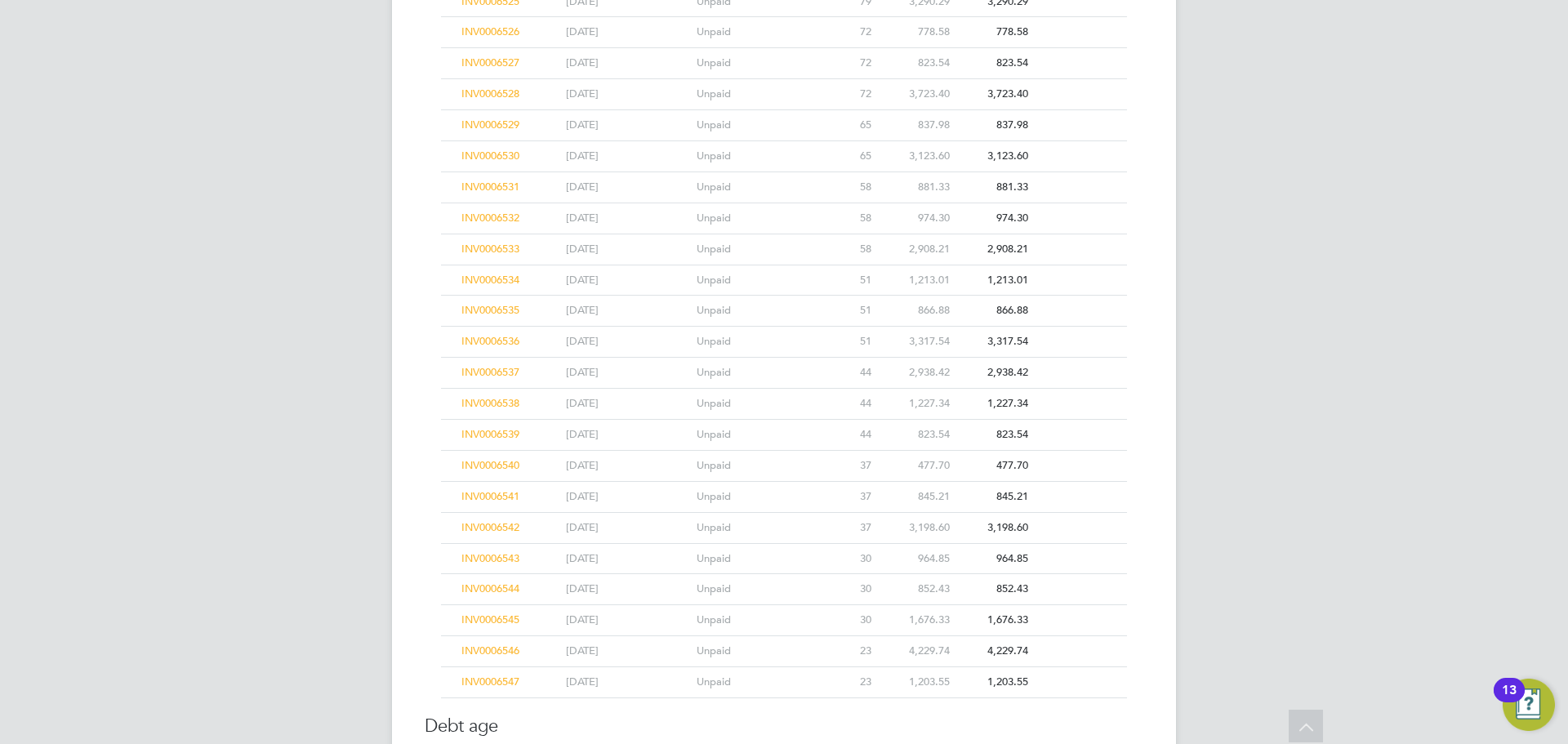 click on "INV0006532" 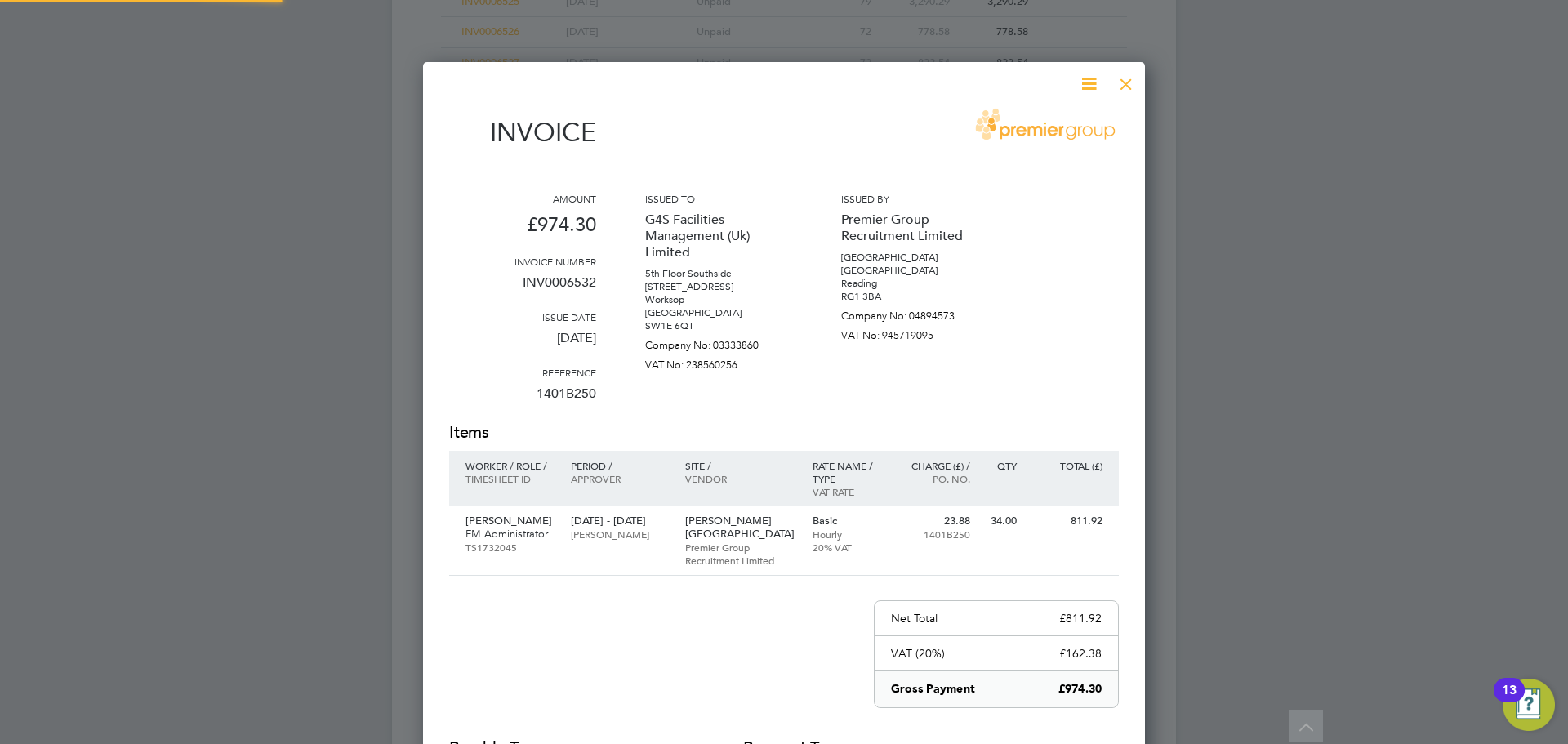 scroll, scrollTop: 8, scrollLeft: 8, axis: both 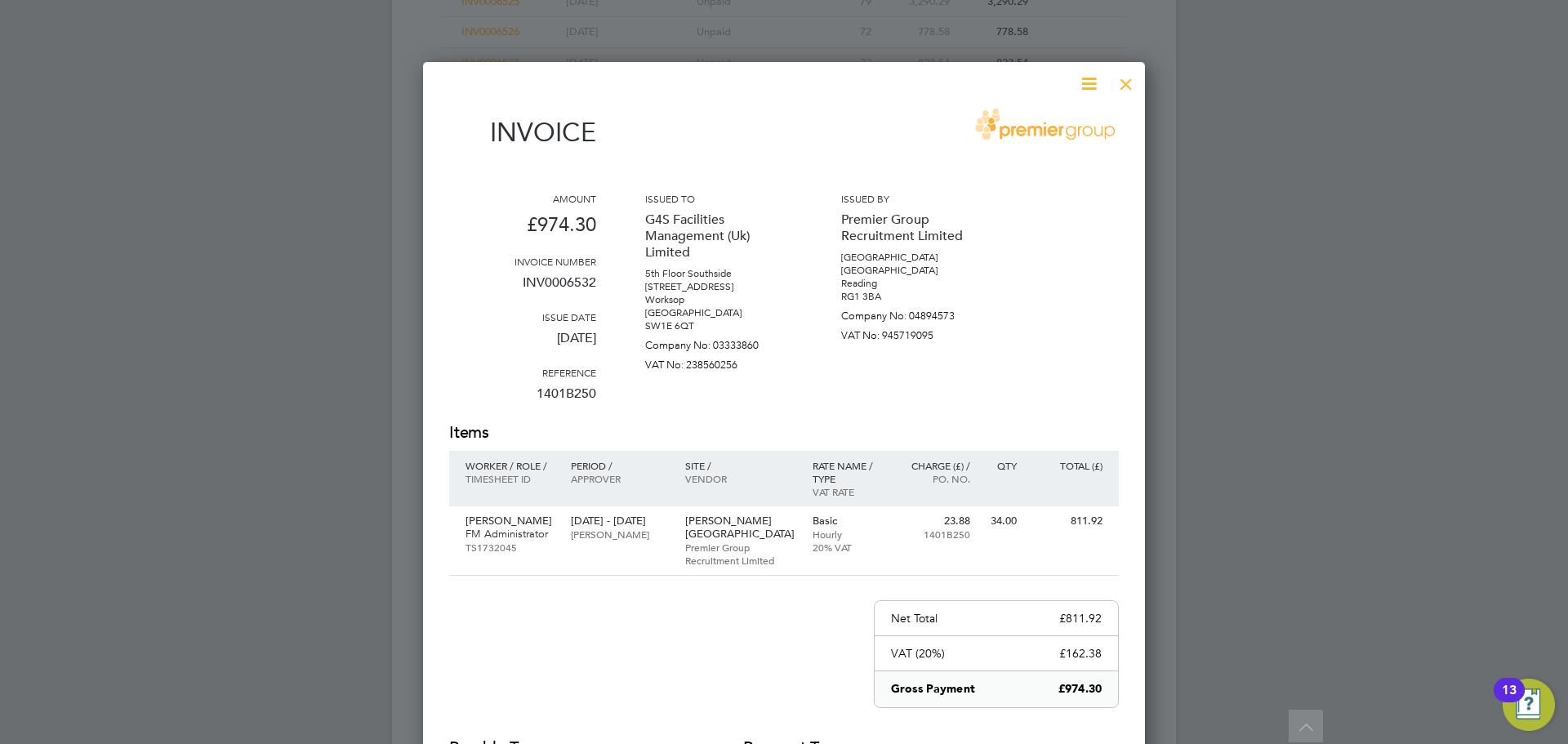 click at bounding box center [1126, 80] 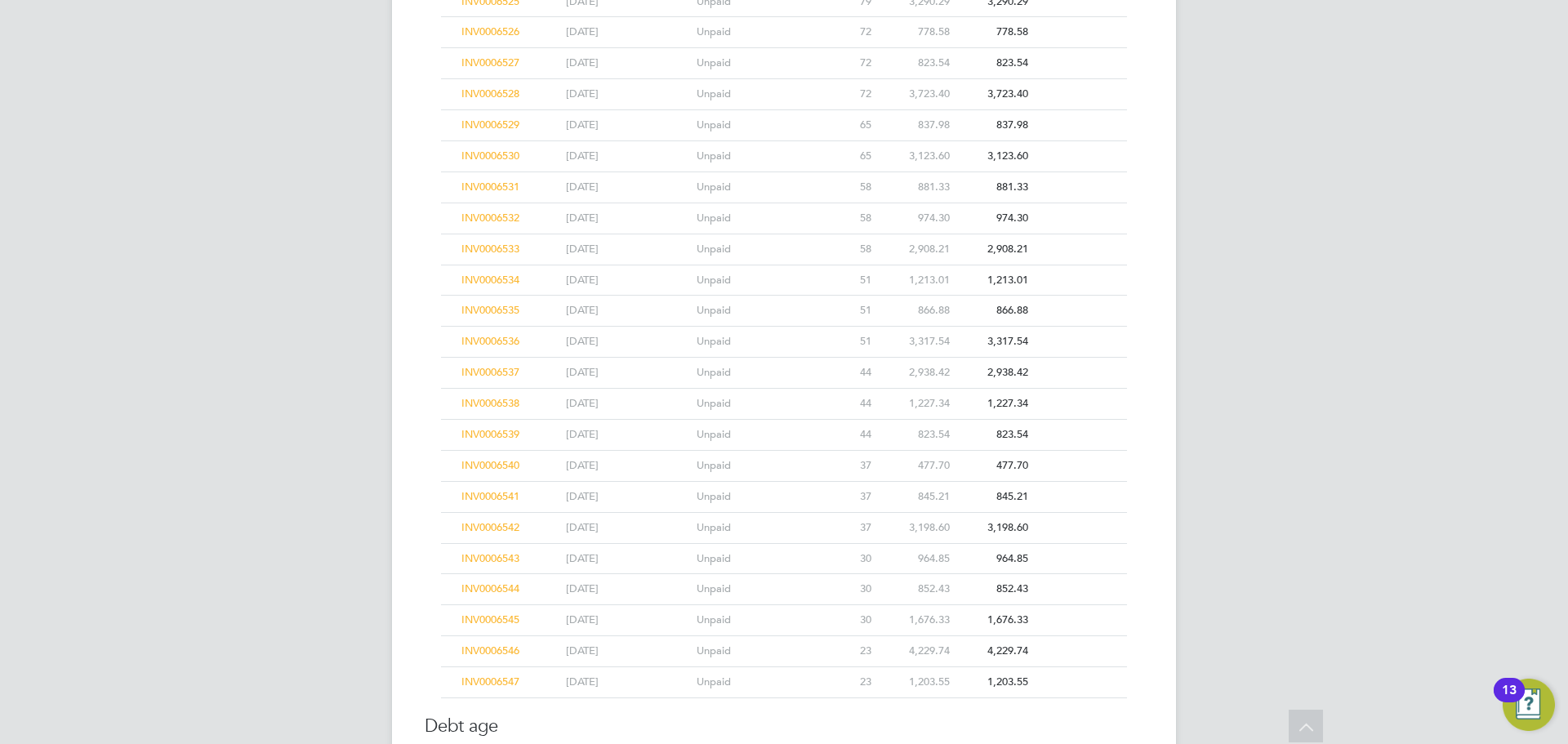 click on "INV0006531" 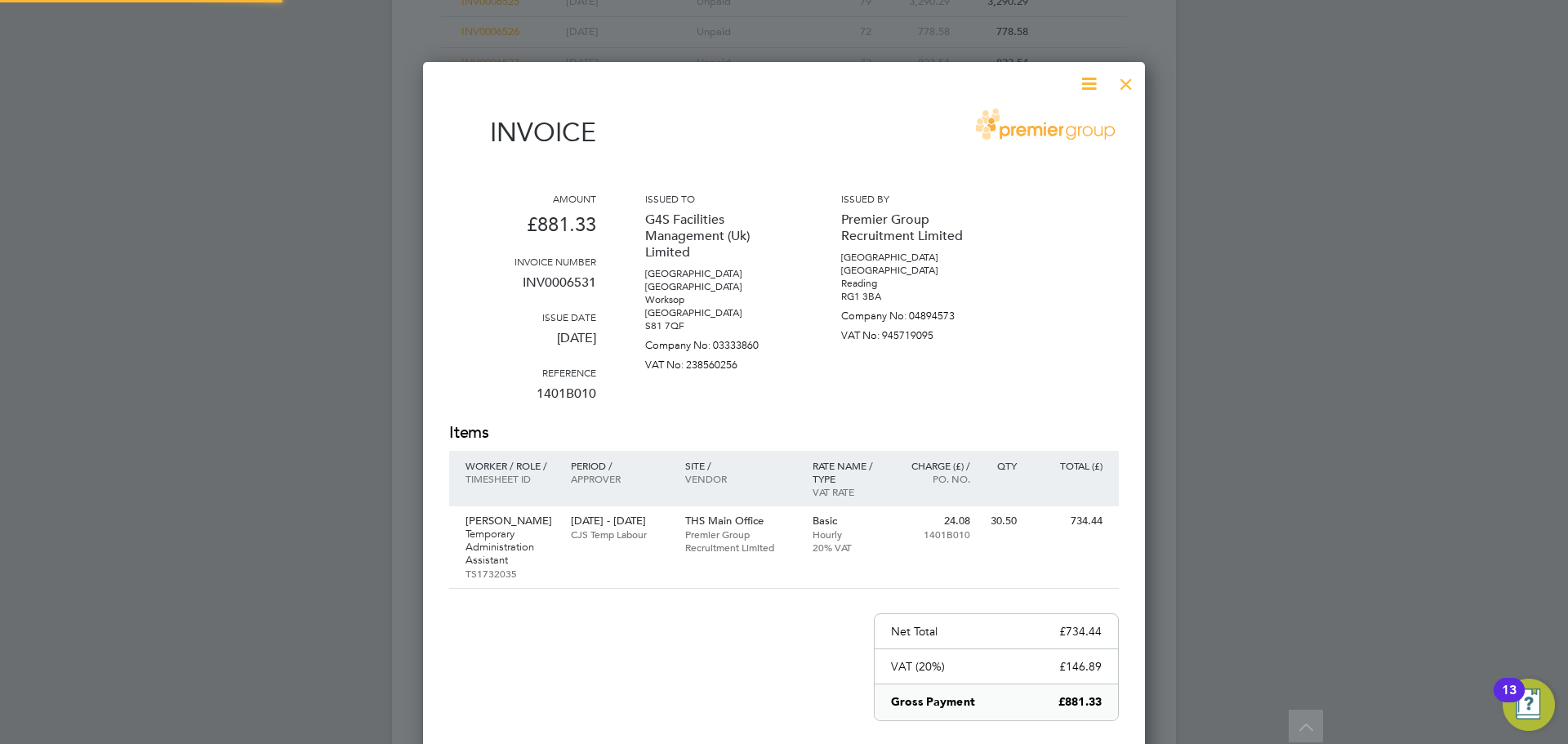 scroll, scrollTop: 8, scrollLeft: 8, axis: both 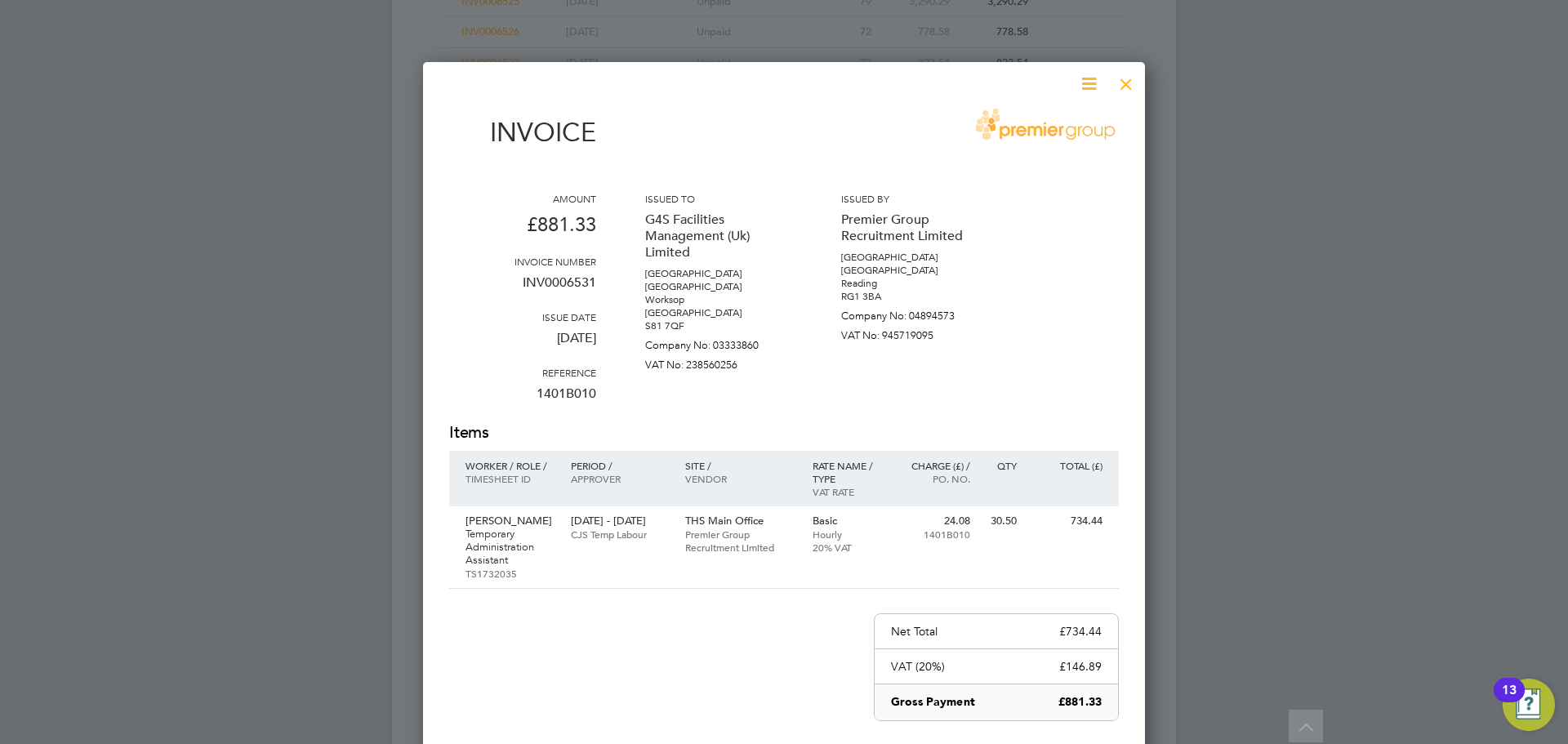 click at bounding box center (1126, 80) 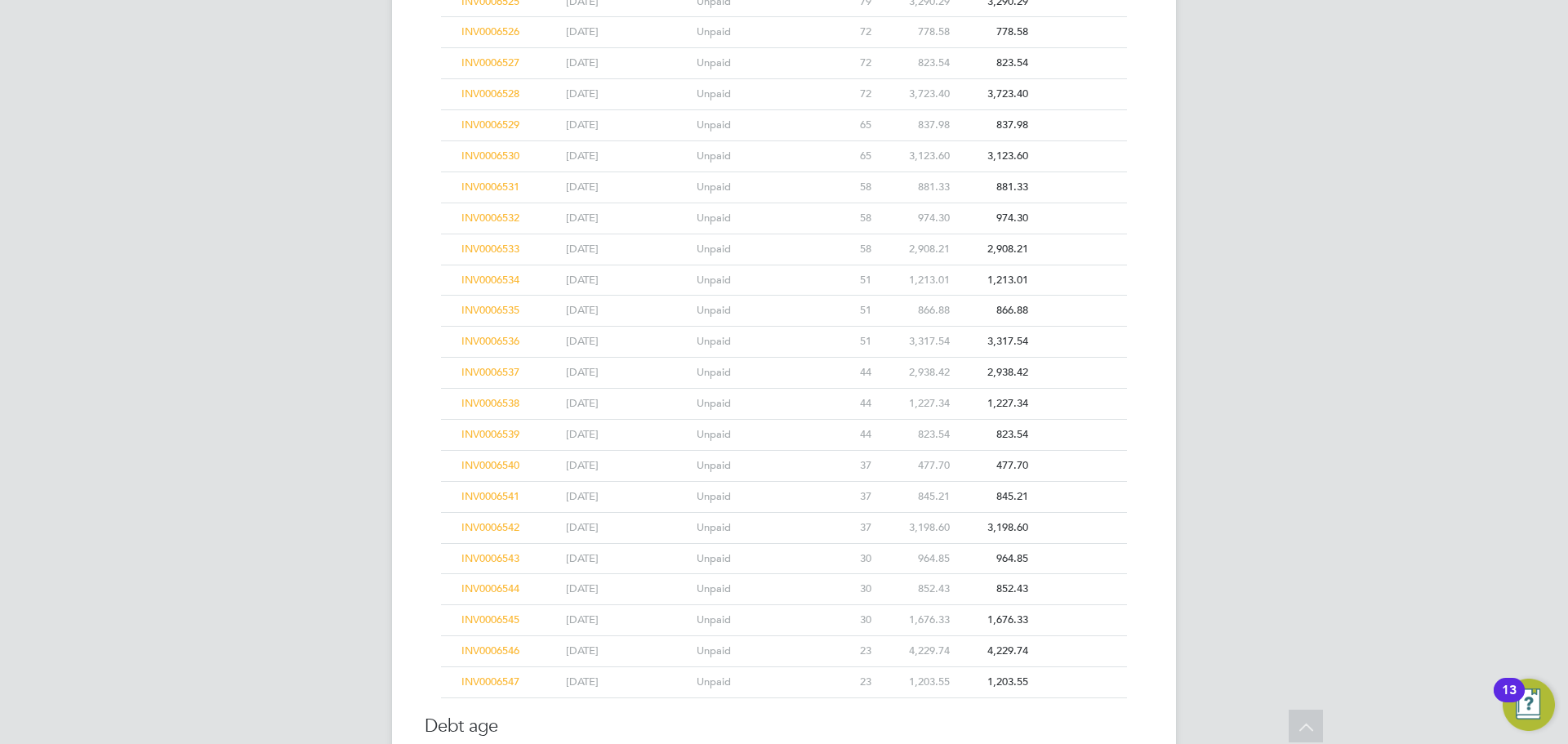 click on "INV0006533" 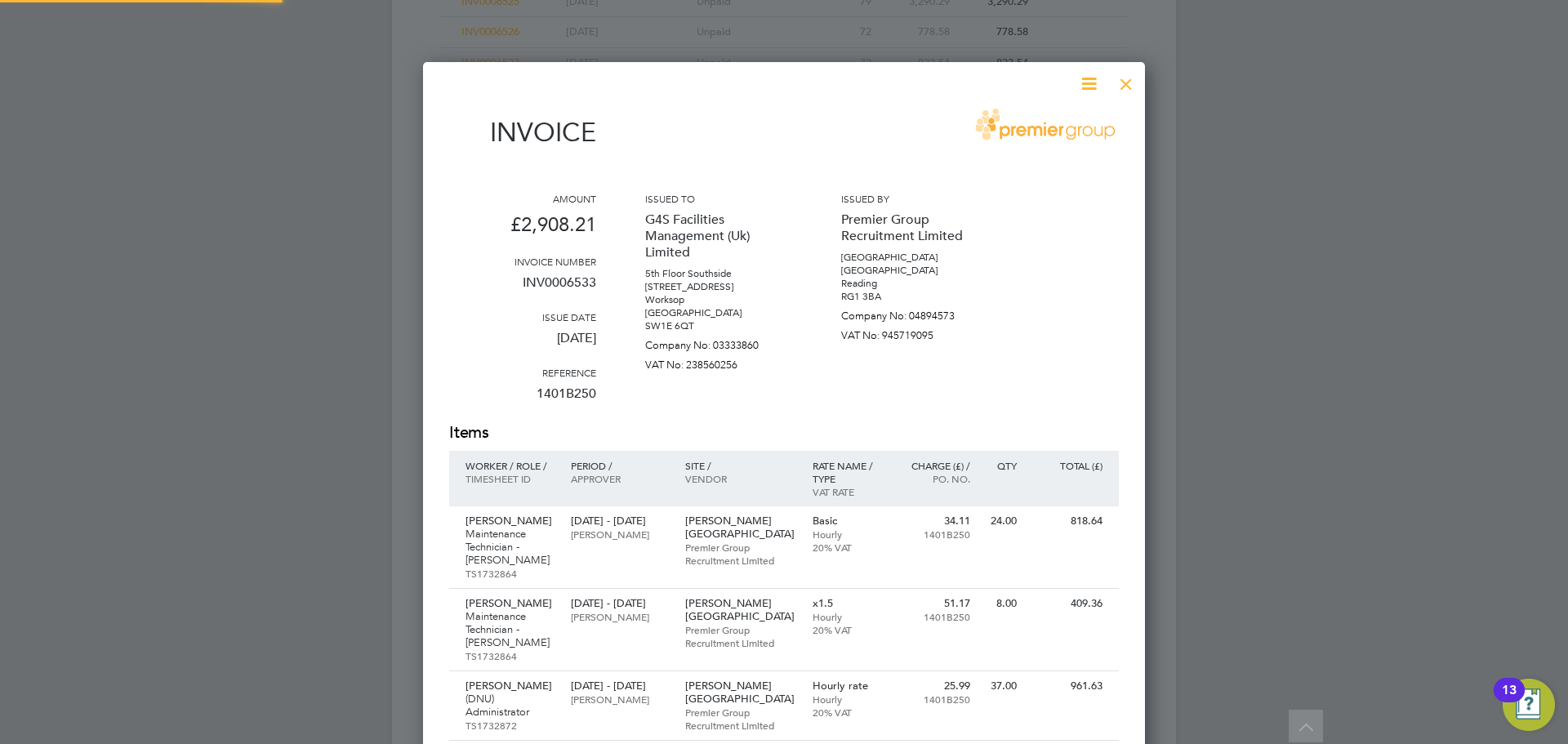 scroll, scrollTop: 8, scrollLeft: 8, axis: both 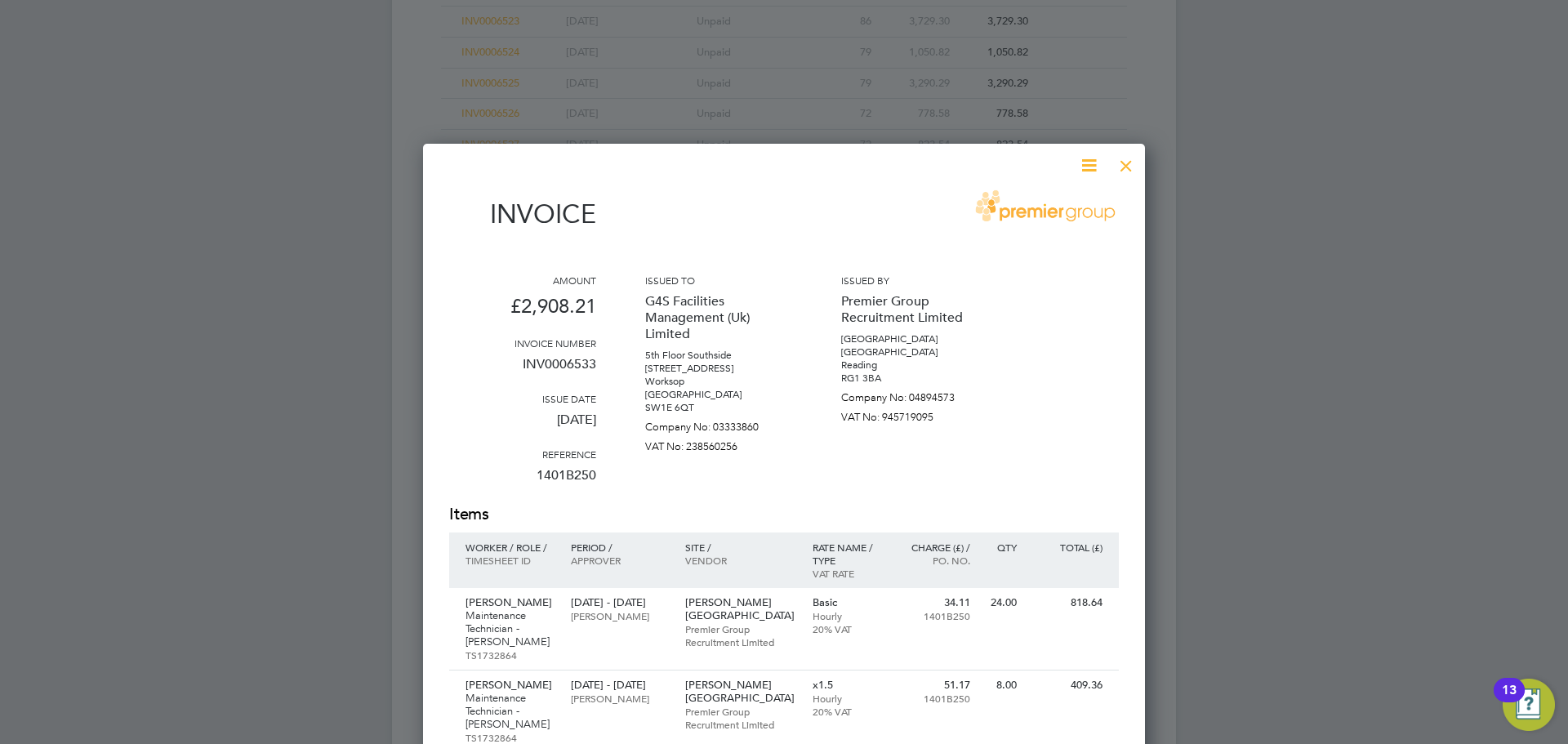 click at bounding box center (1126, 162) 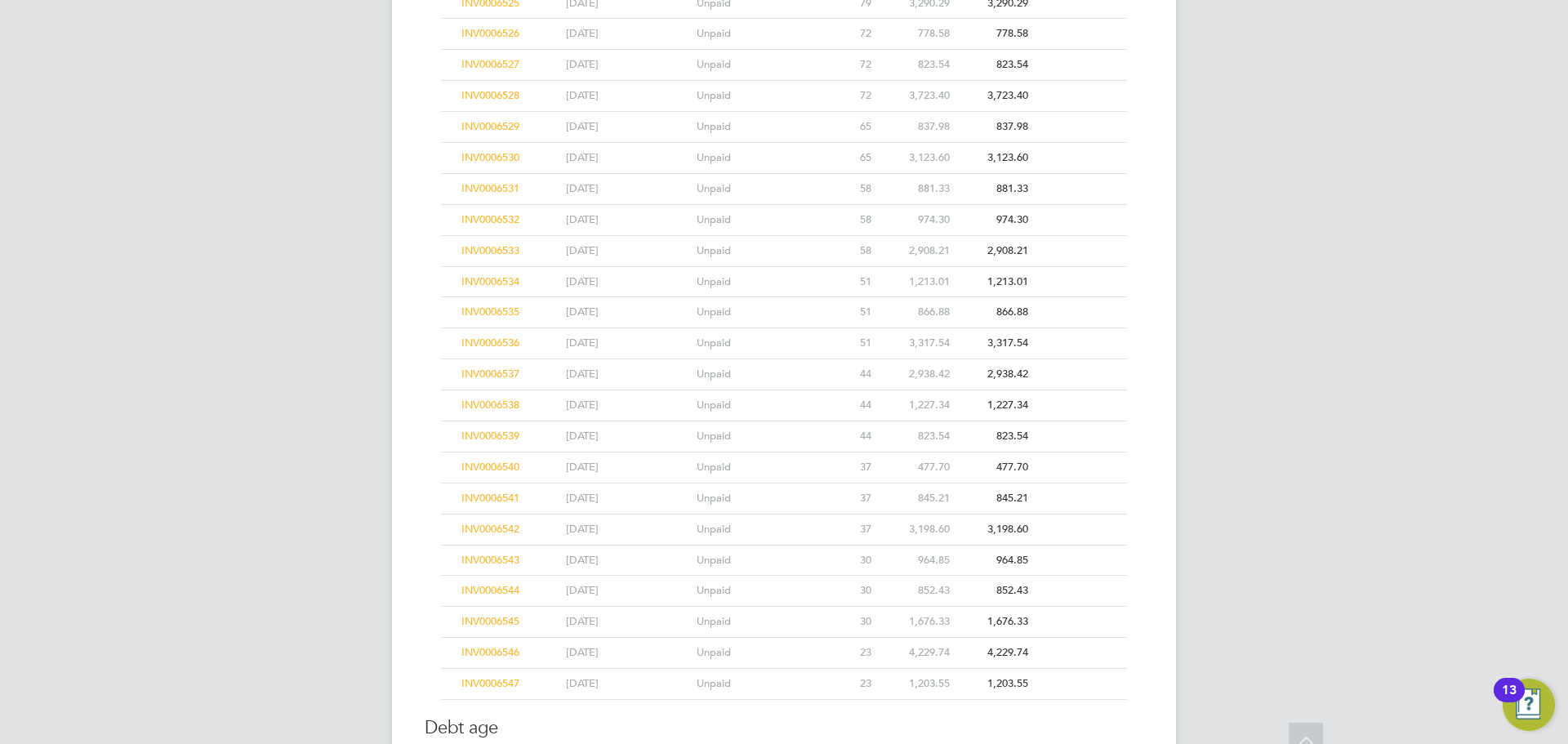 scroll, scrollTop: 11436, scrollLeft: 0, axis: vertical 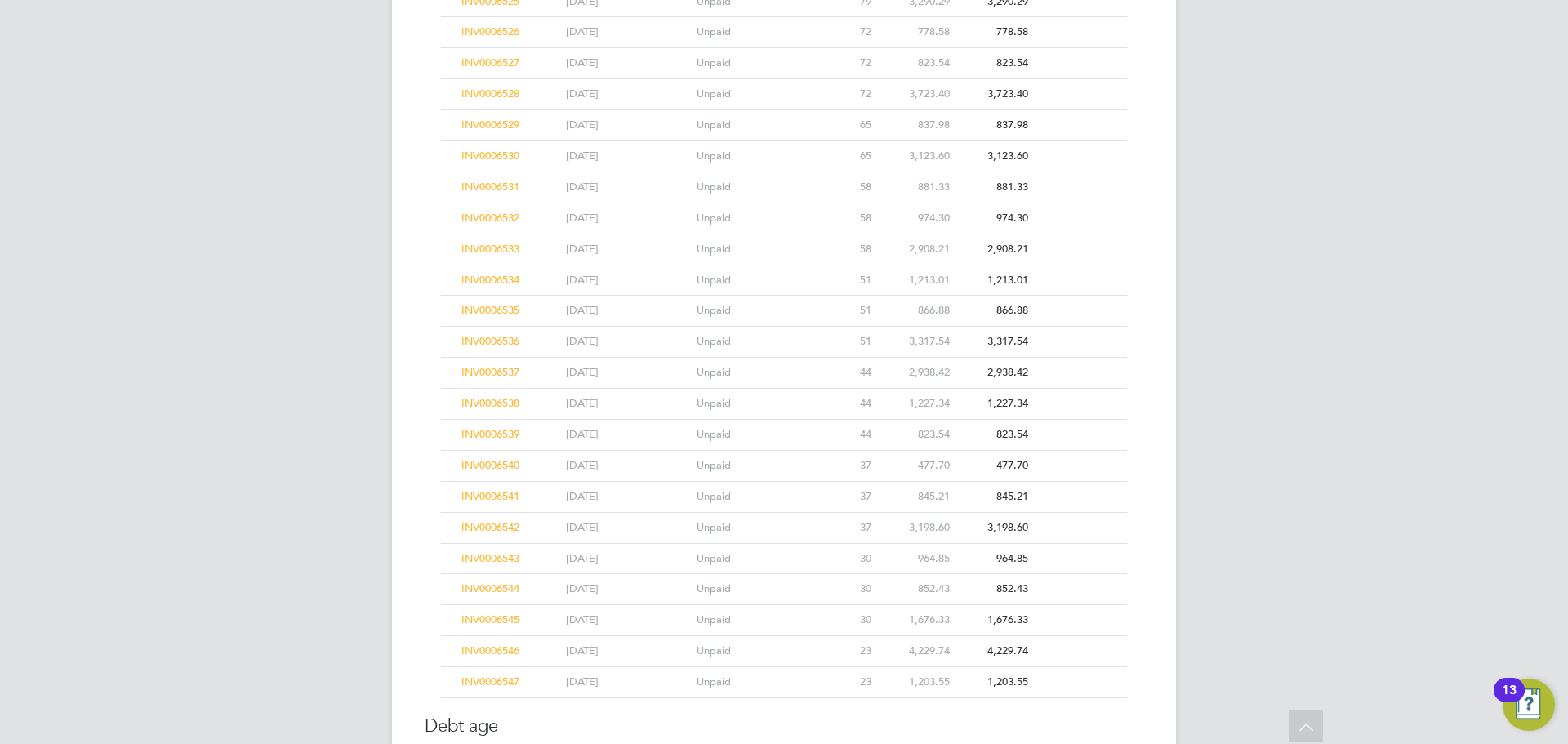 click on "INV0006534" 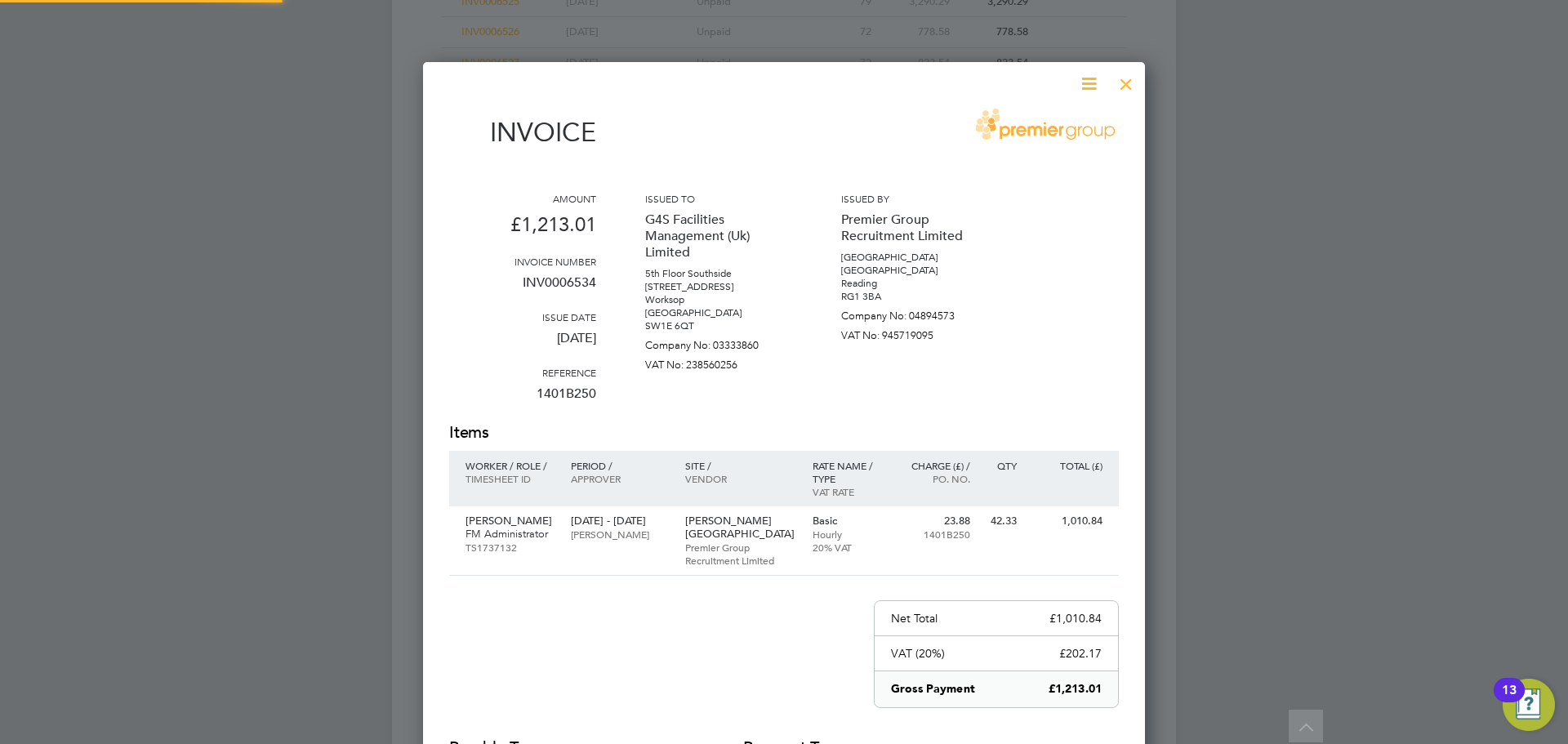scroll, scrollTop: 8, scrollLeft: 8, axis: both 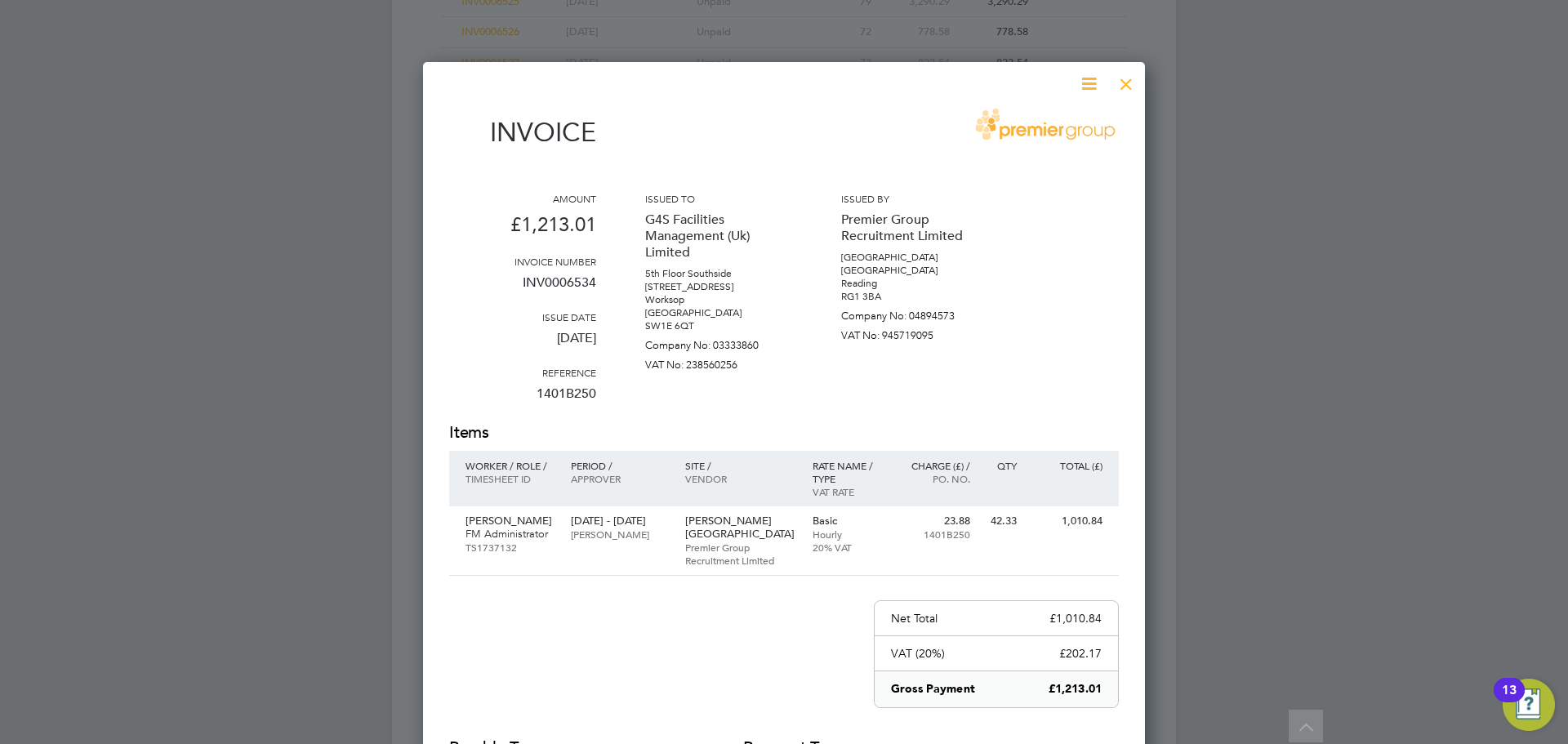 click at bounding box center [1126, 80] 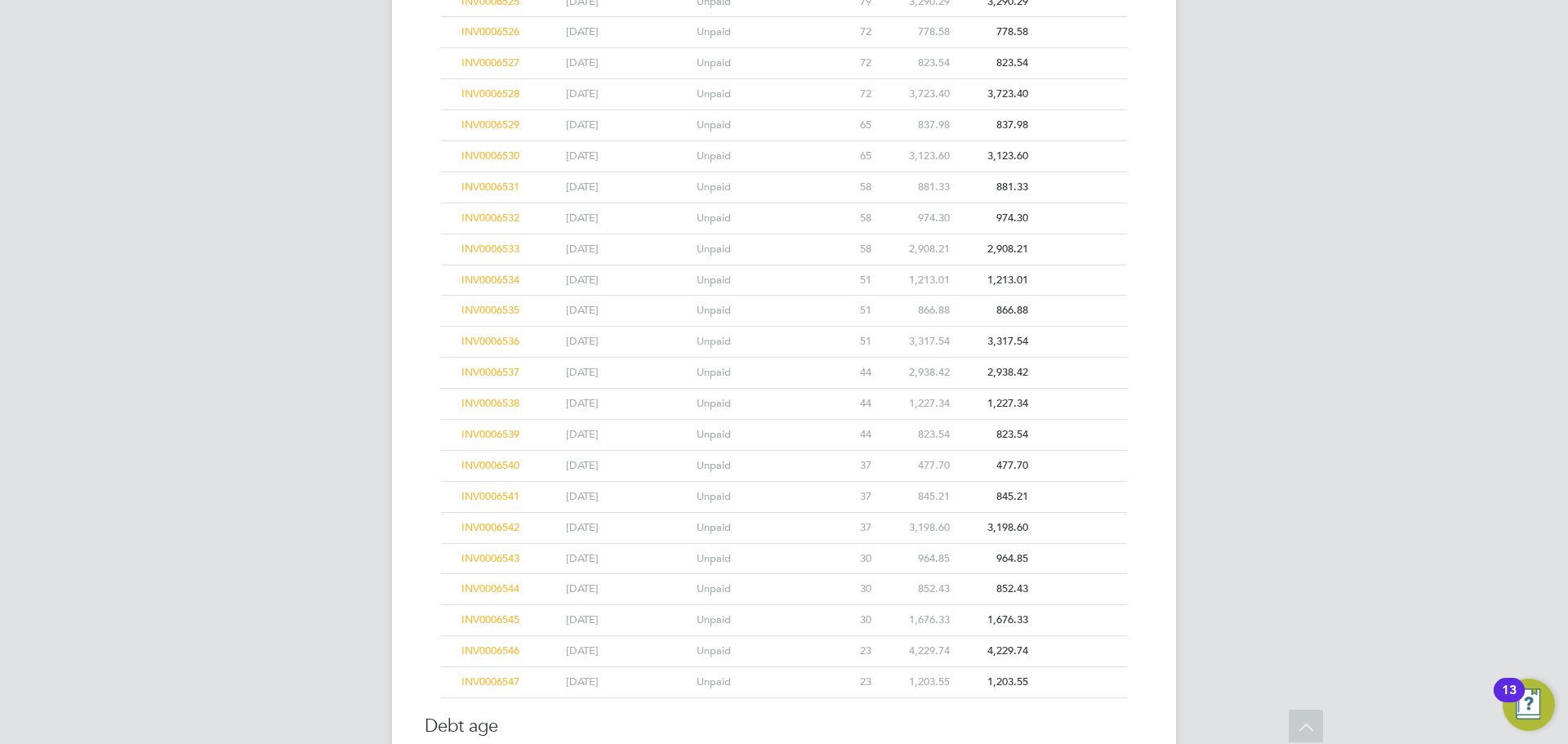 click on "INV0006536" 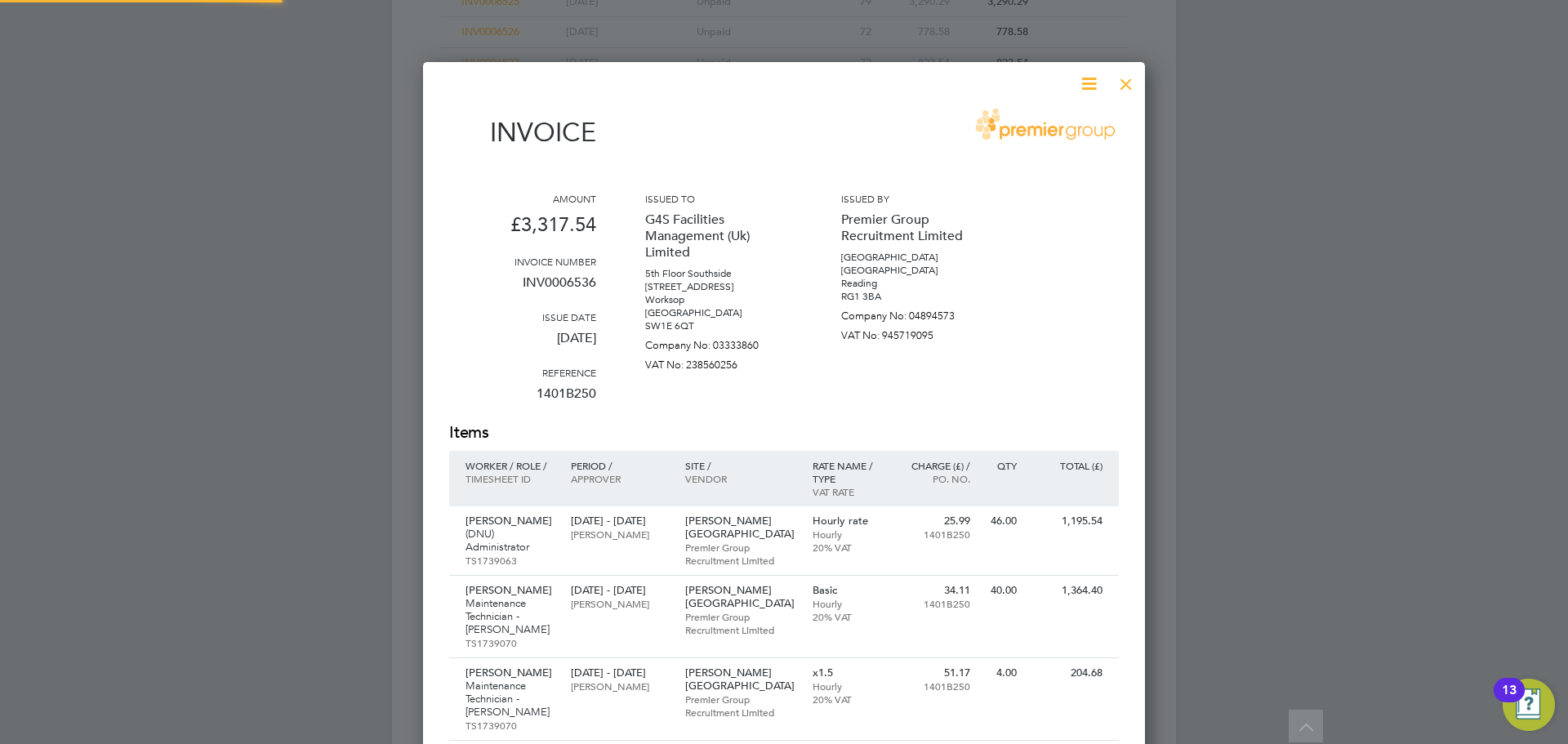 scroll, scrollTop: 8, scrollLeft: 8, axis: both 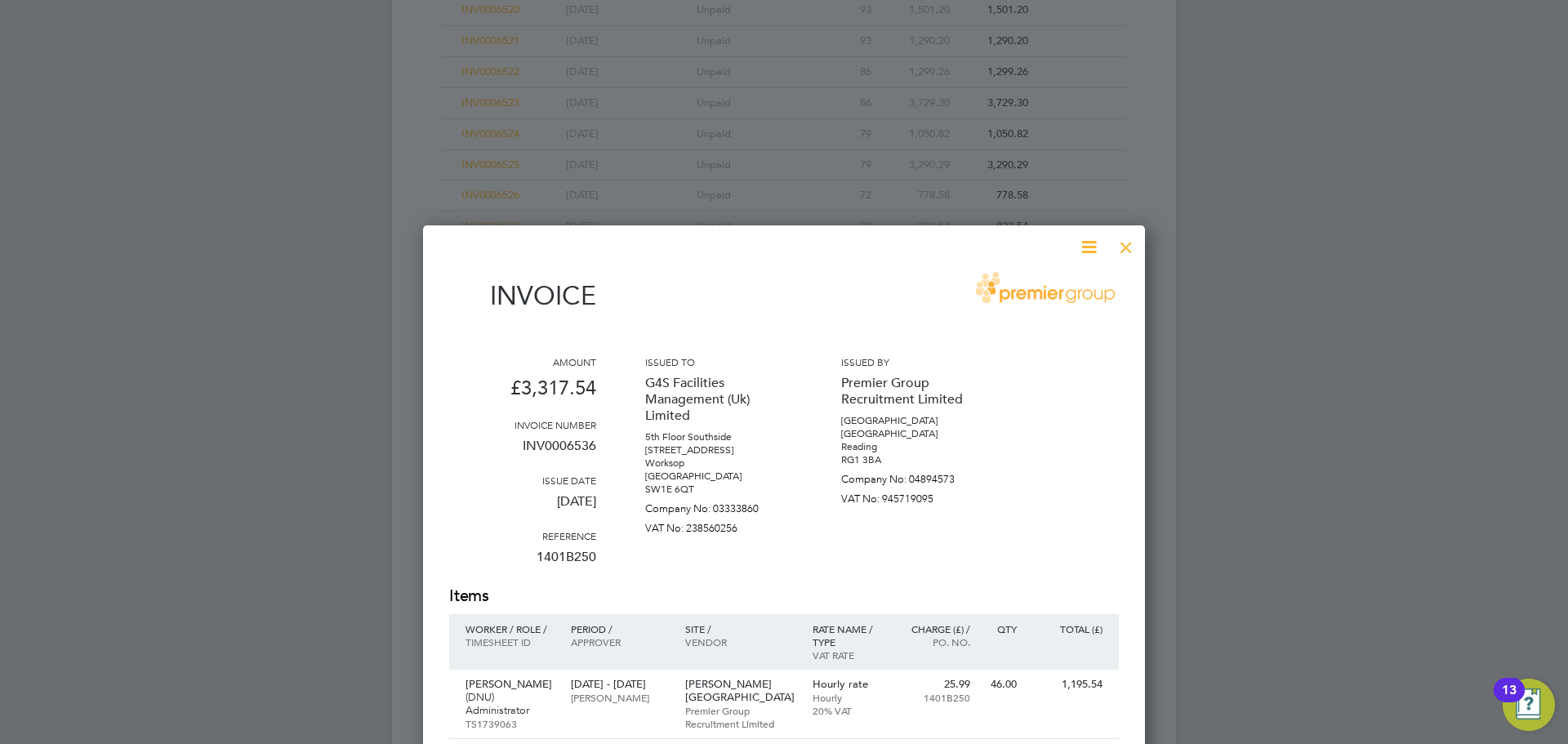 click at bounding box center [1126, 243] 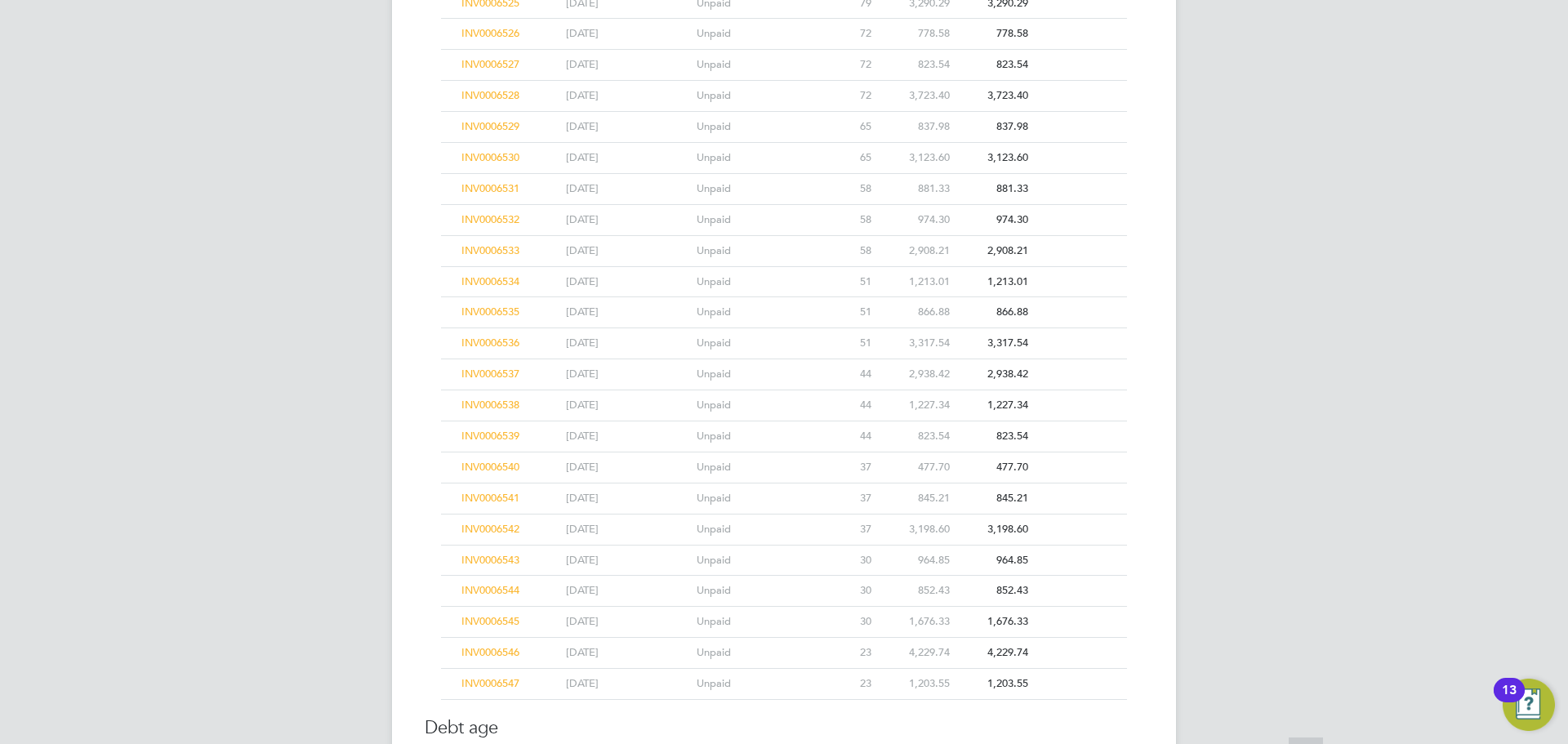scroll, scrollTop: 11436, scrollLeft: 0, axis: vertical 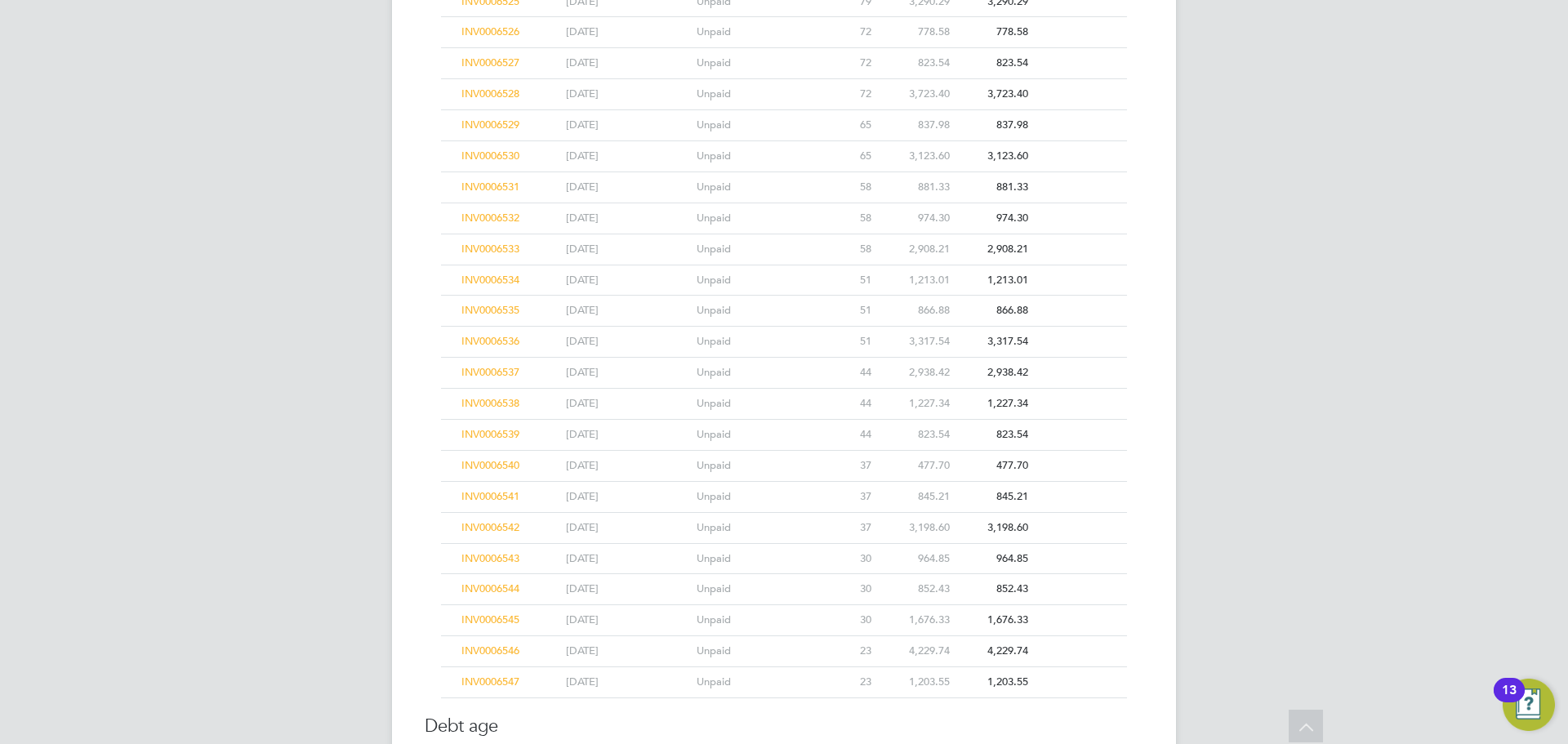 click on "INV0006535" 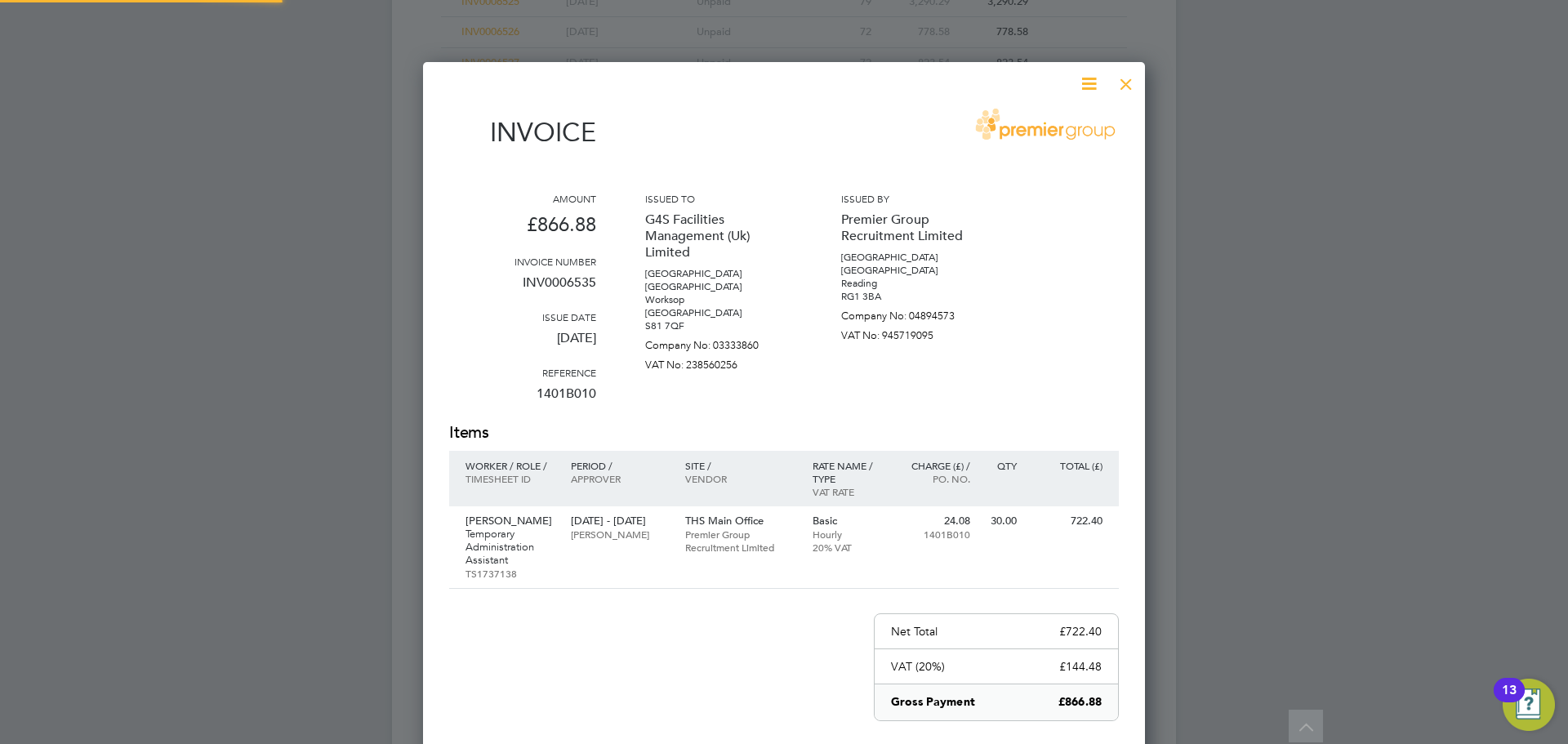 scroll, scrollTop: 8, scrollLeft: 8, axis: both 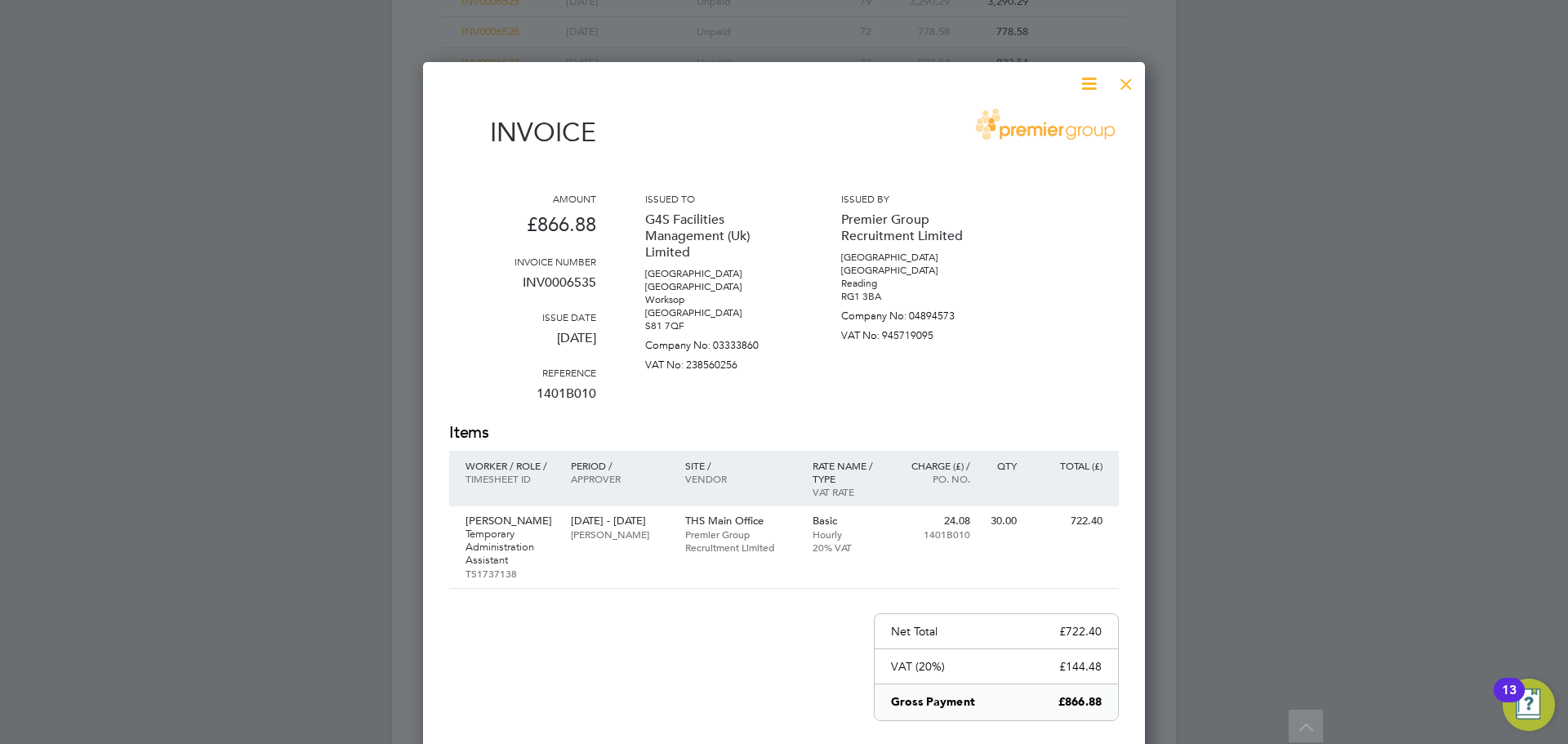 click at bounding box center [1126, 80] 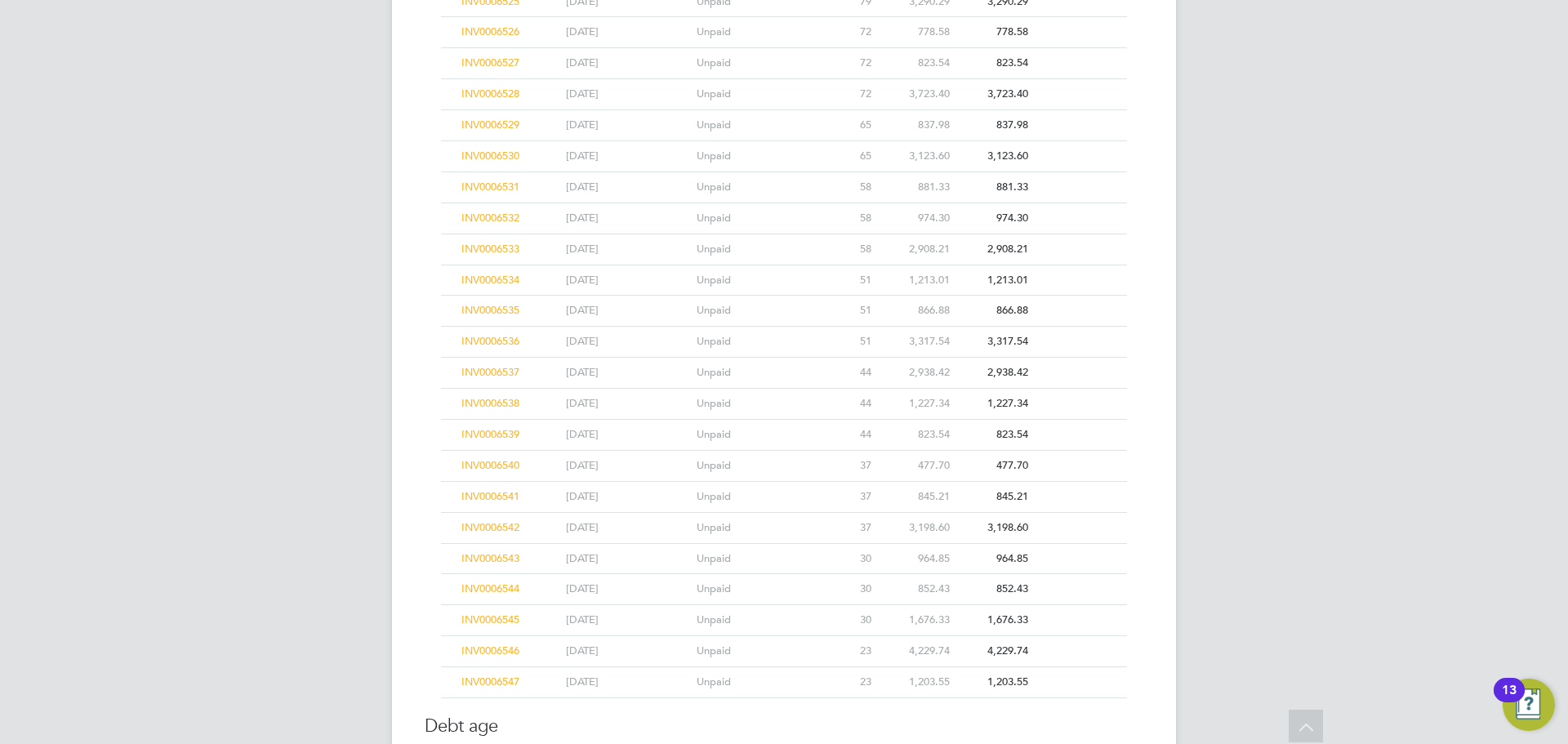 click on "INV0006539" 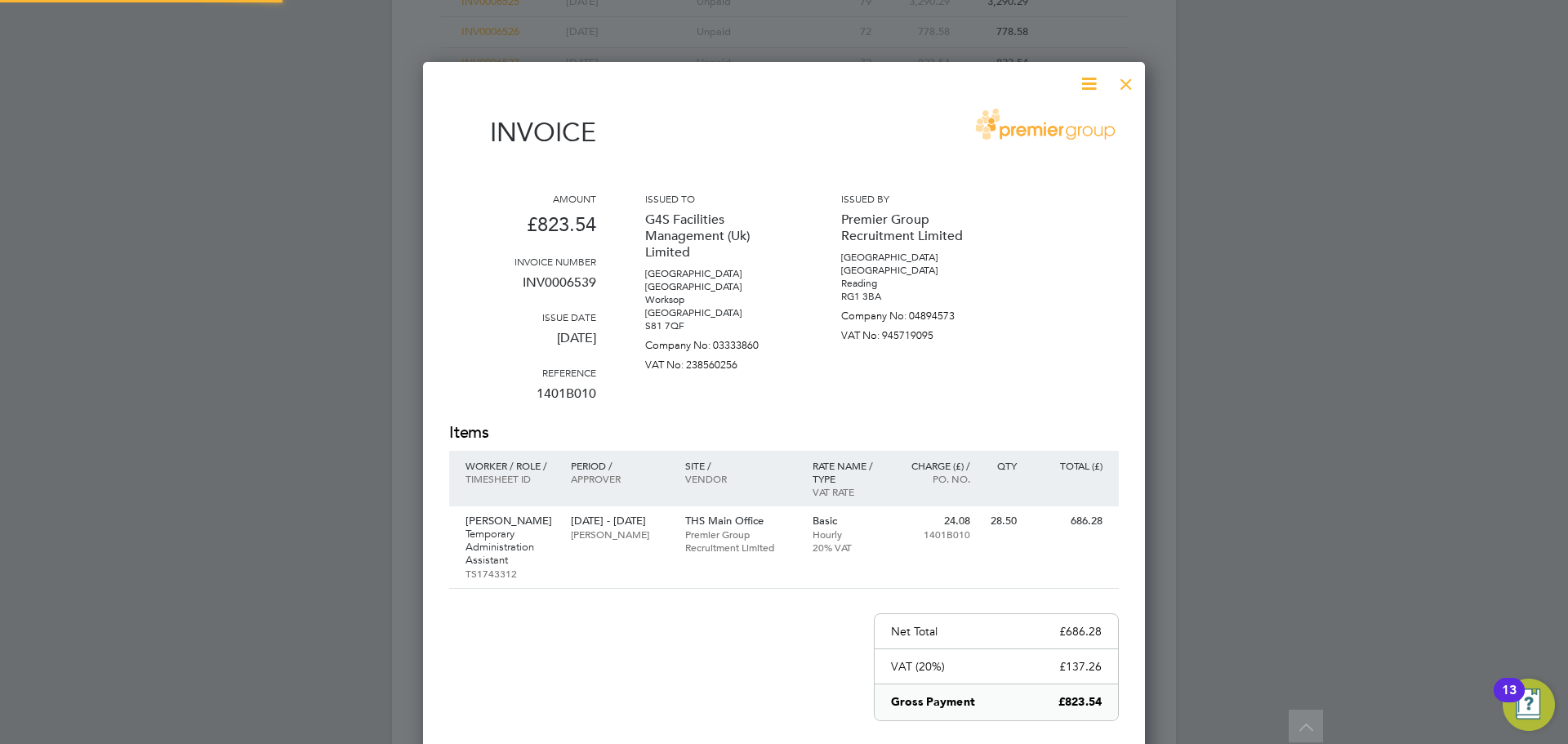 scroll, scrollTop: 8, scrollLeft: 8, axis: both 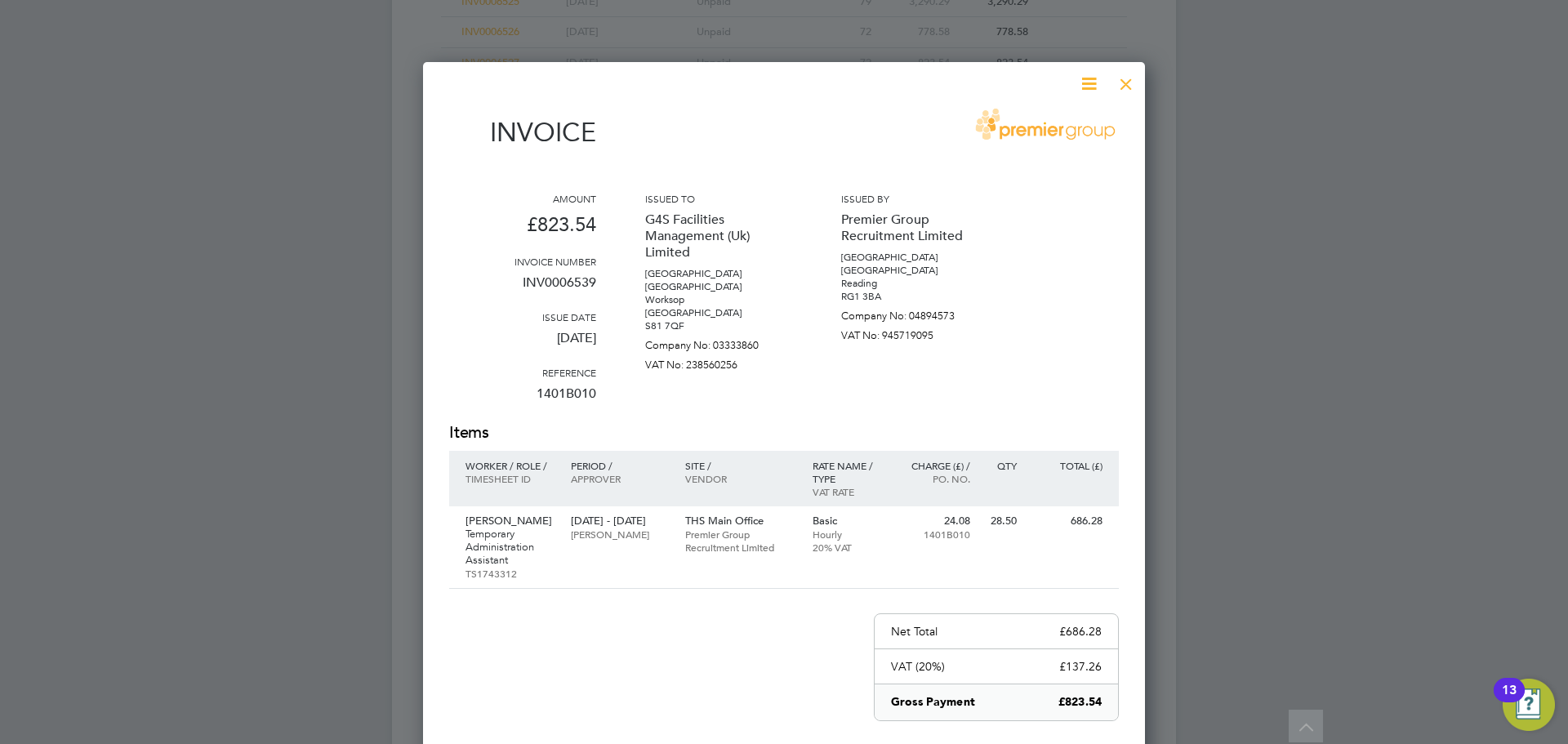 click at bounding box center (1126, 80) 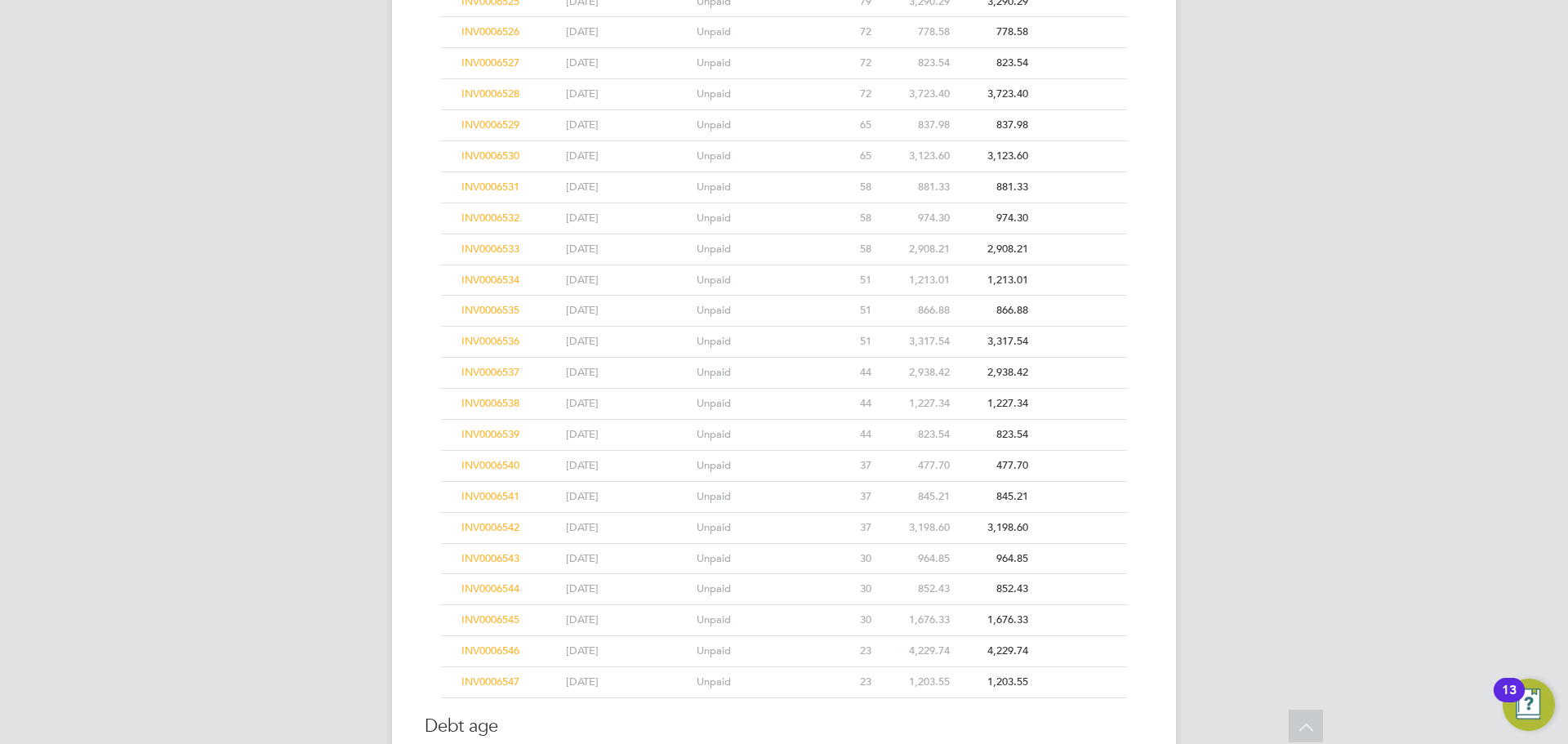click on "INV0006537" 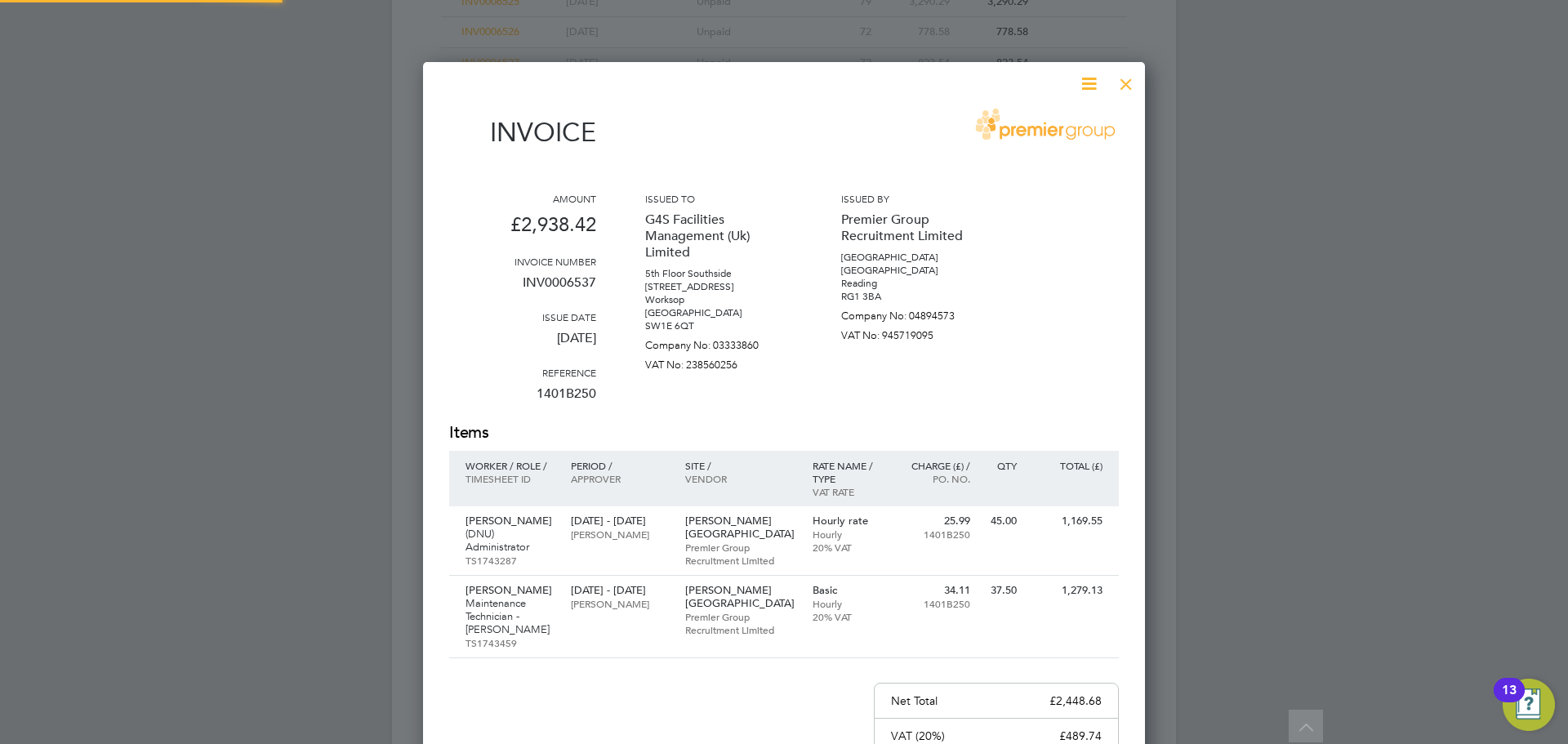 scroll, scrollTop: 8, scrollLeft: 8, axis: both 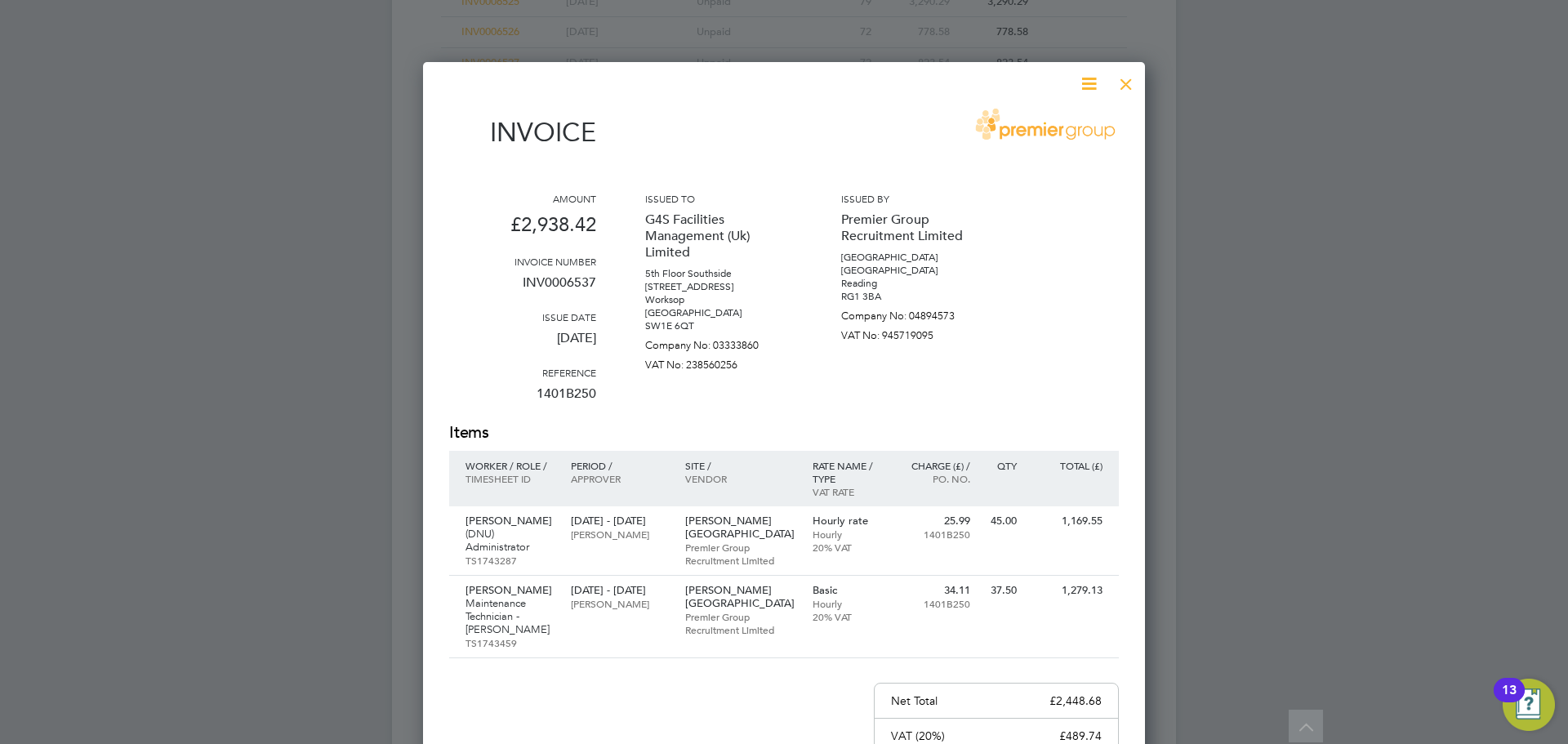 click at bounding box center [1126, 80] 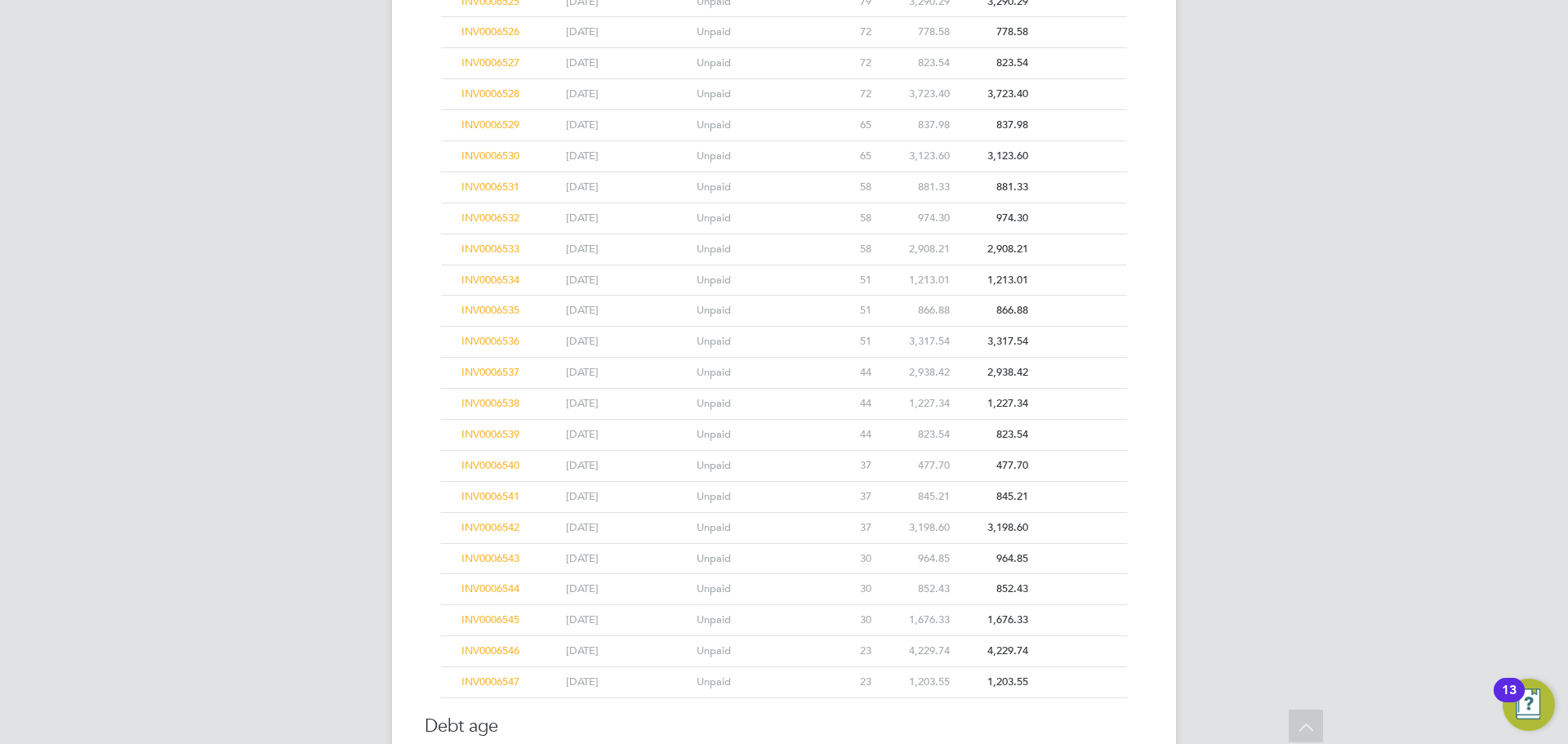 click on "INV0006538" 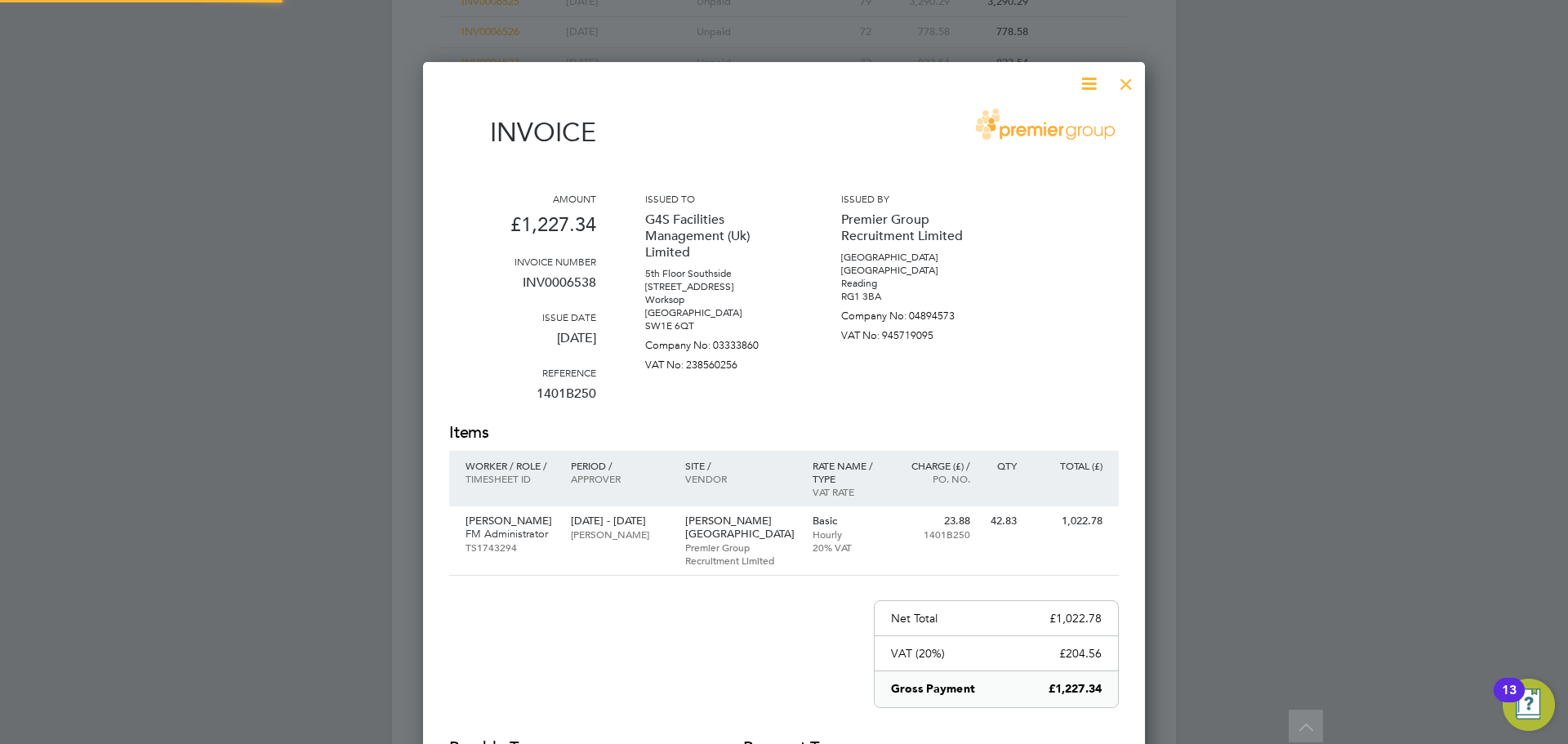 scroll, scrollTop: 8, scrollLeft: 8, axis: both 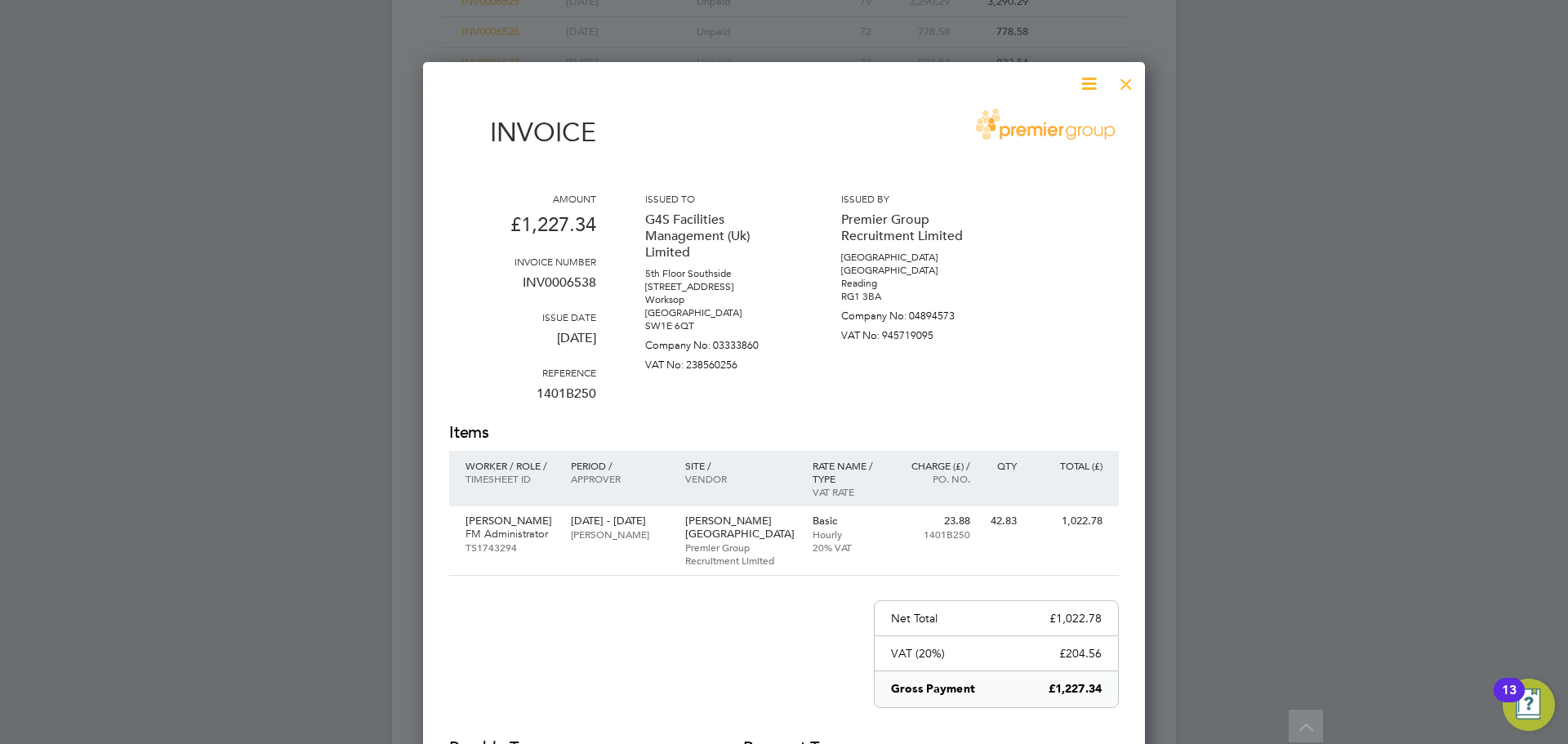 click at bounding box center (1126, 80) 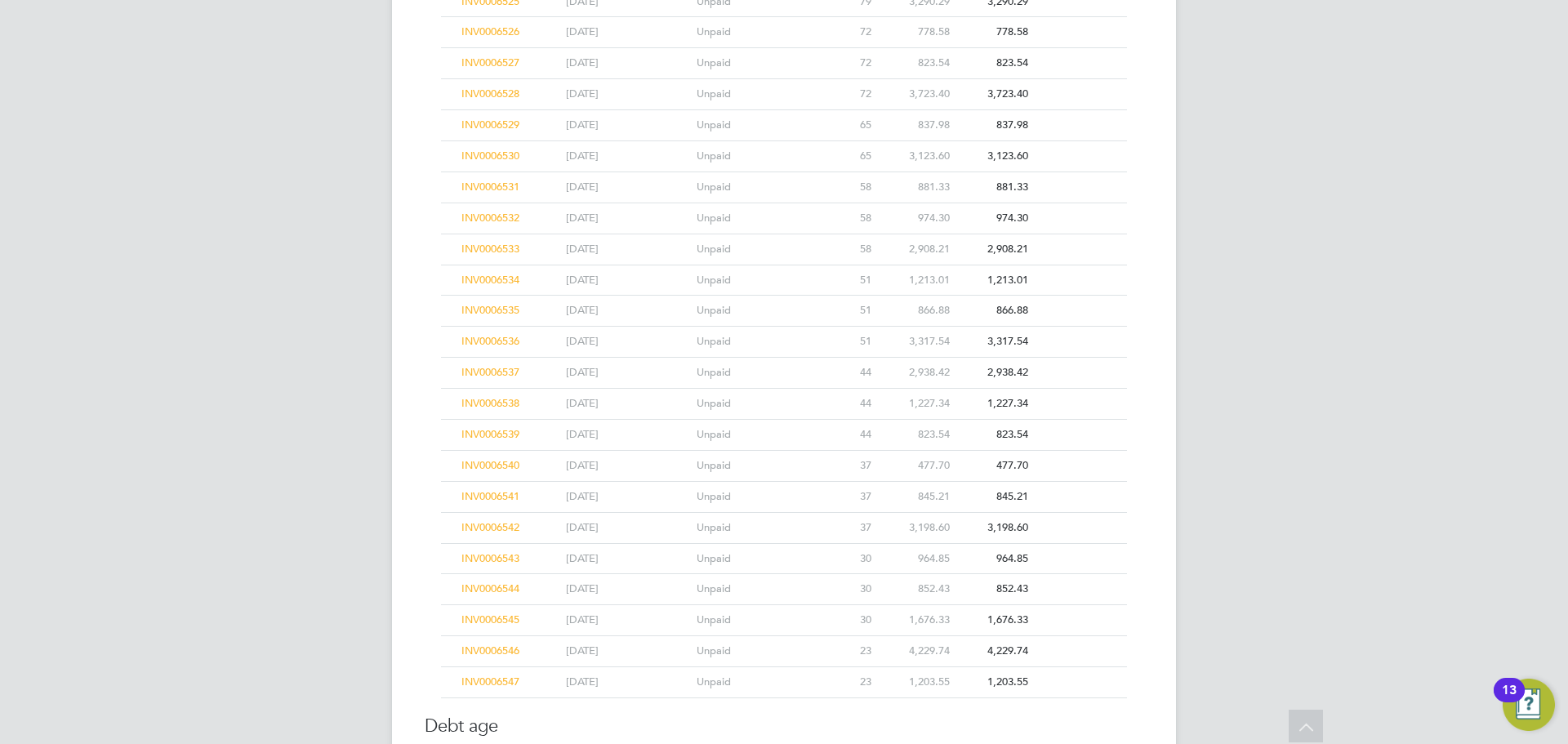click on "INV0006541" 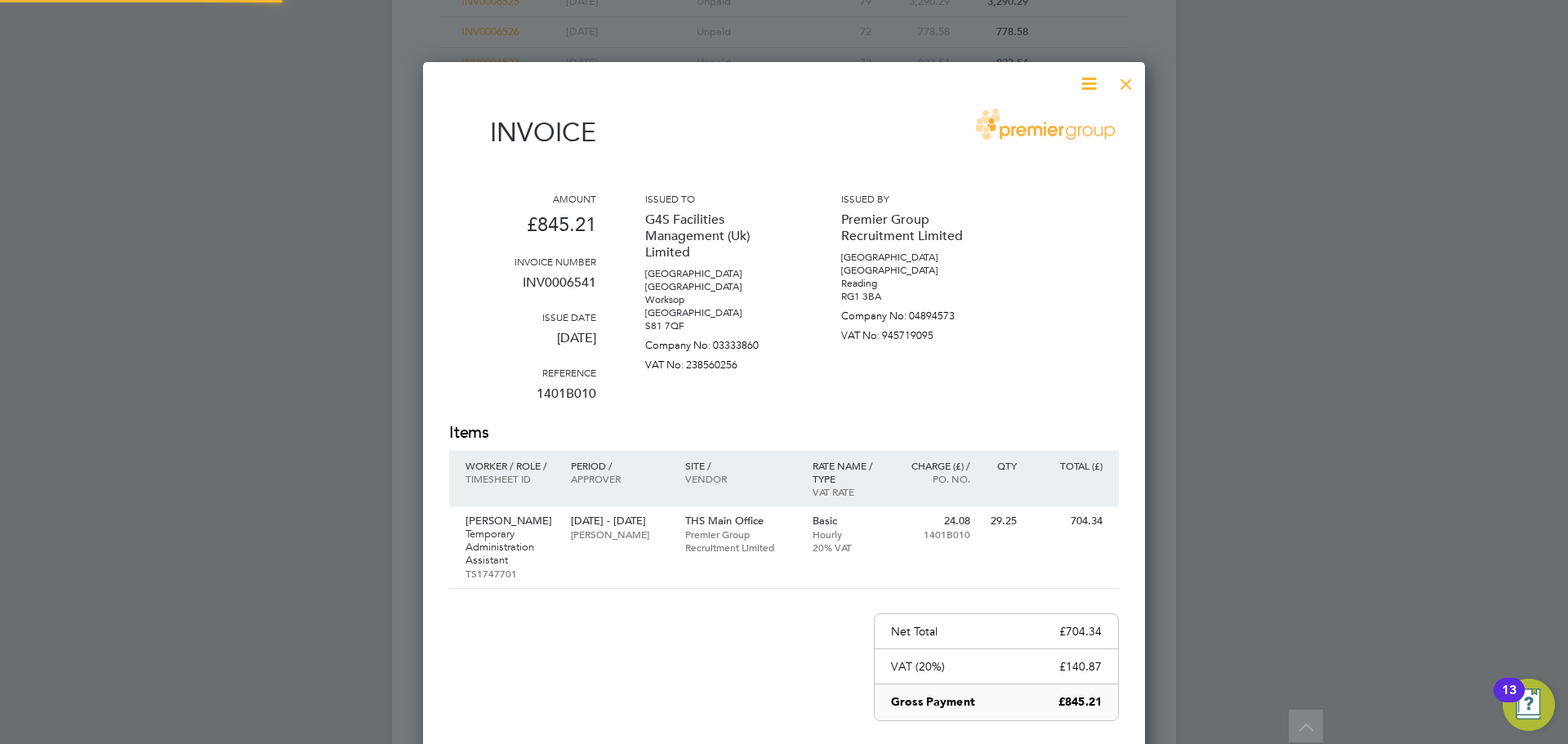scroll, scrollTop: 8, scrollLeft: 8, axis: both 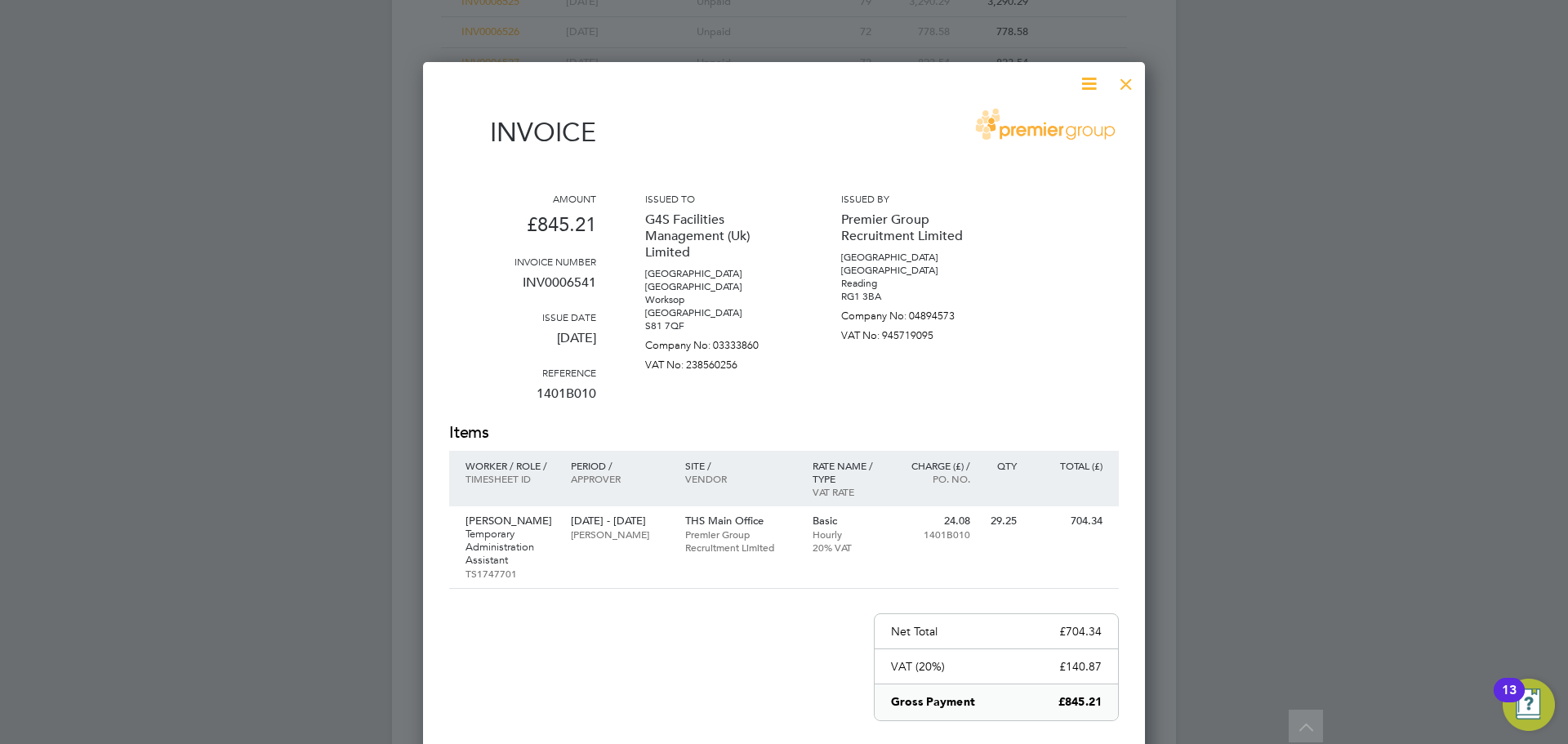 drag, startPoint x: 1123, startPoint y: 78, endPoint x: 1112, endPoint y: 83, distance: 12.083046 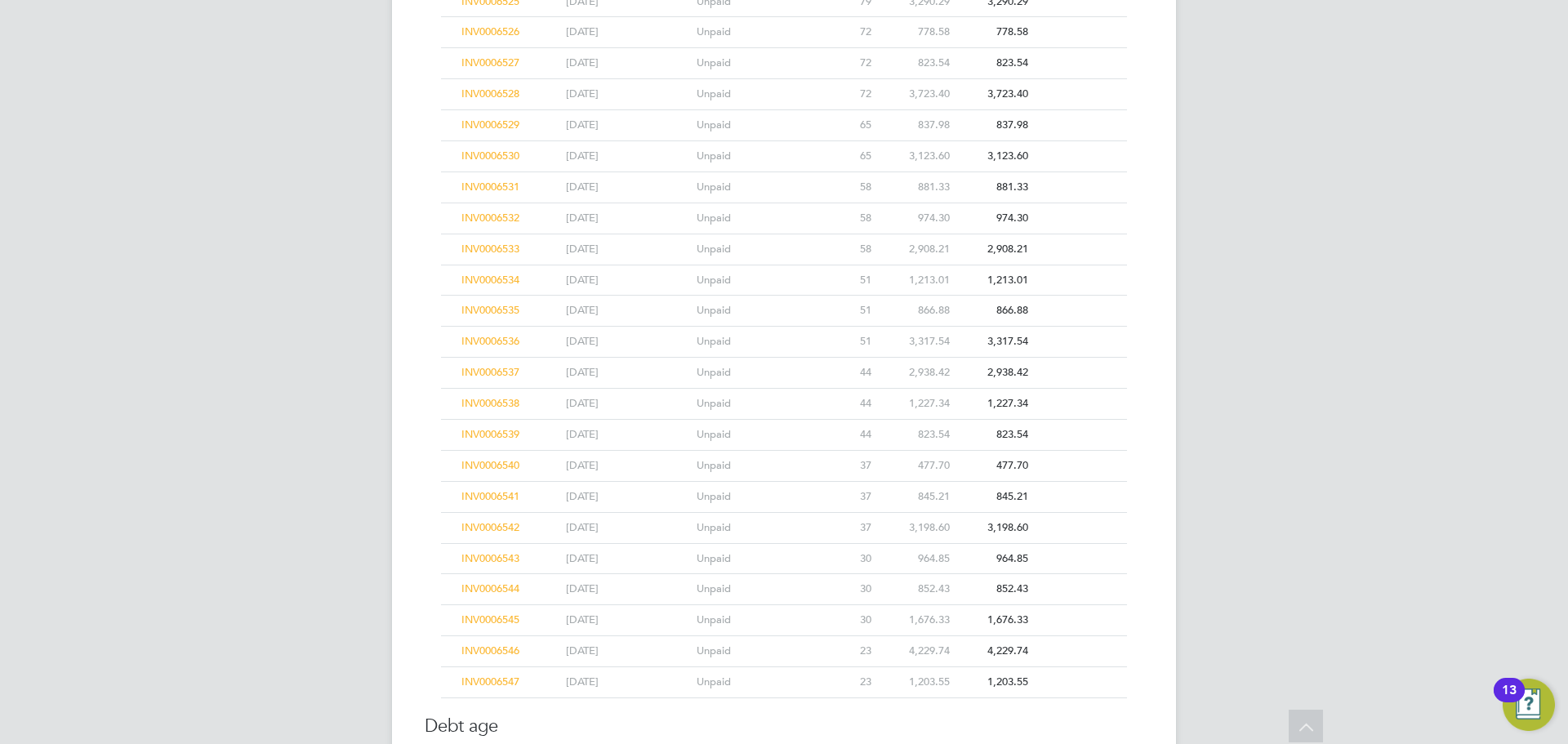 click on "INV0006542" 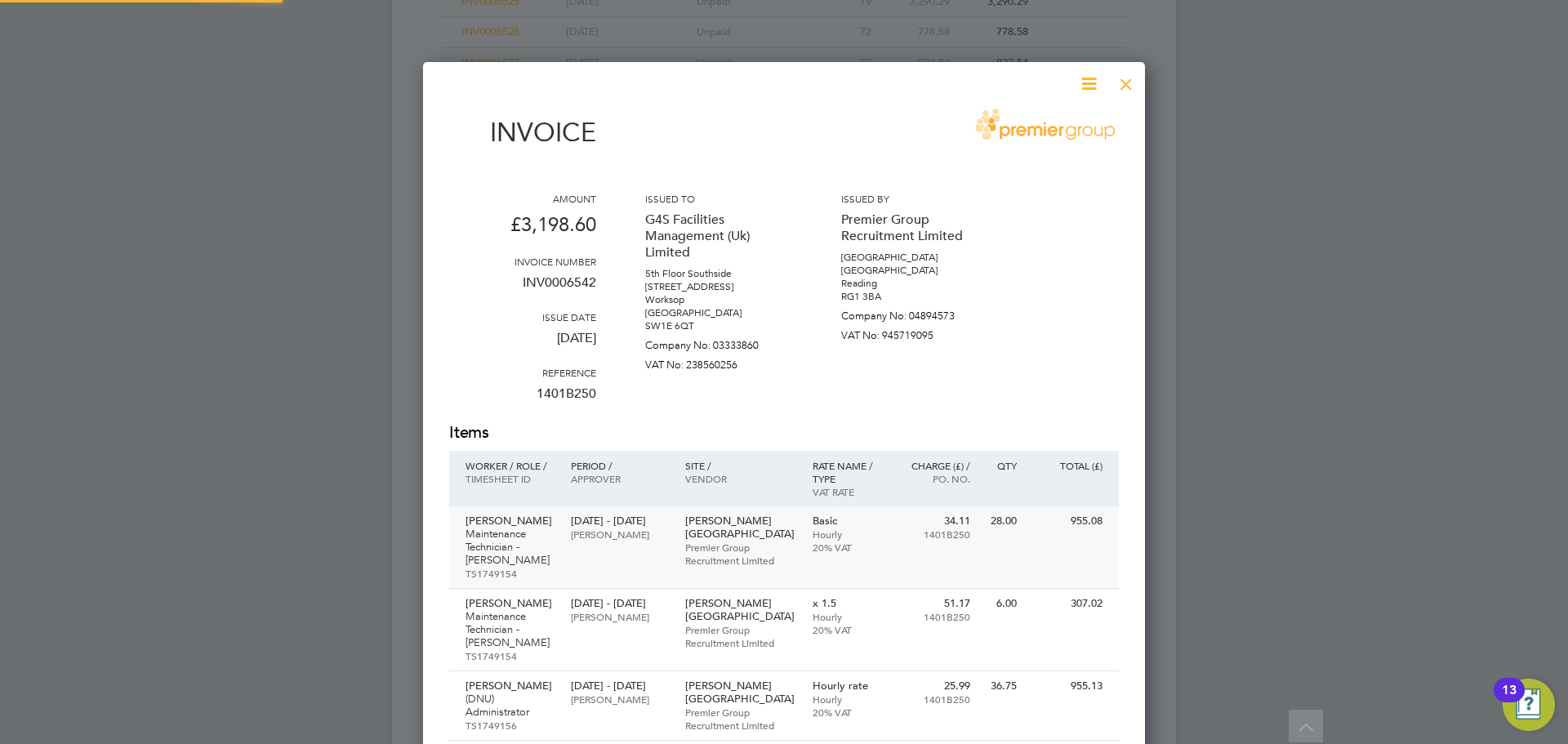 scroll, scrollTop: 8, scrollLeft: 8, axis: both 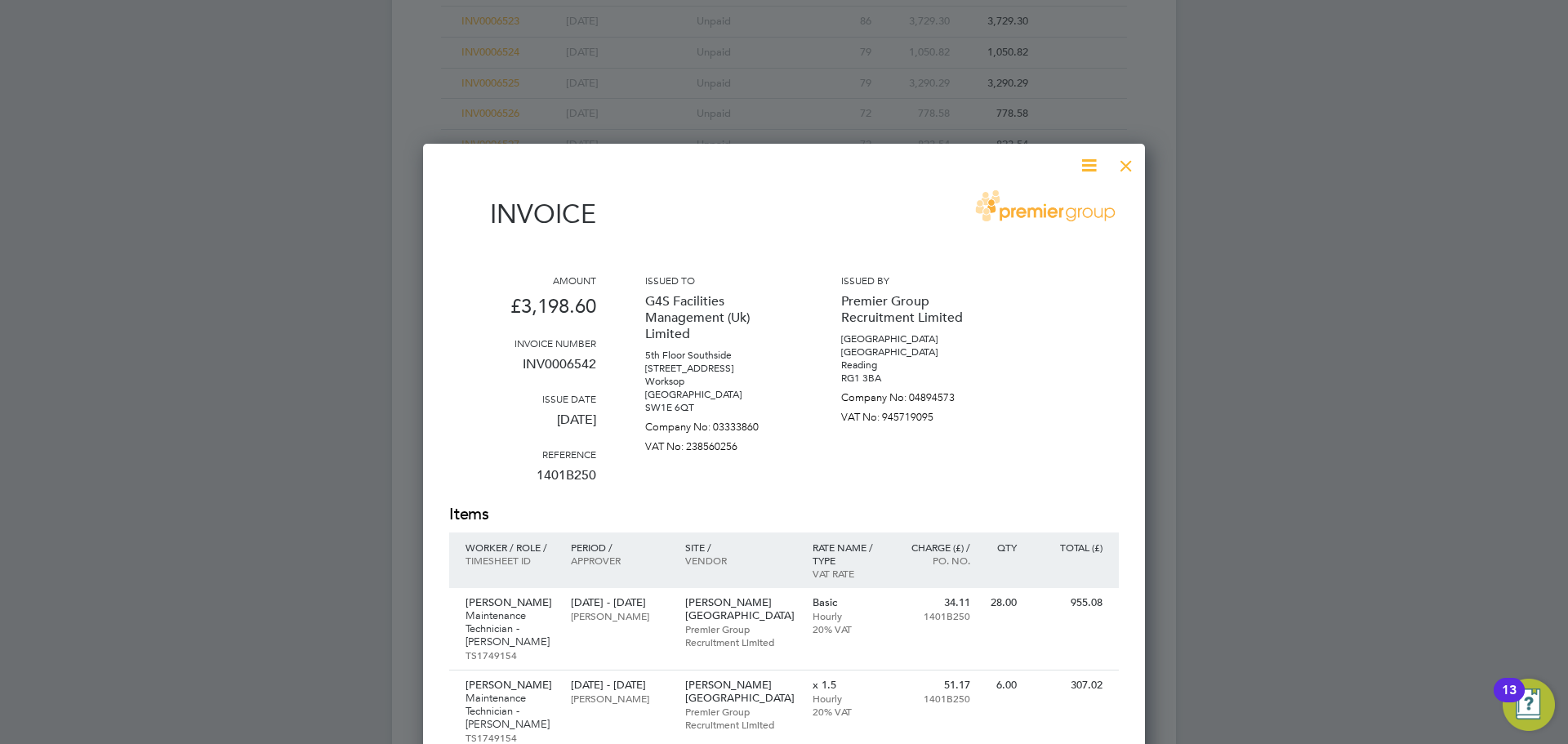 click at bounding box center (1126, 162) 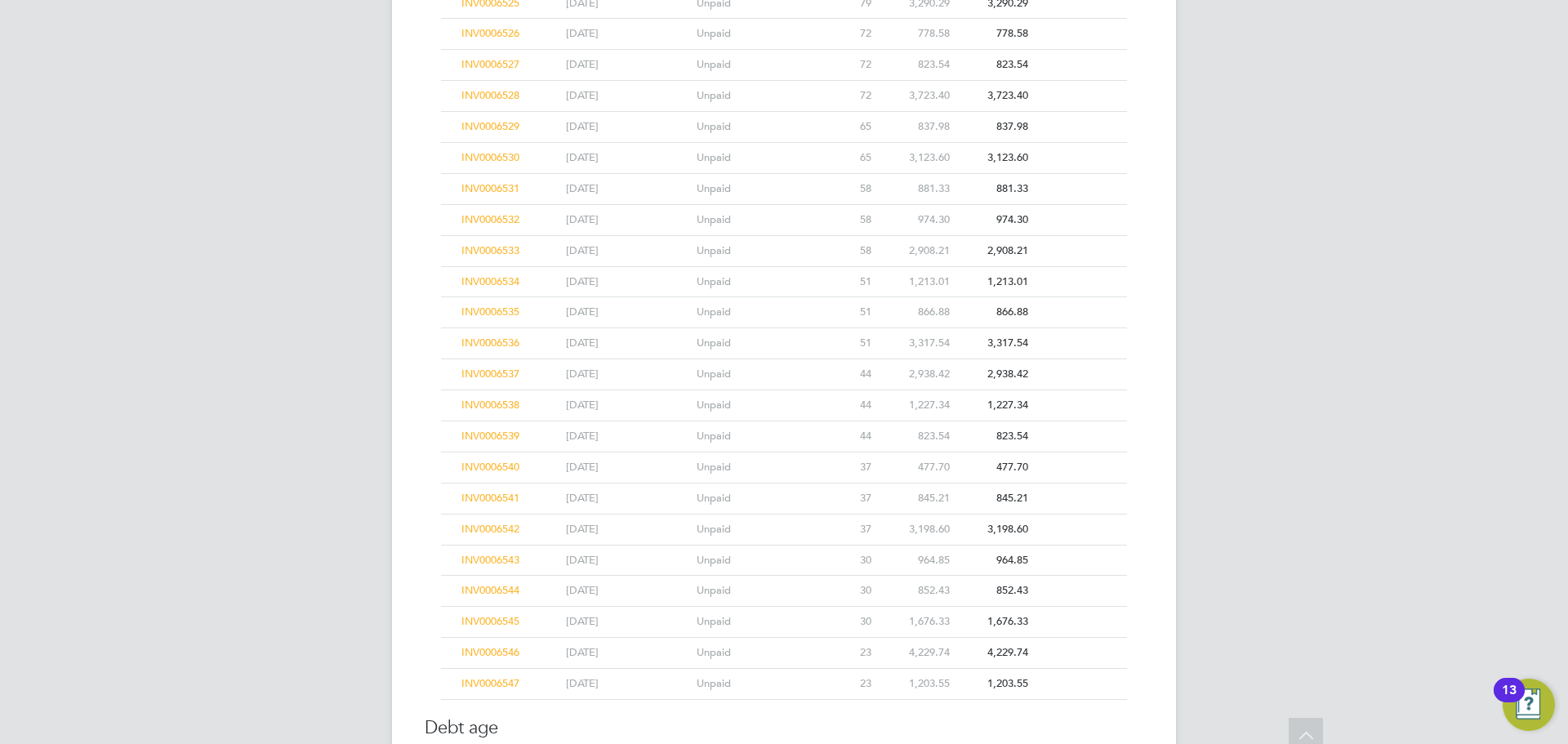 scroll, scrollTop: 11436, scrollLeft: 0, axis: vertical 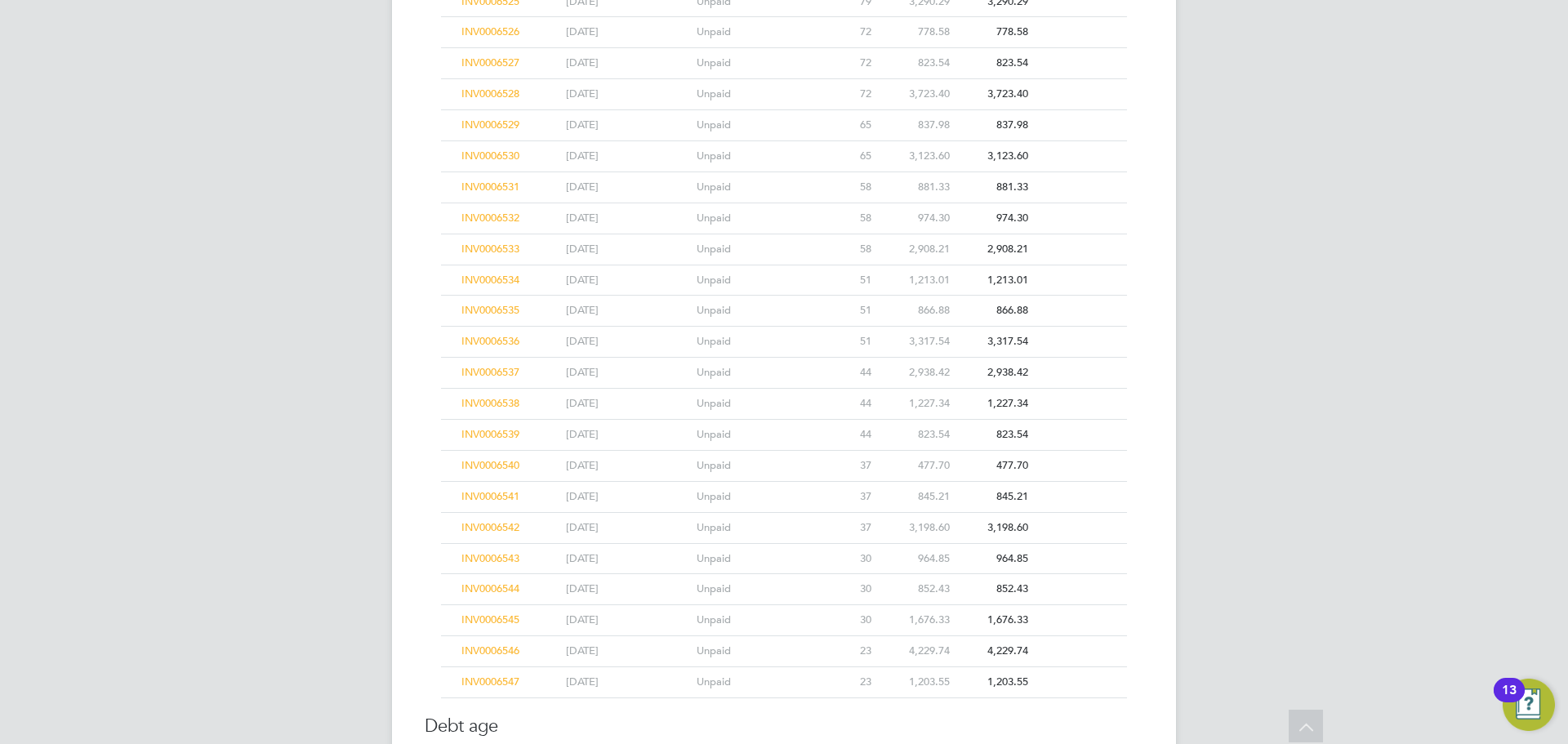 click on "INV0006540" 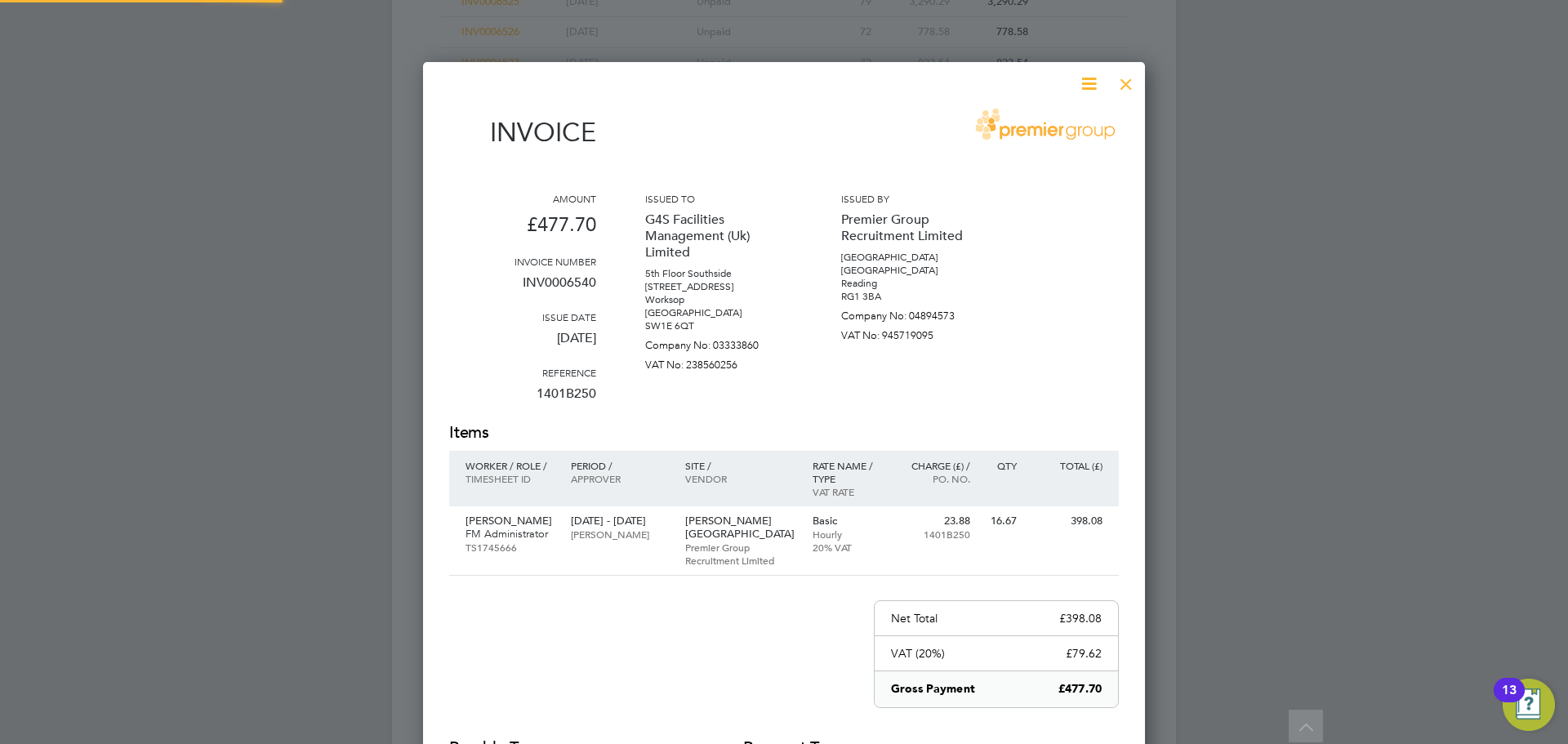 scroll, scrollTop: 8, scrollLeft: 8, axis: both 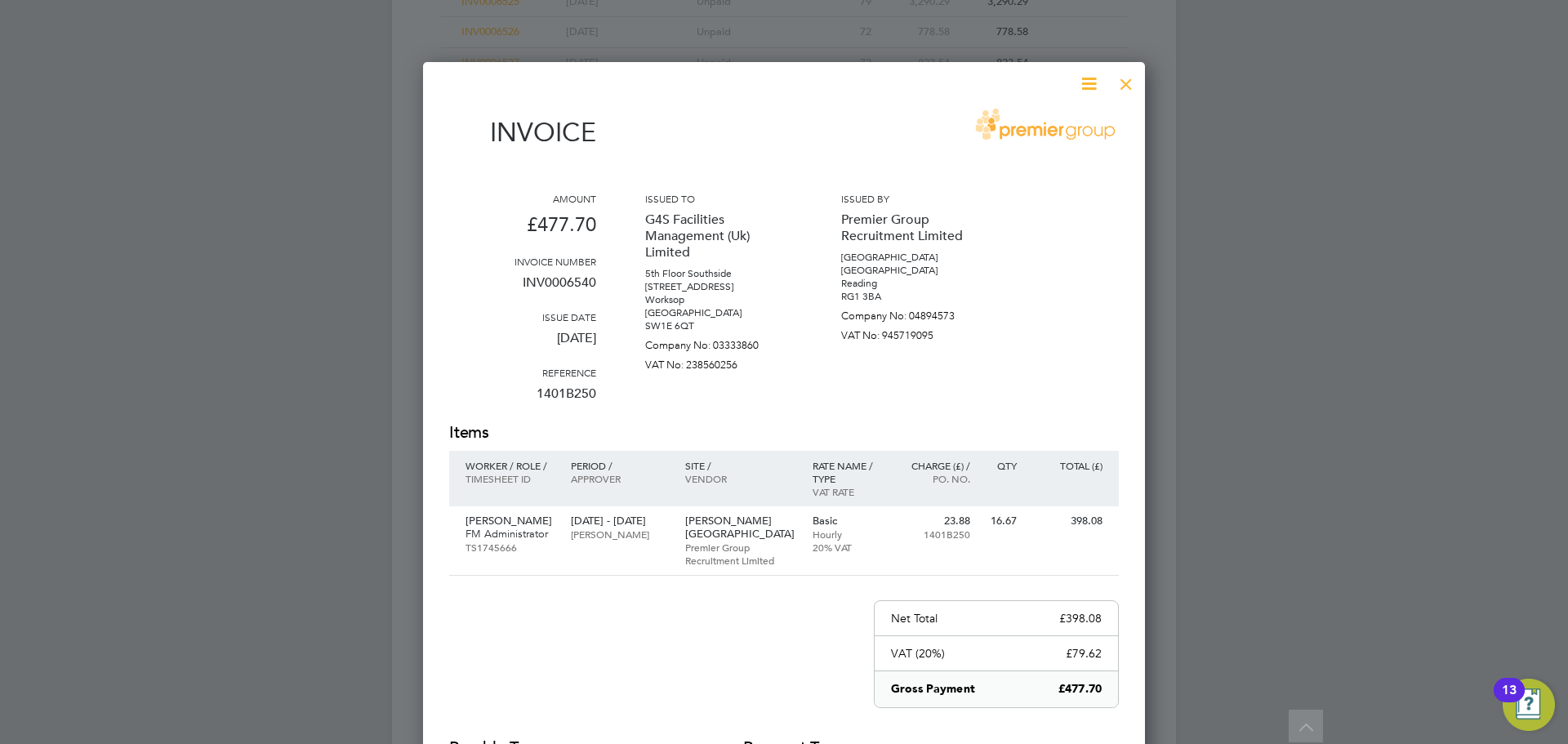 click at bounding box center [1126, 80] 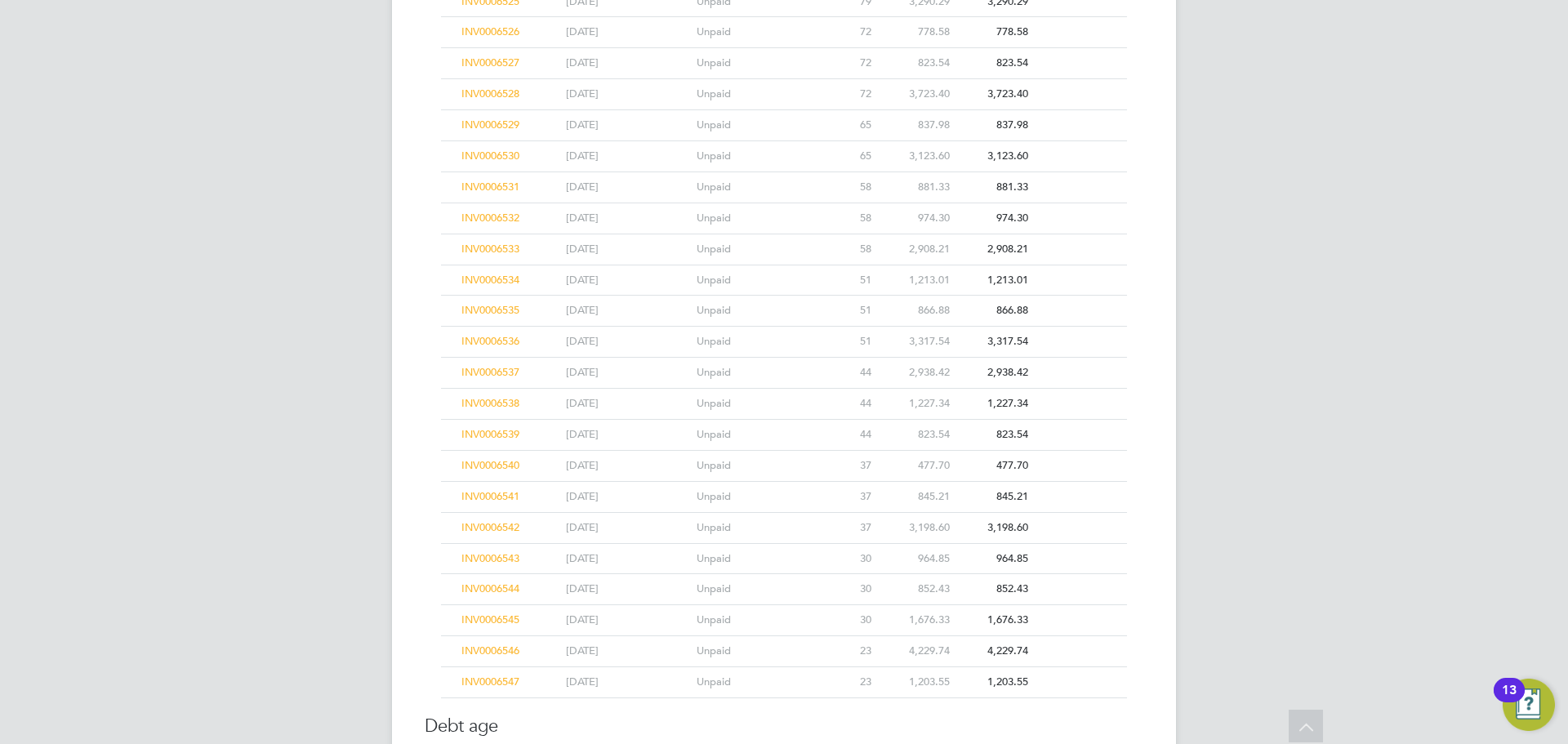 click on "INV0006544" 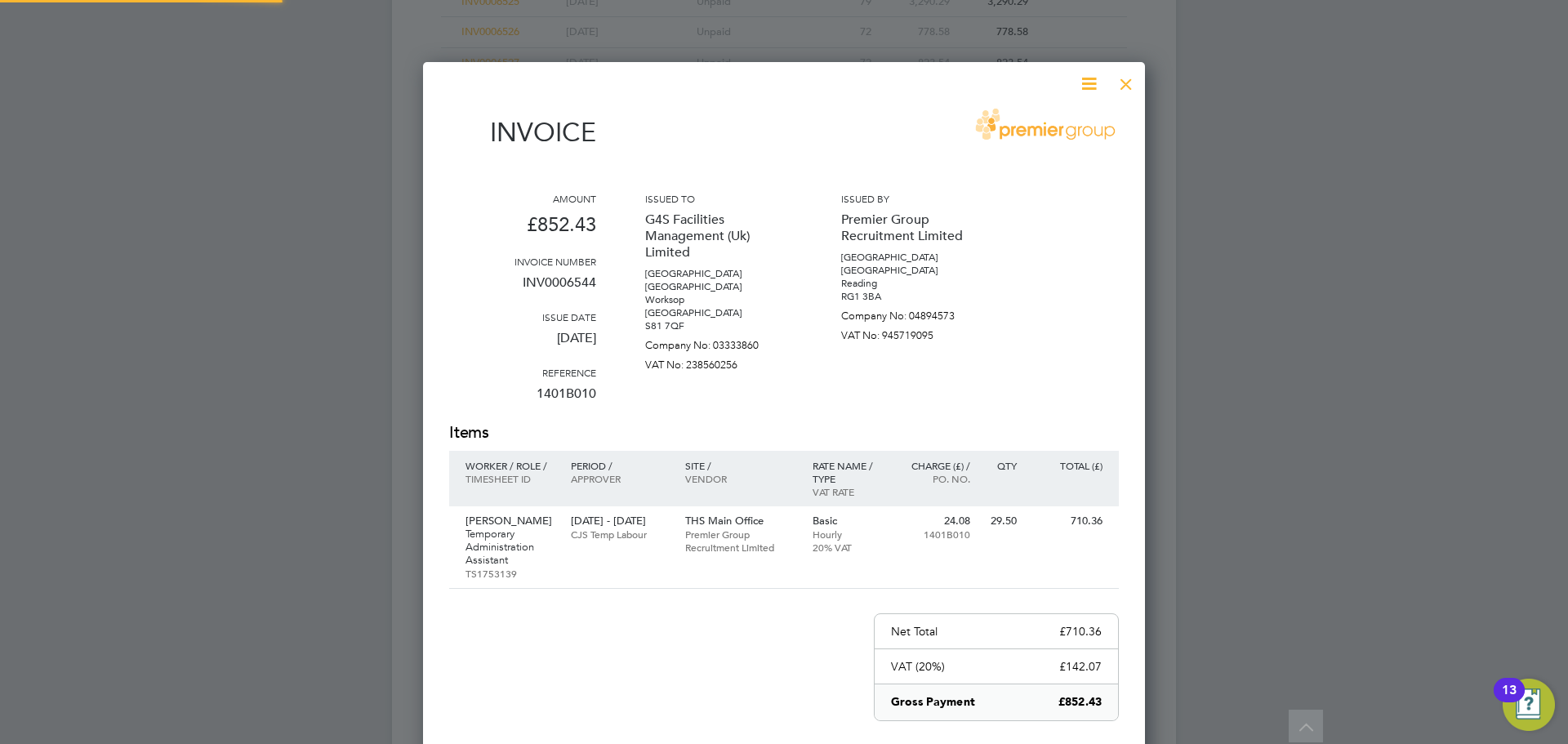 scroll, scrollTop: 8, scrollLeft: 8, axis: both 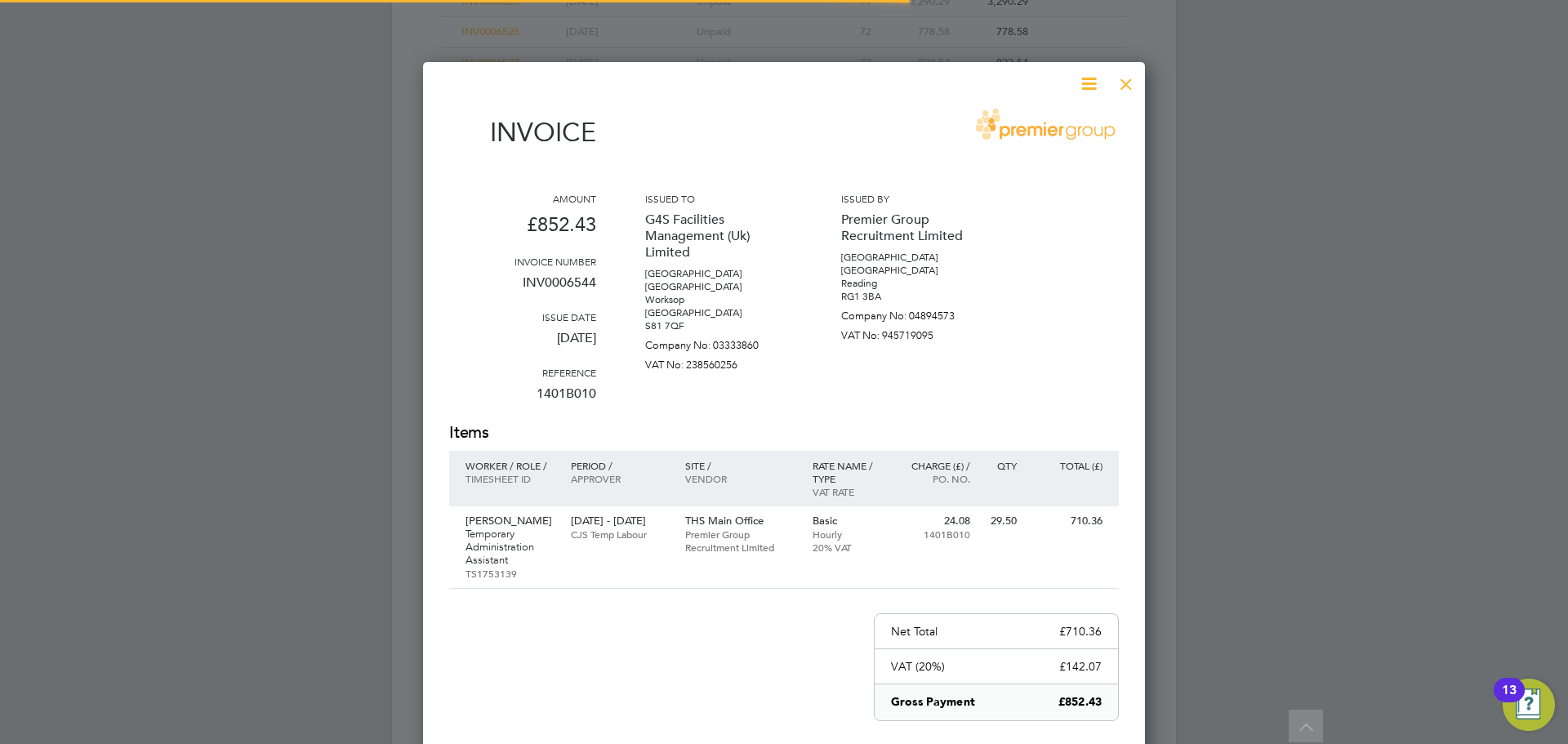 click at bounding box center (1126, 80) 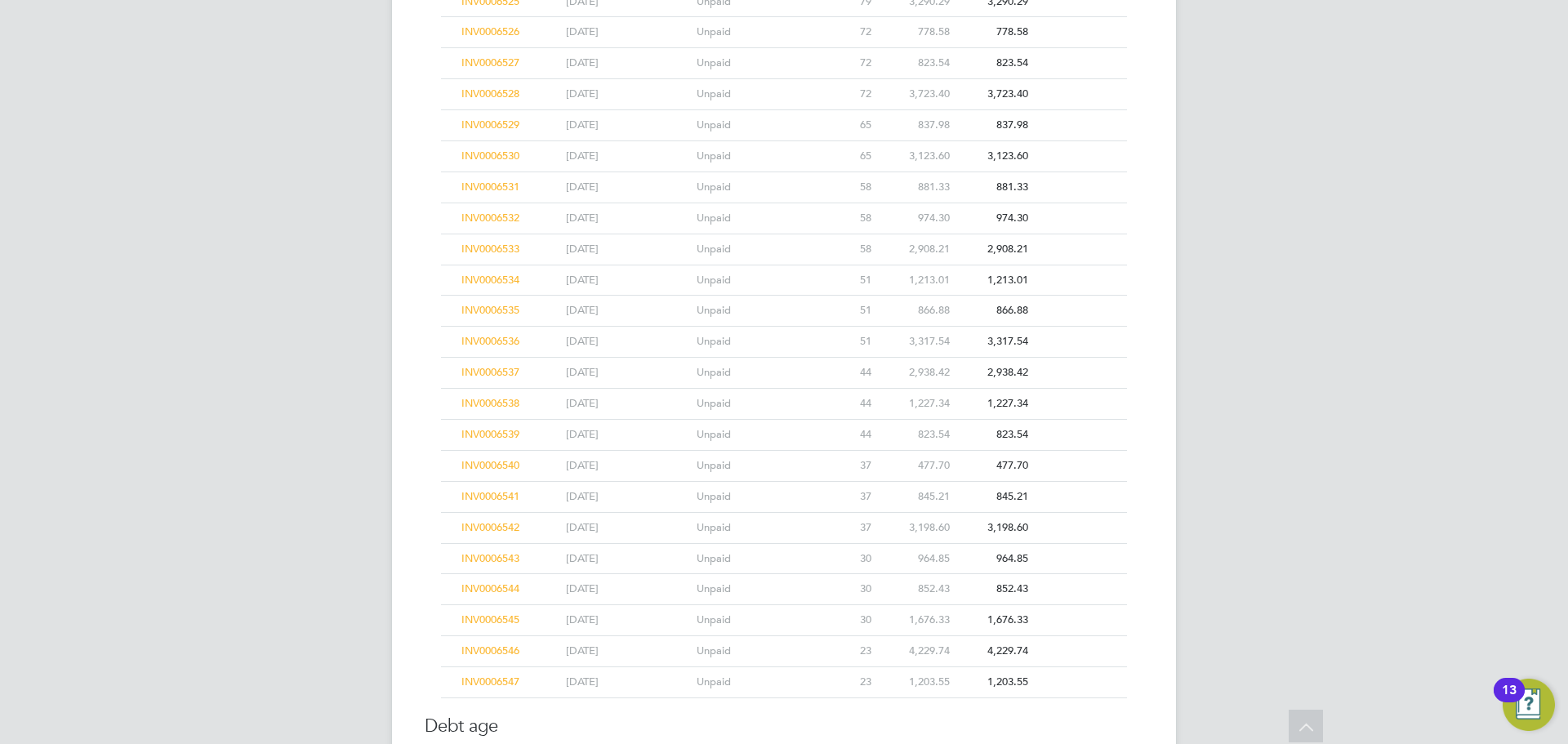 click on "INV0006543" 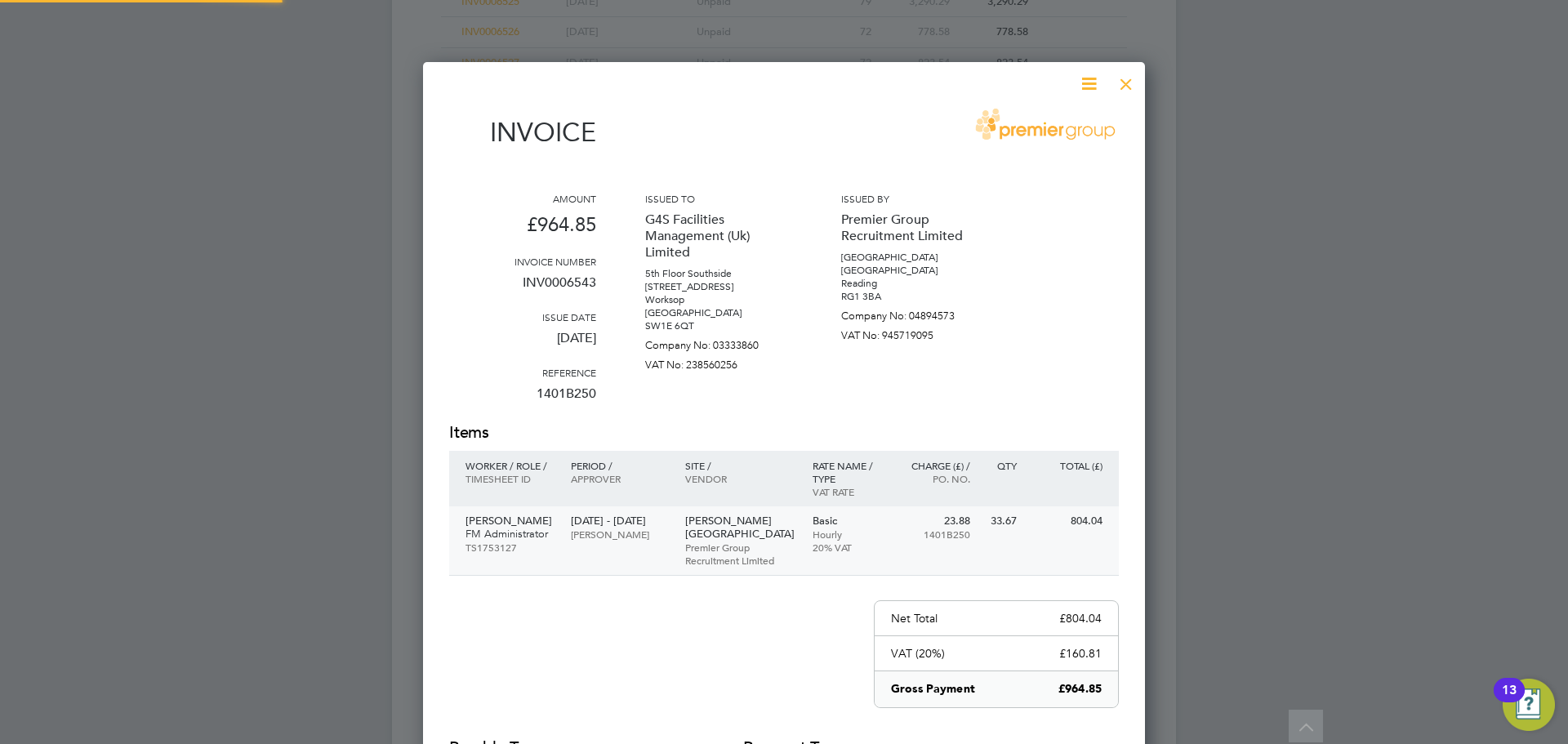 scroll, scrollTop: 8, scrollLeft: 8, axis: both 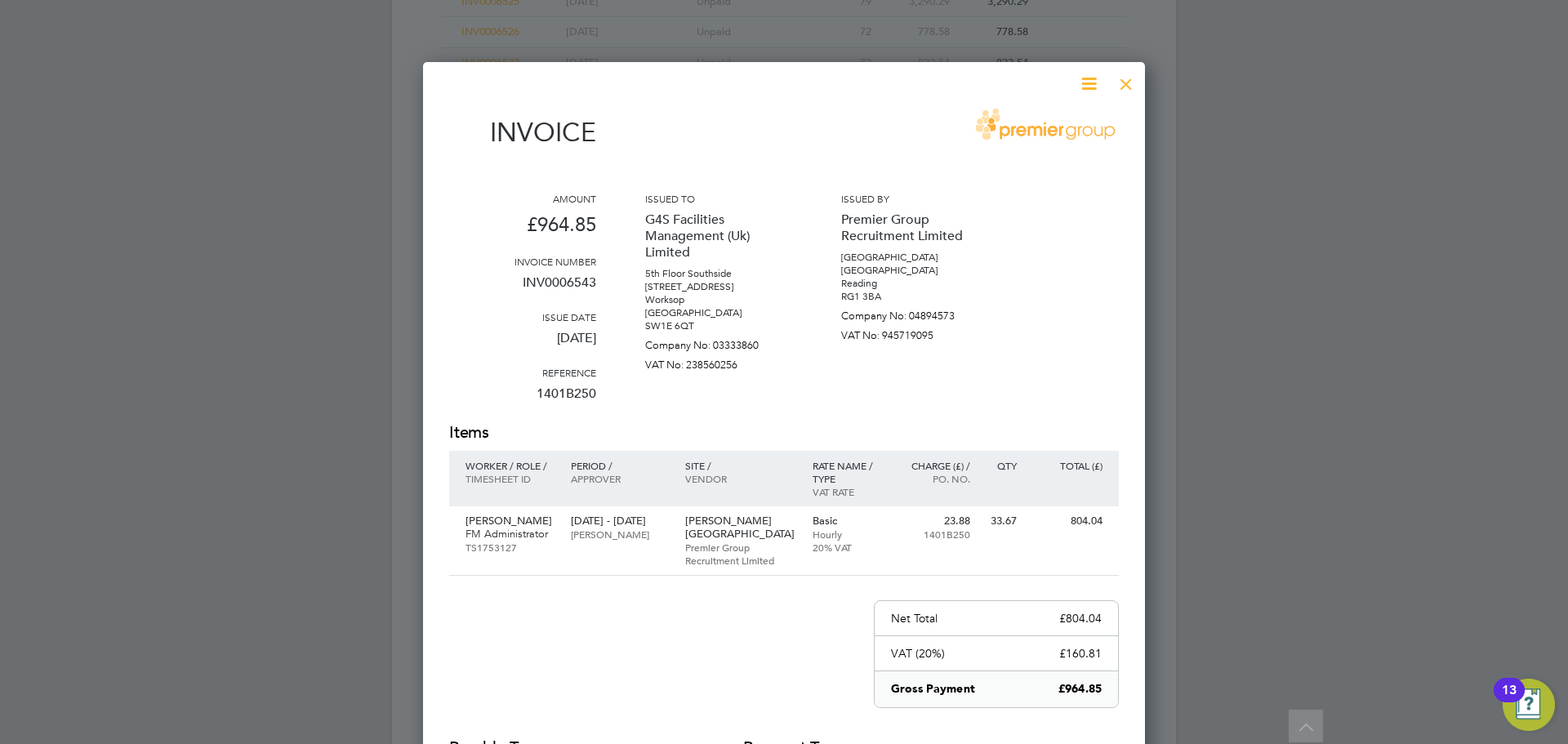 click at bounding box center [1126, 80] 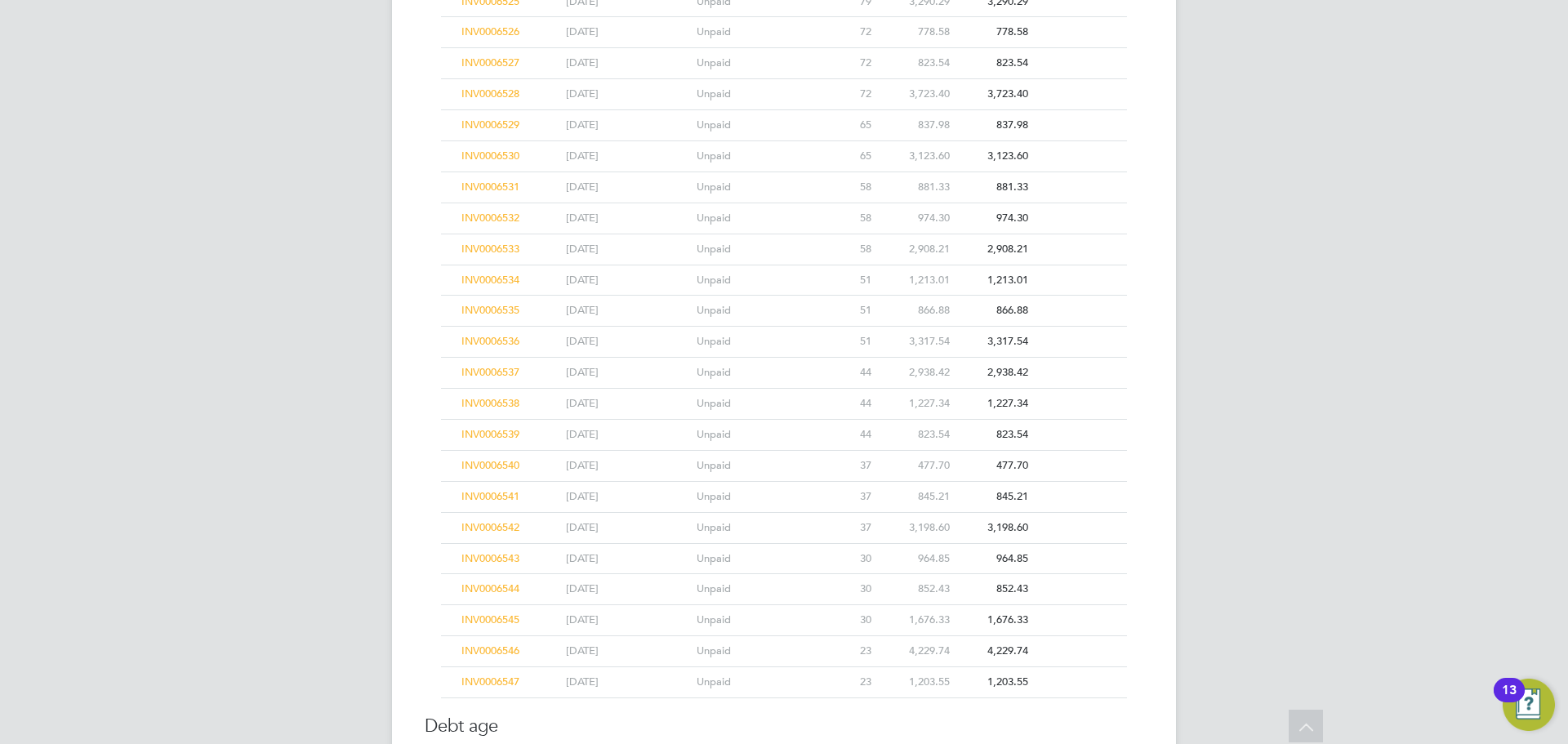 click on "INV0006545" 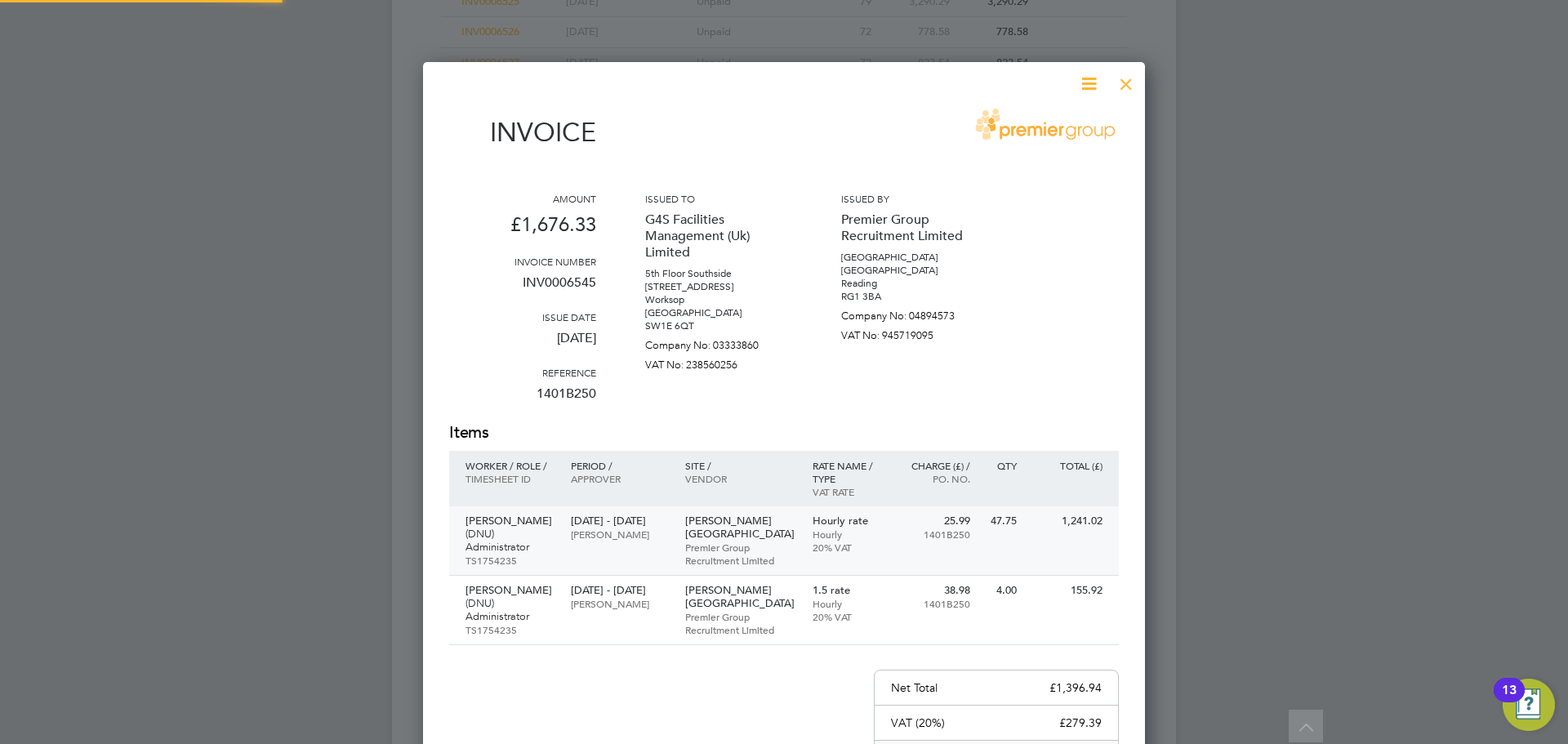 scroll, scrollTop: 8, scrollLeft: 8, axis: both 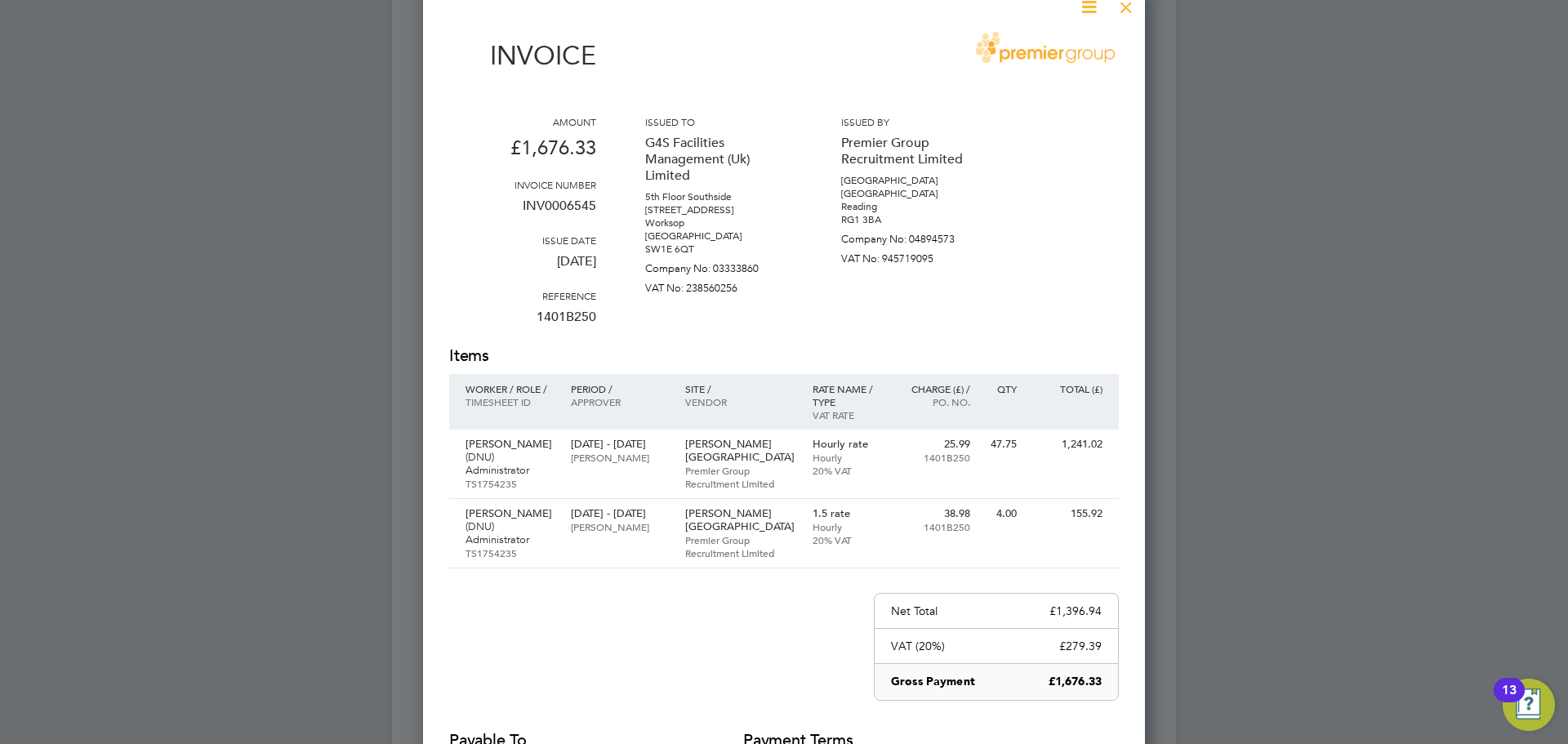 click at bounding box center (1126, 3) 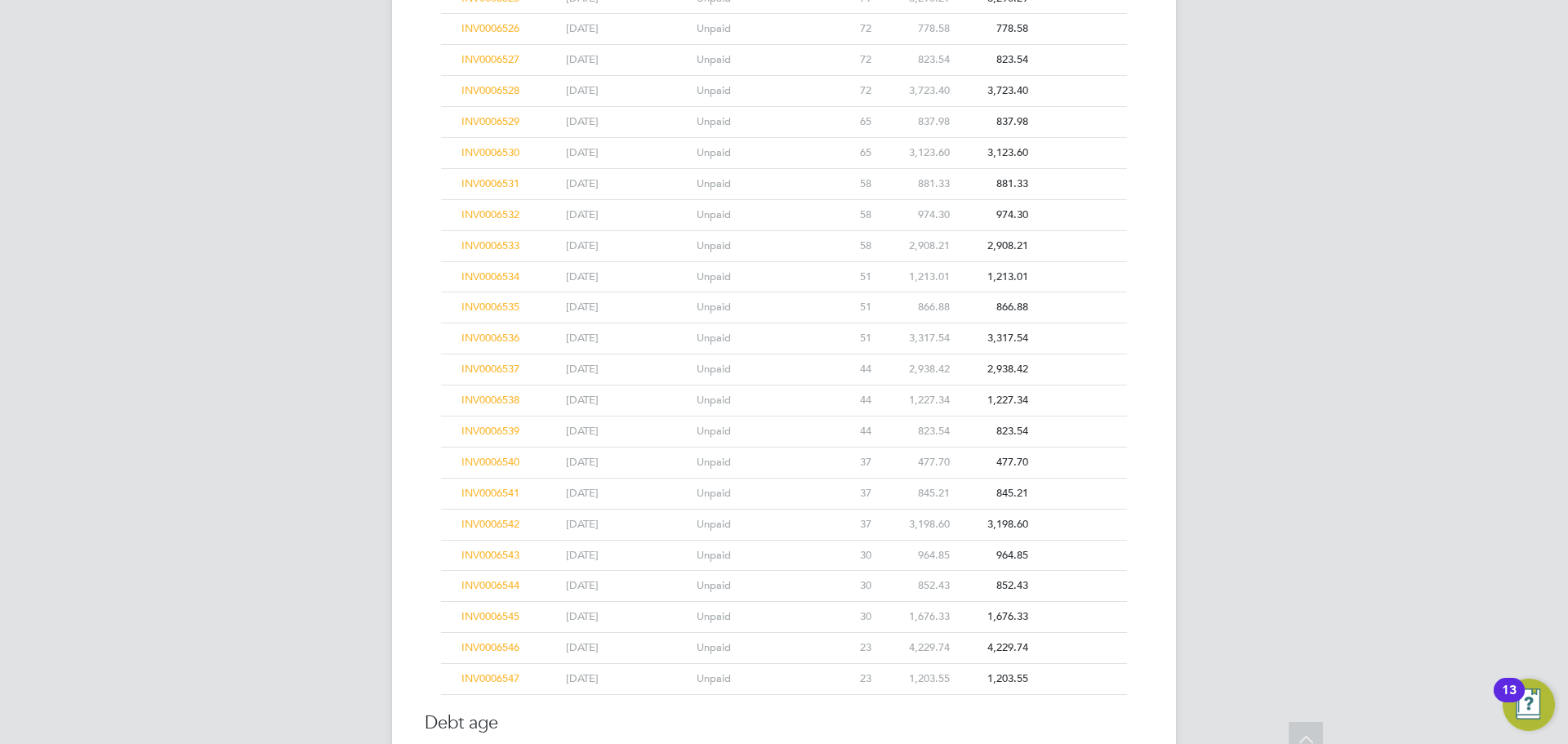 scroll, scrollTop: 11436, scrollLeft: 0, axis: vertical 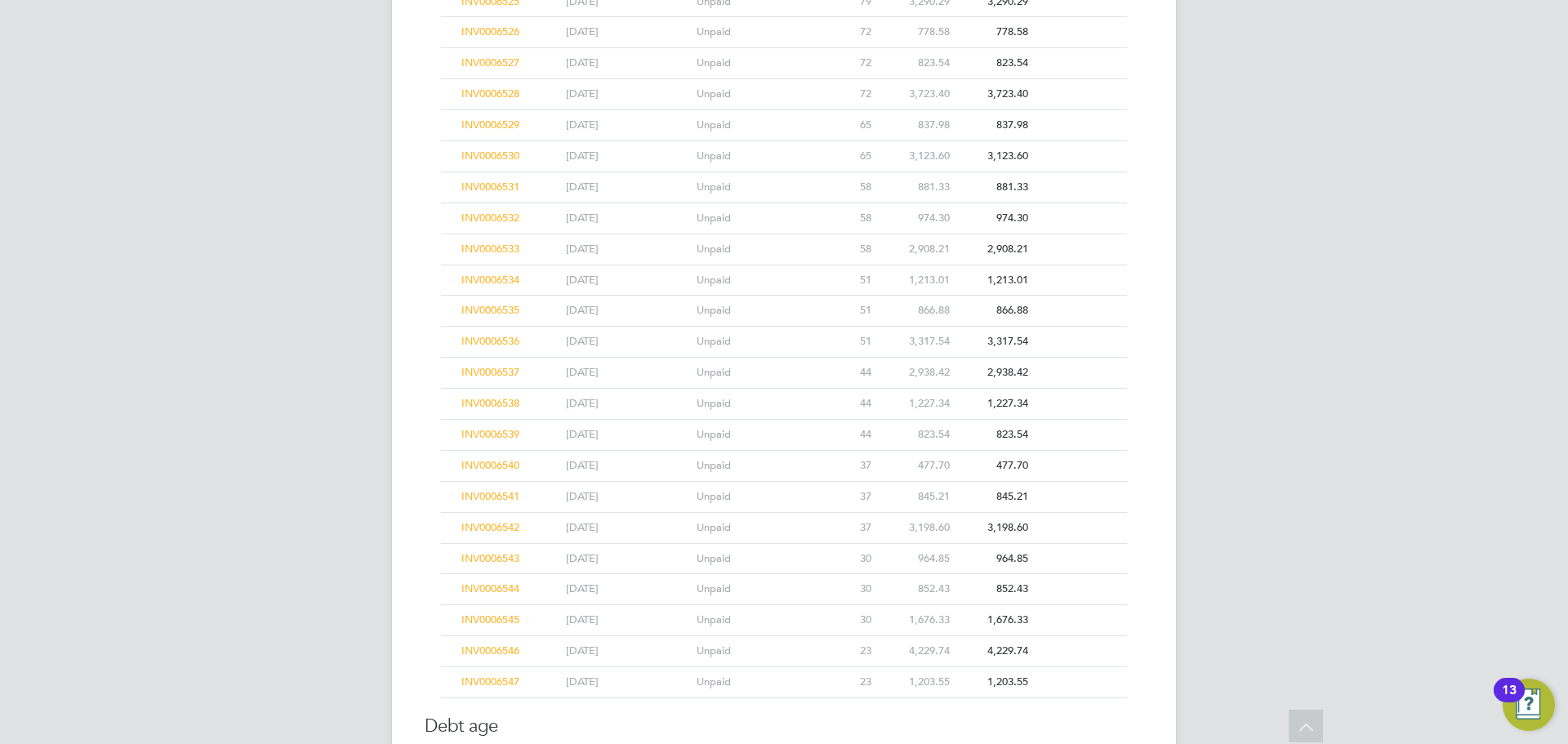 click on "INV0006546" 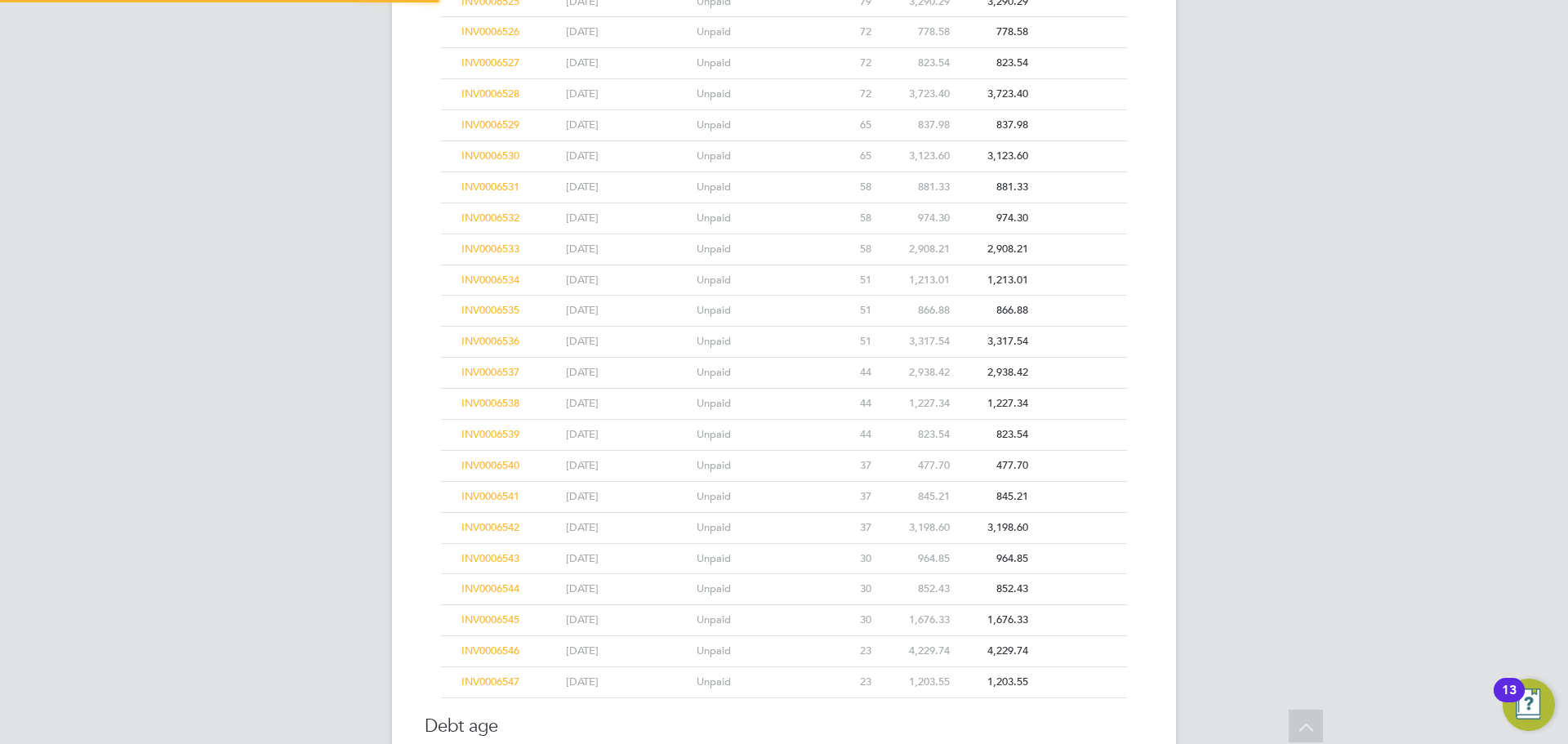 click on "INV0006546" 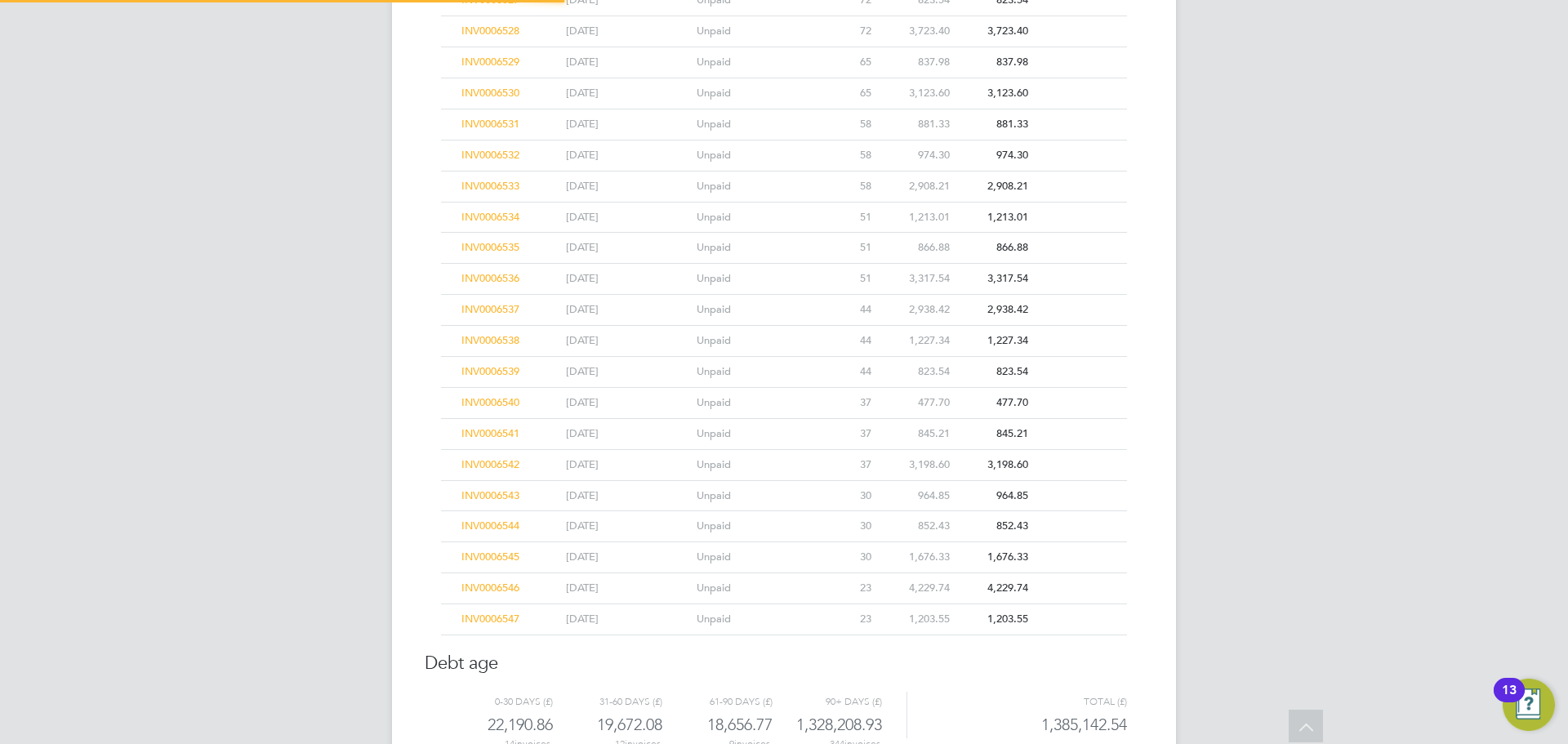 scroll, scrollTop: 11563, scrollLeft: 0, axis: vertical 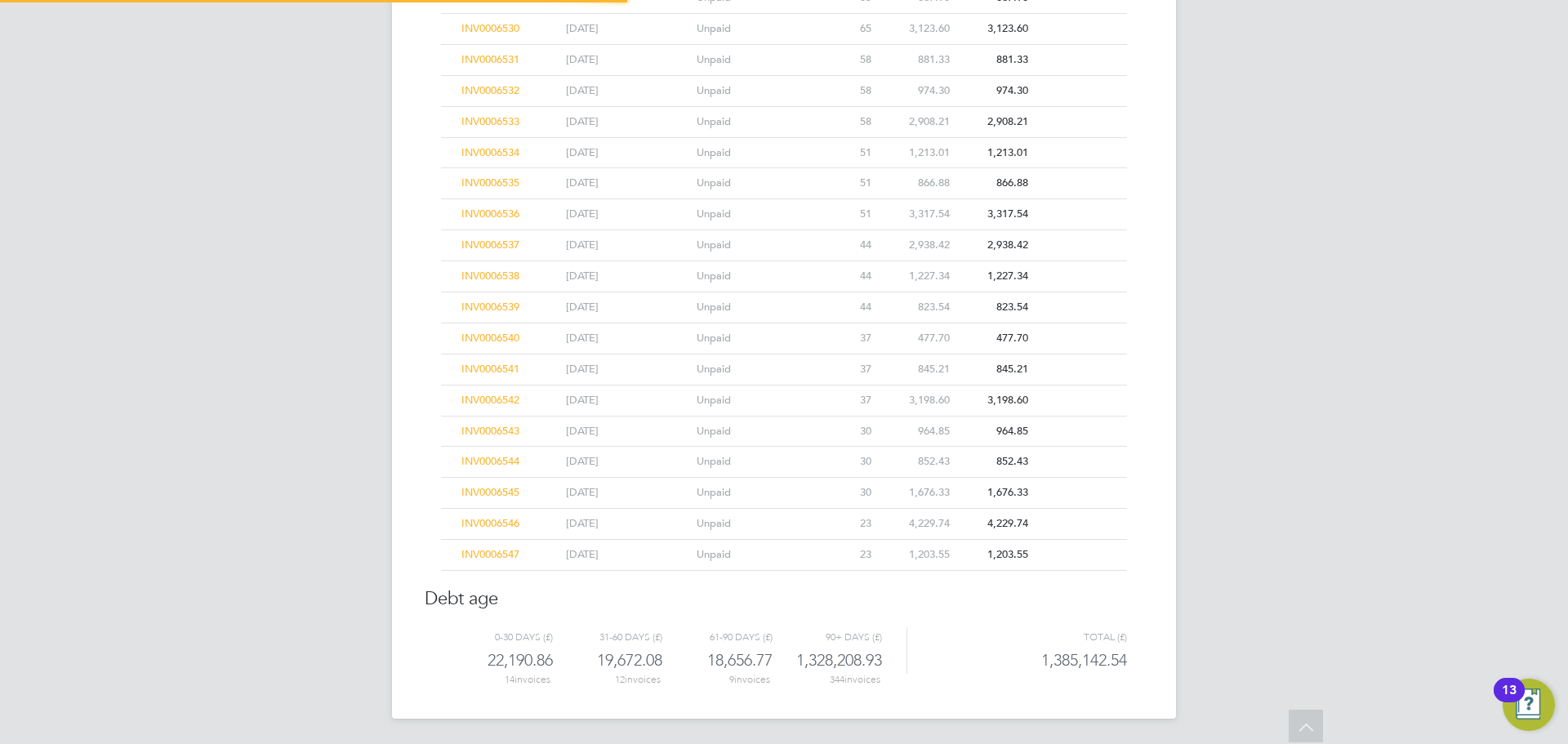 click on "INV0006546" 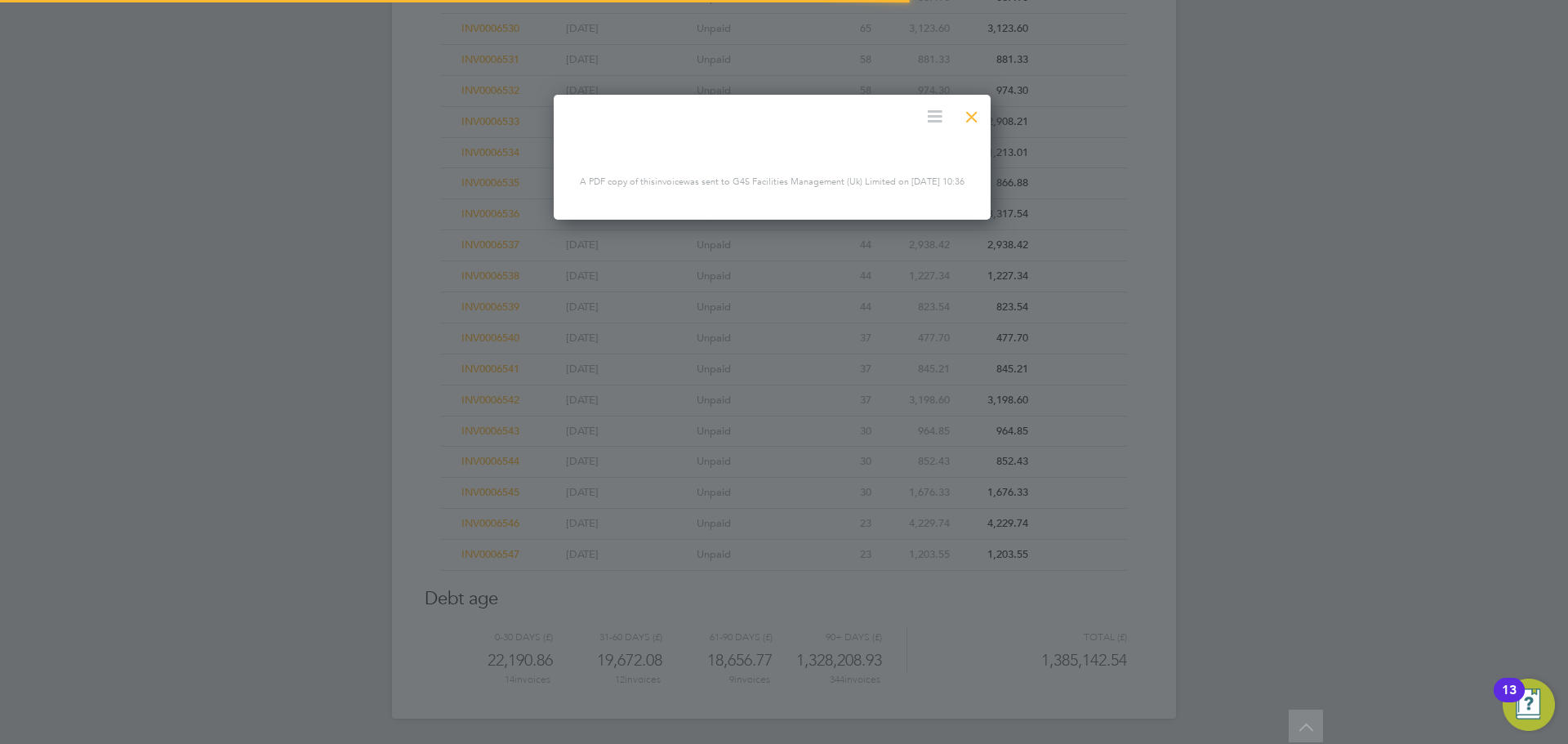 scroll, scrollTop: 8, scrollLeft: 8, axis: both 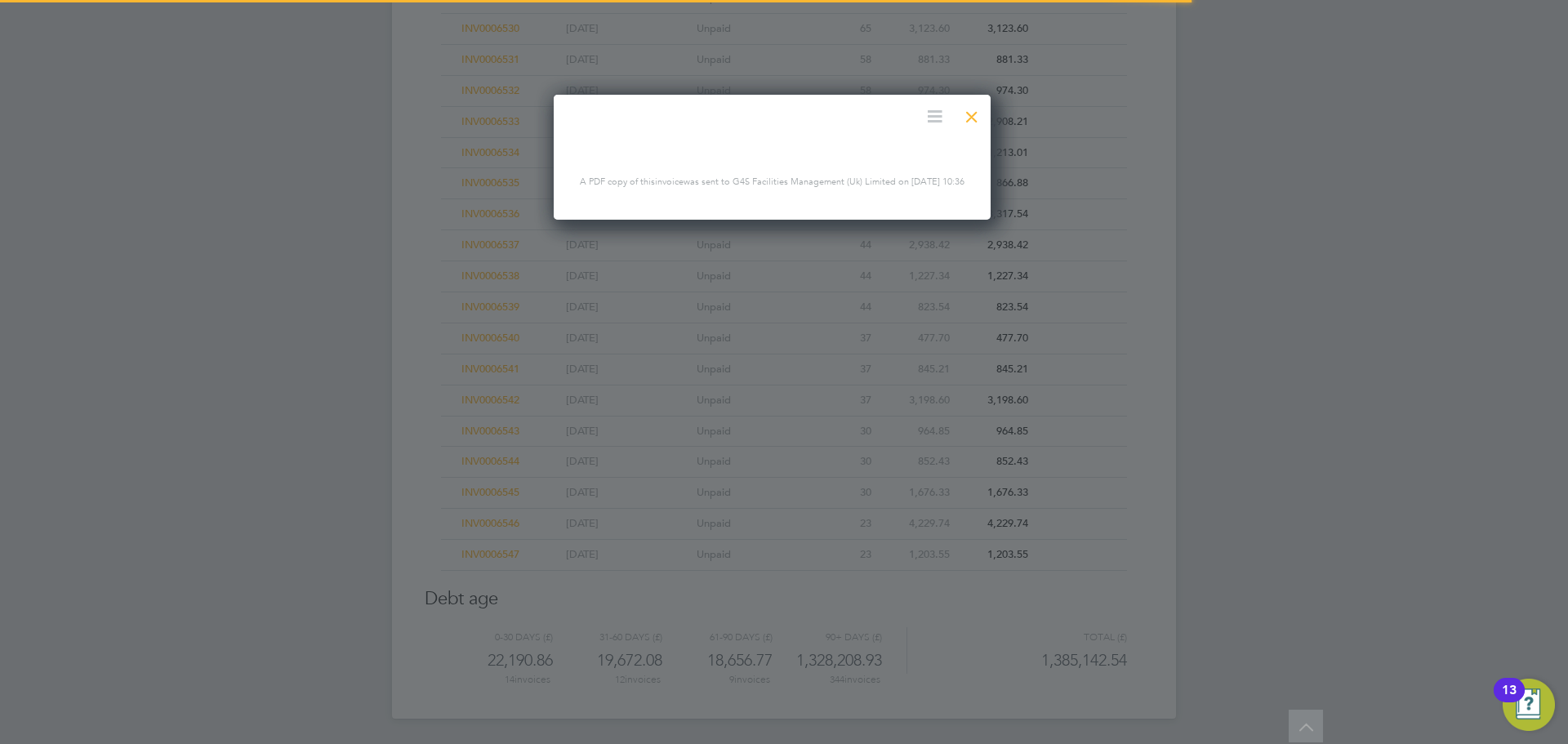 click at bounding box center (972, 113) 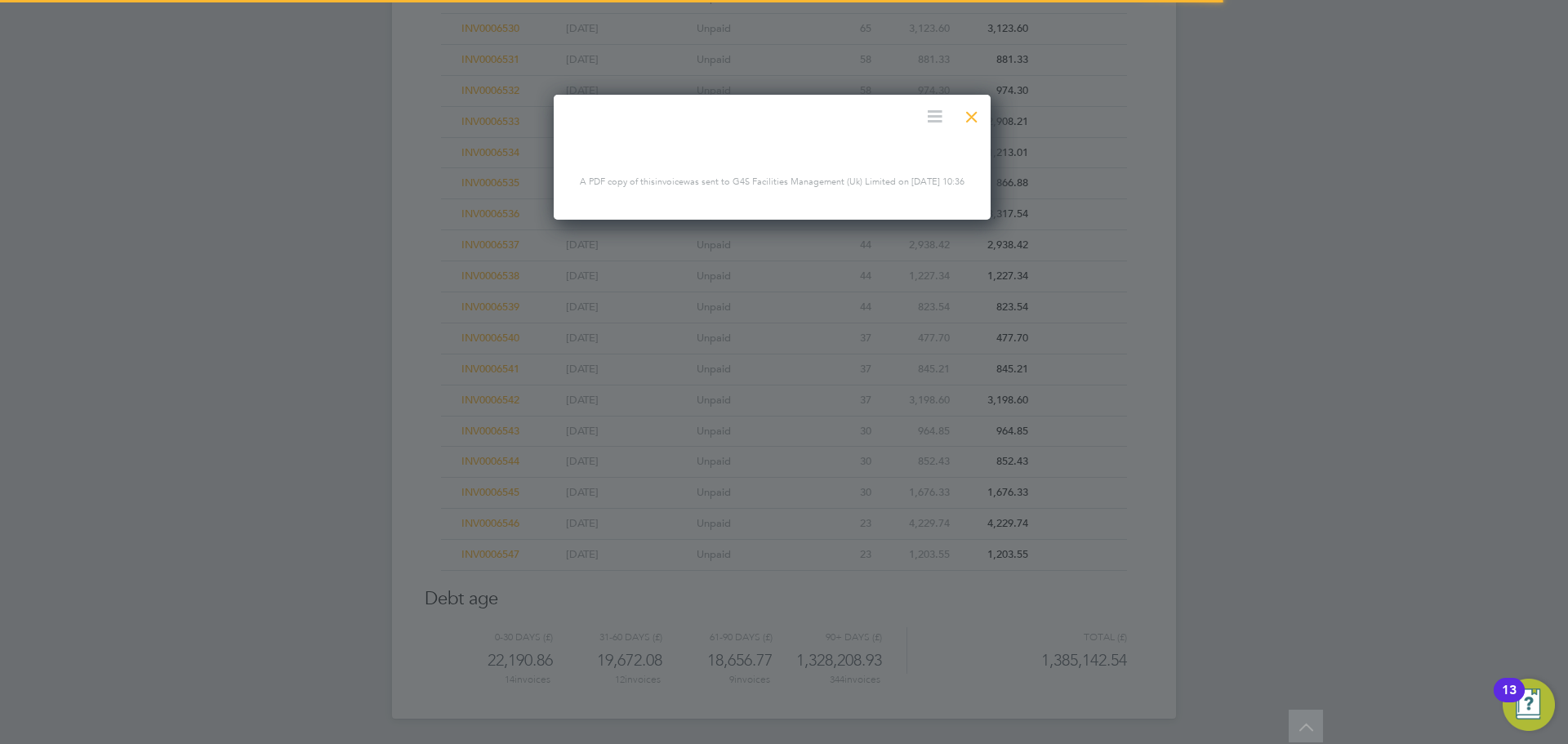 scroll, scrollTop: 8, scrollLeft: 8, axis: both 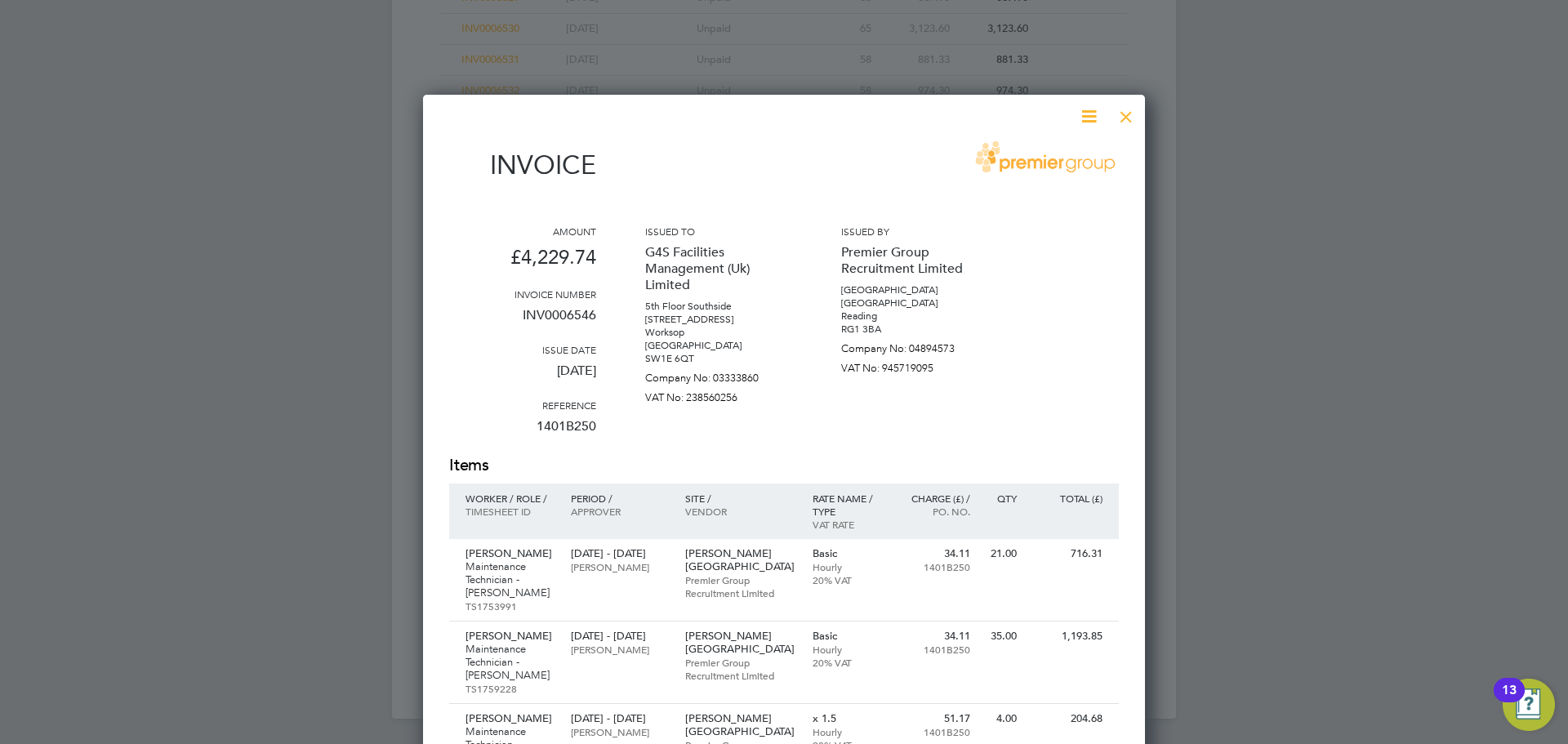 click at bounding box center [1126, 113] 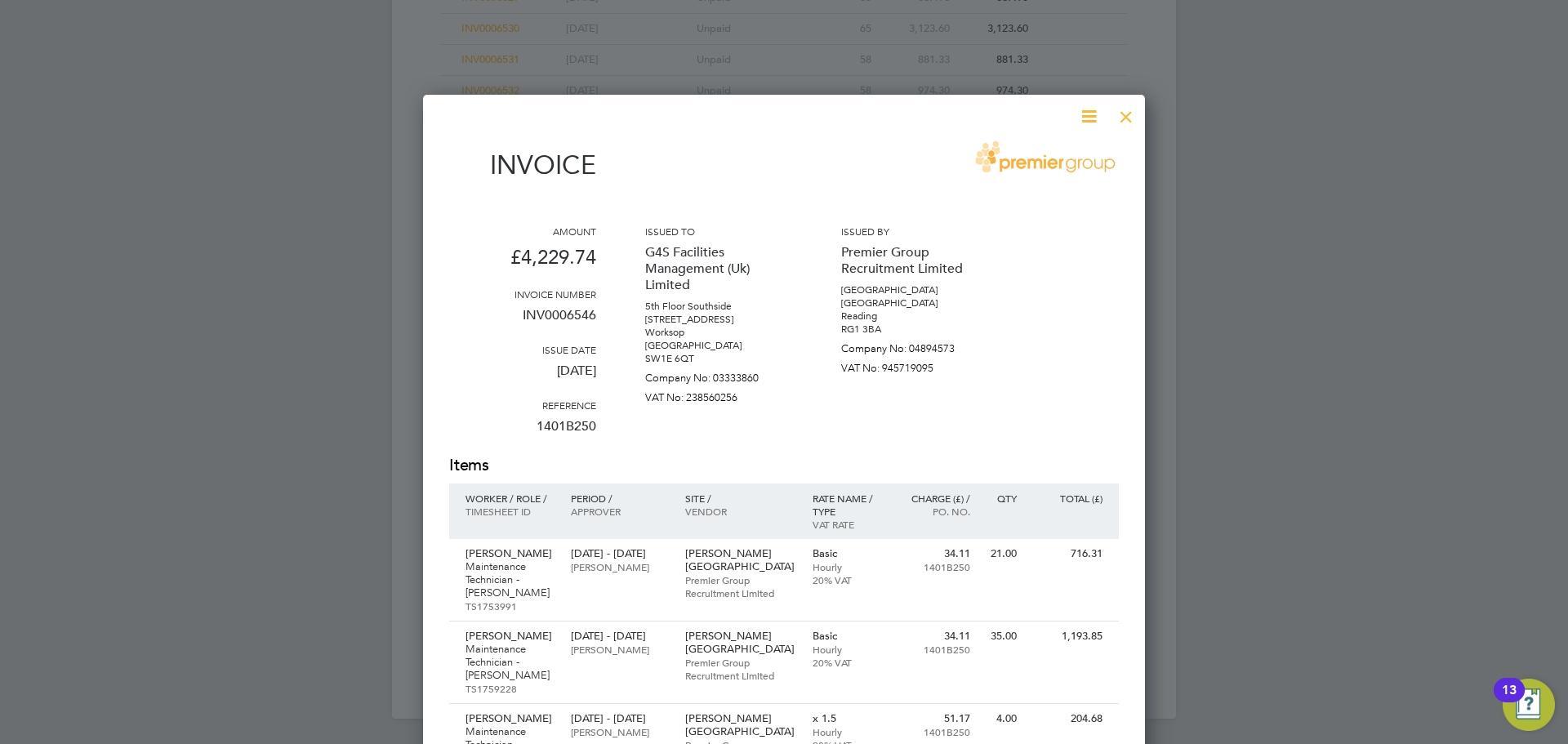 click at bounding box center (1126, 113) 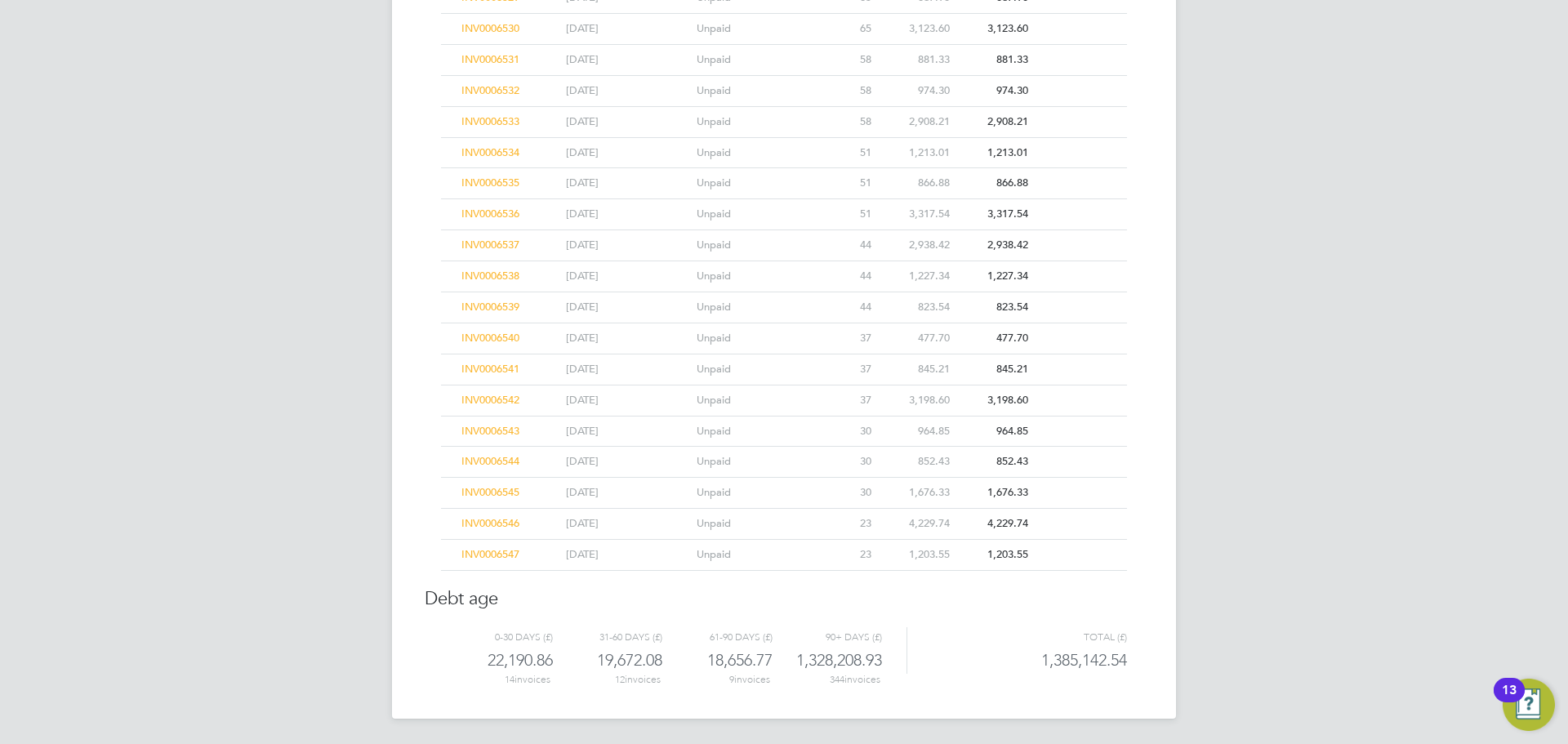 click on "INV0006547" 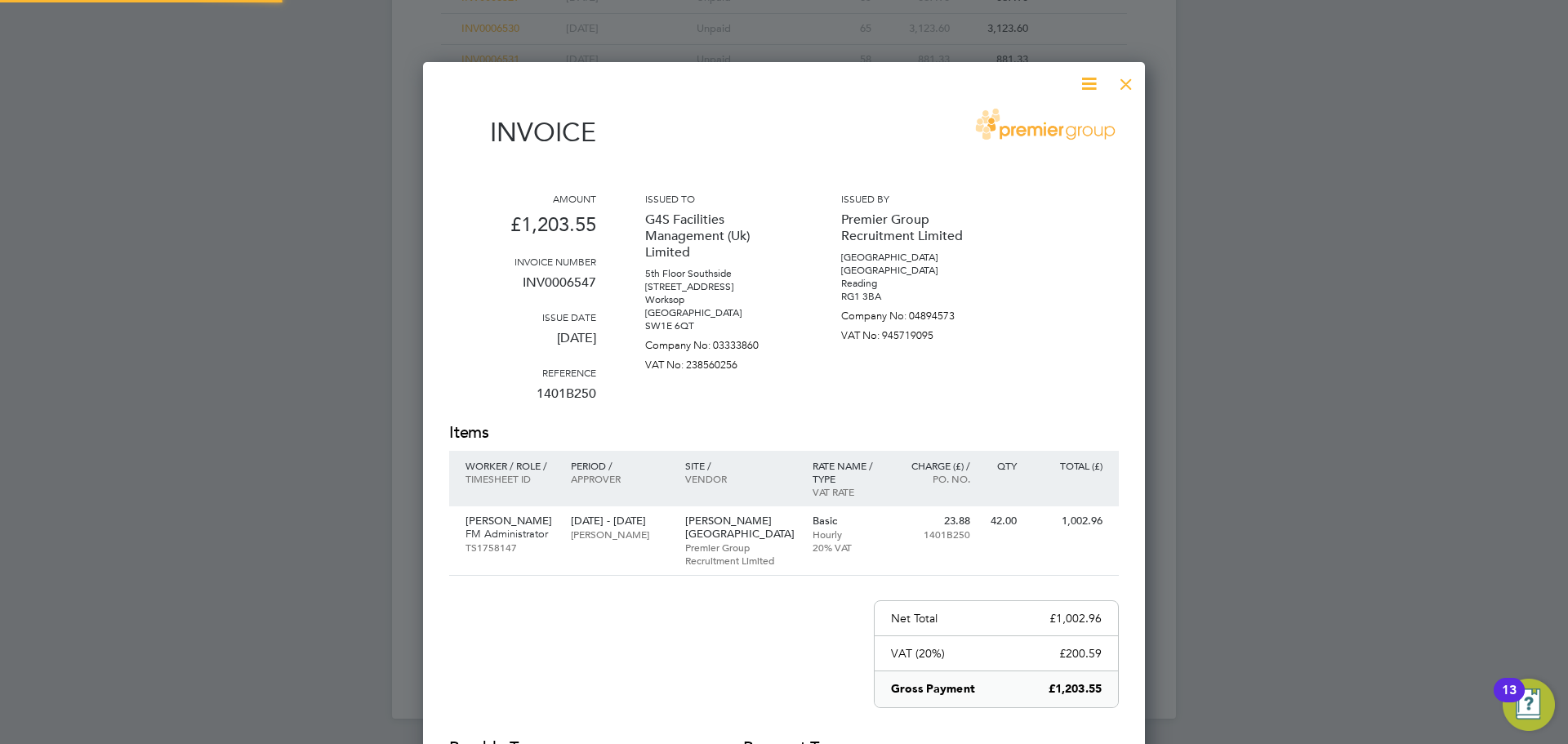 scroll, scrollTop: 8, scrollLeft: 8, axis: both 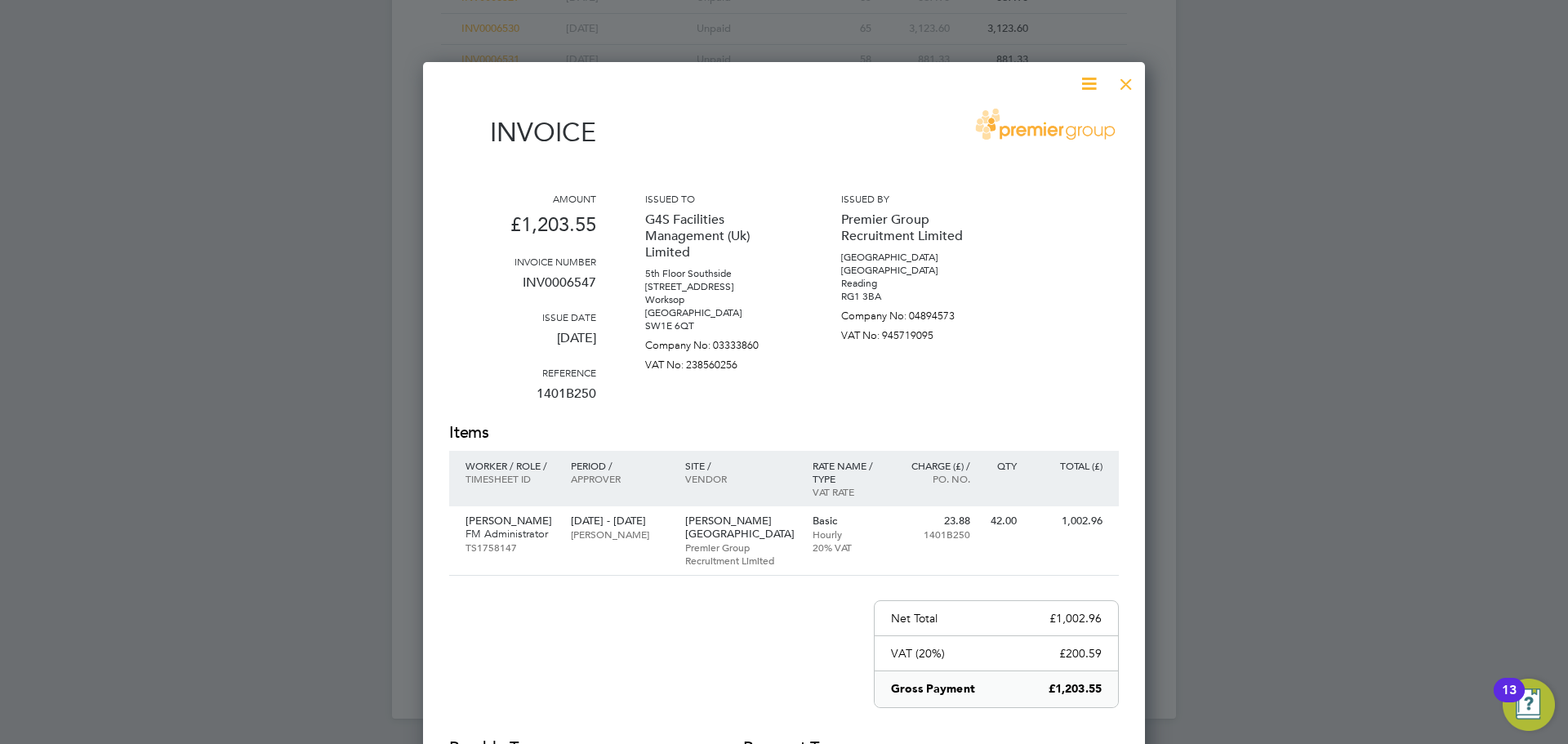 drag, startPoint x: 1120, startPoint y: 81, endPoint x: 1097, endPoint y: 101, distance: 30.4795 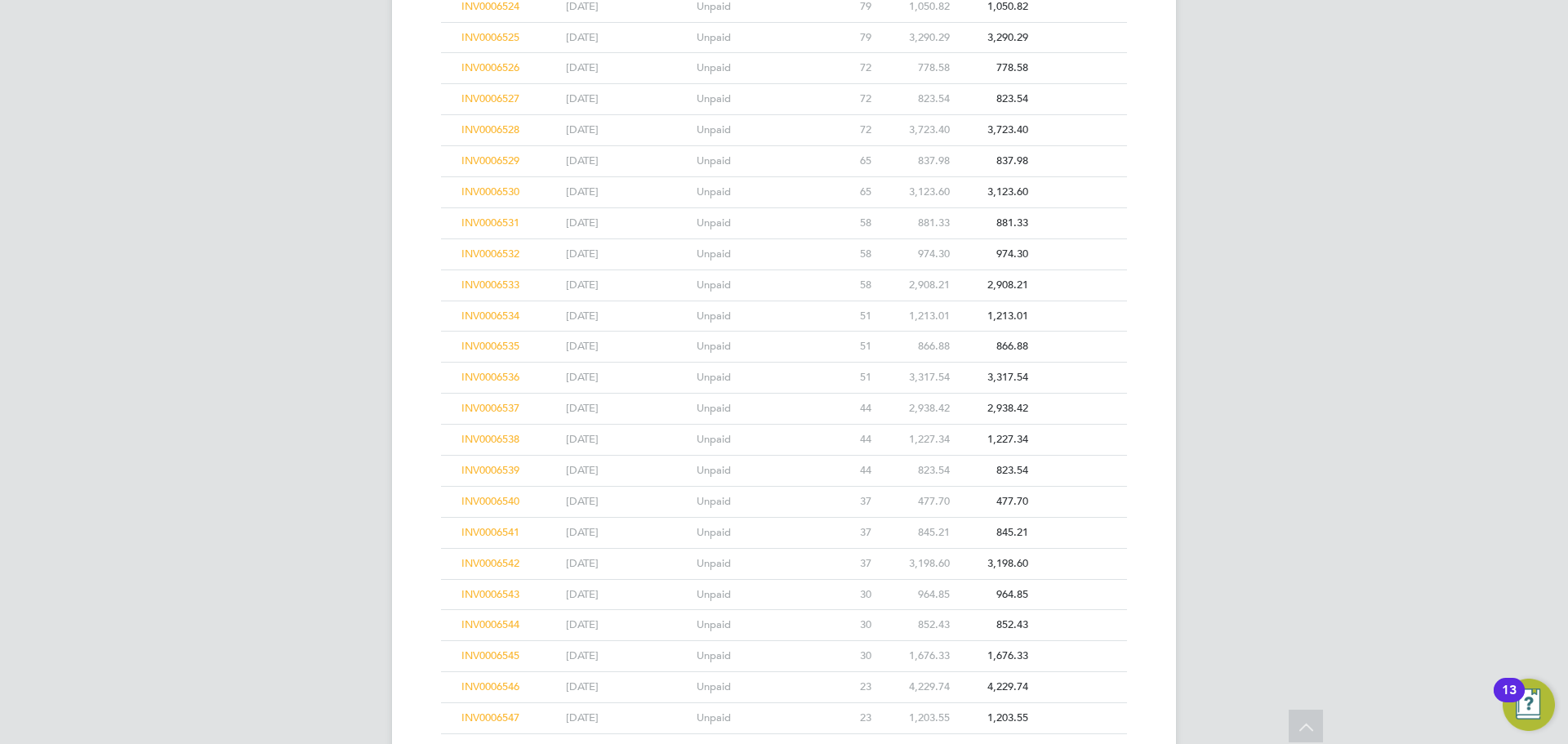 scroll, scrollTop: 11563, scrollLeft: 0, axis: vertical 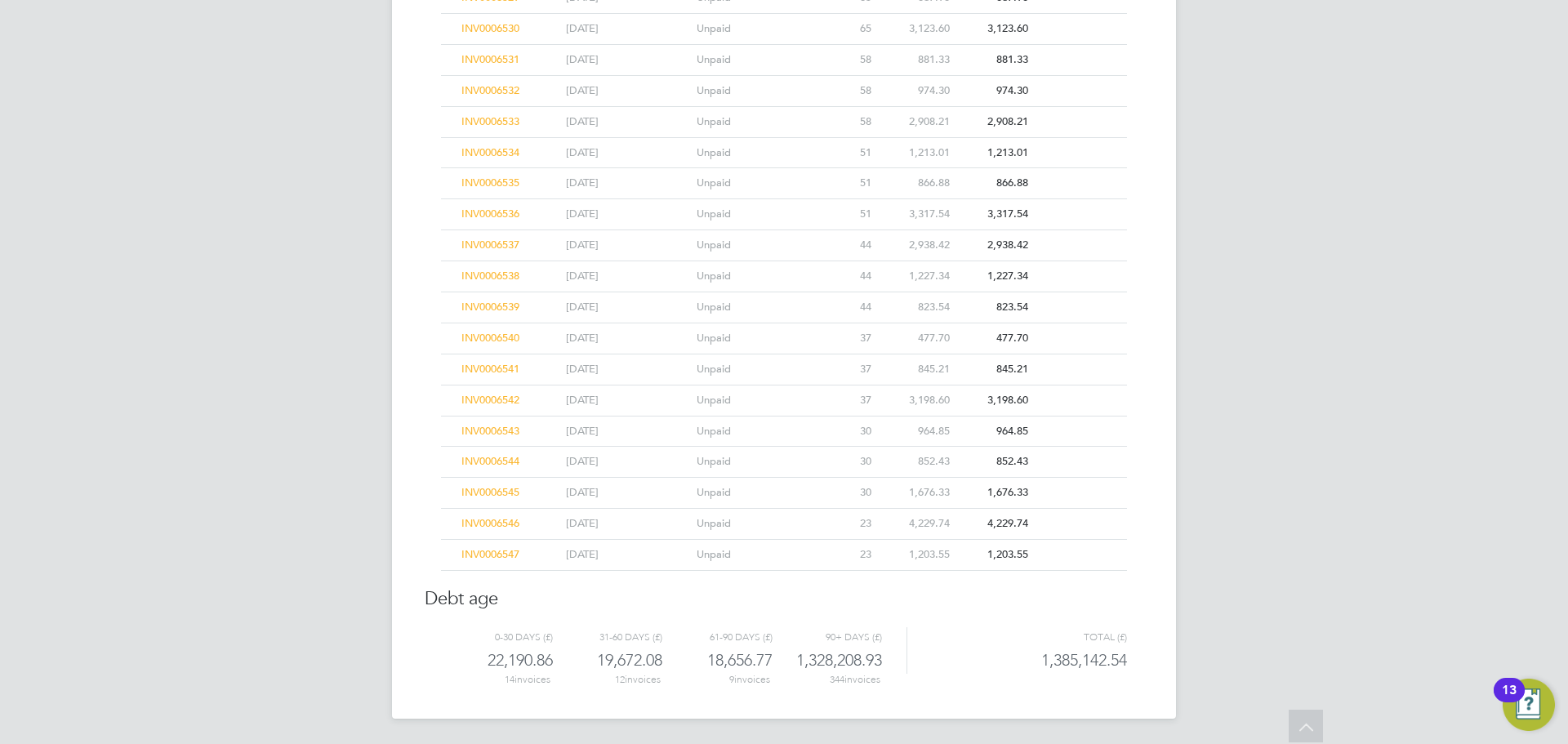 click on "Debt age" 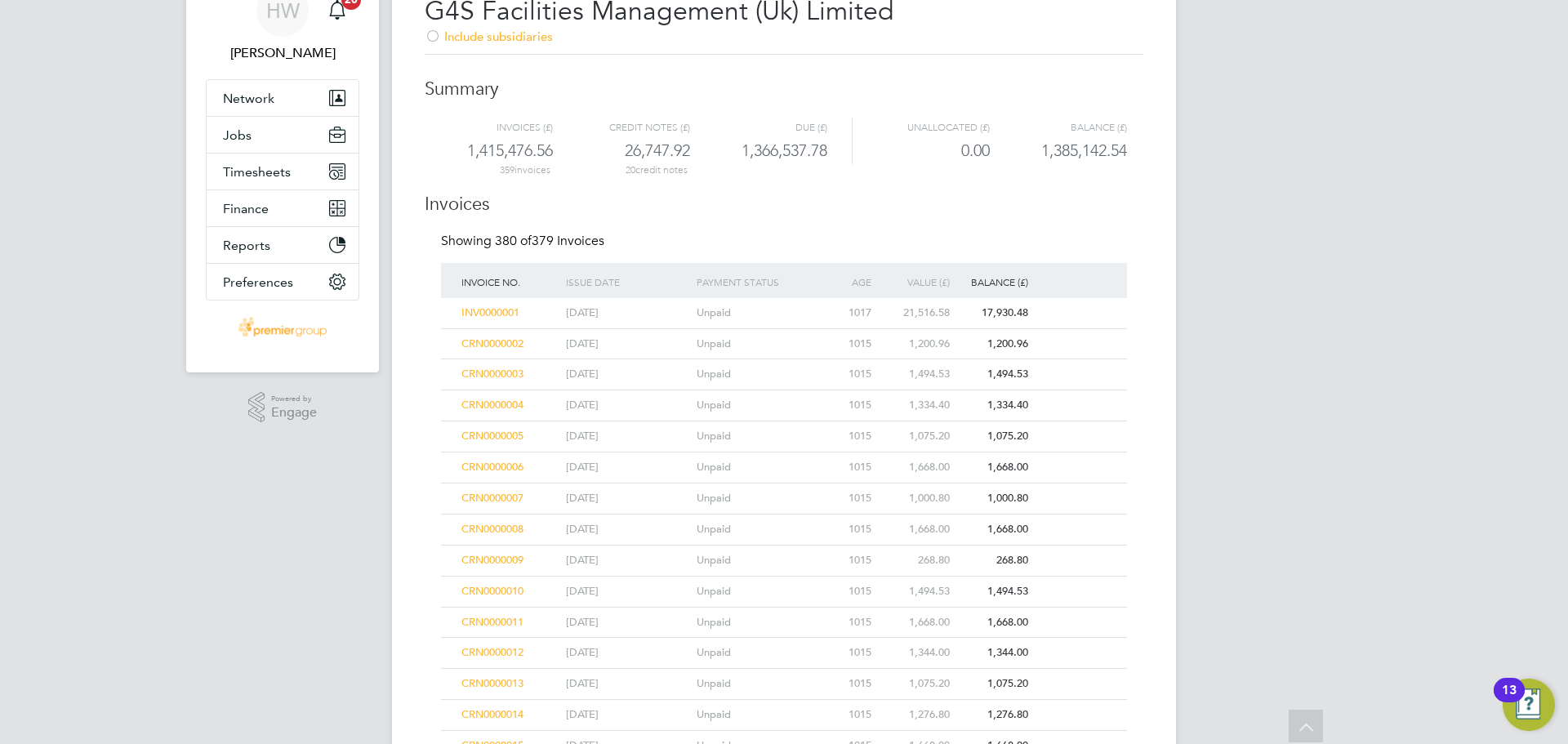 scroll, scrollTop: 0, scrollLeft: 0, axis: both 